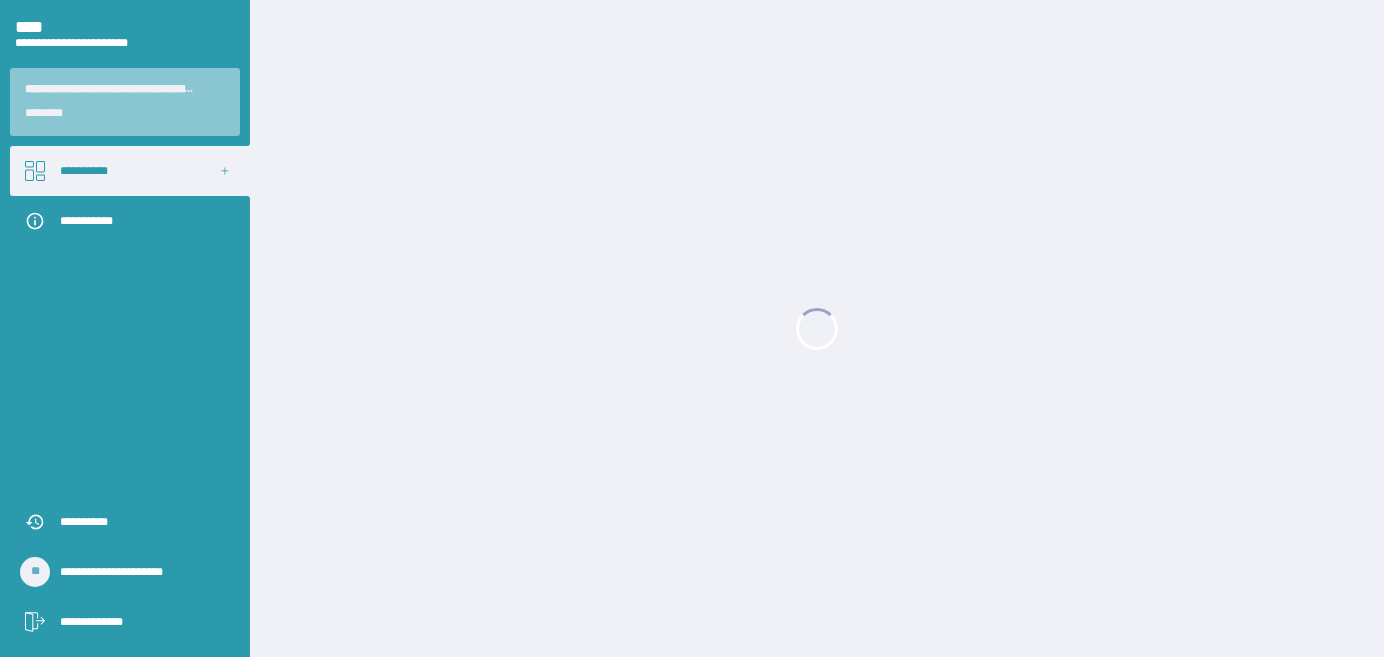 scroll, scrollTop: 0, scrollLeft: 0, axis: both 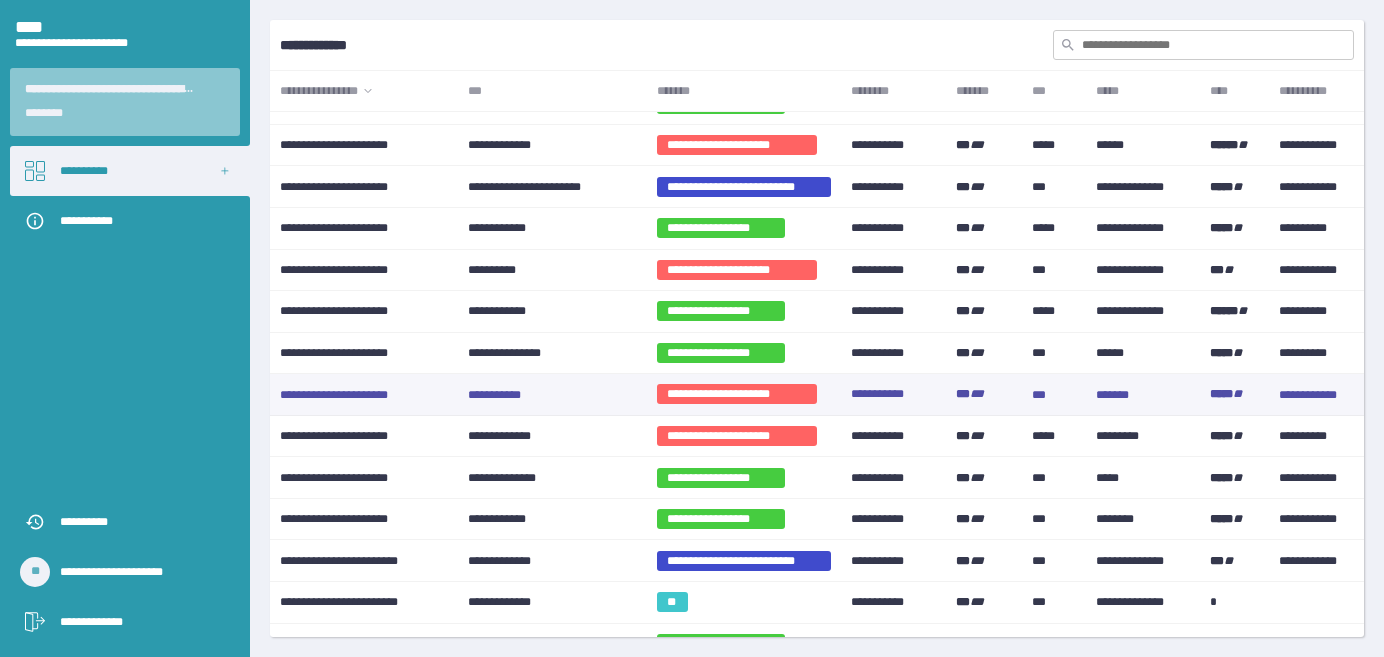 click on "**********" at bounding box center (494, 394) 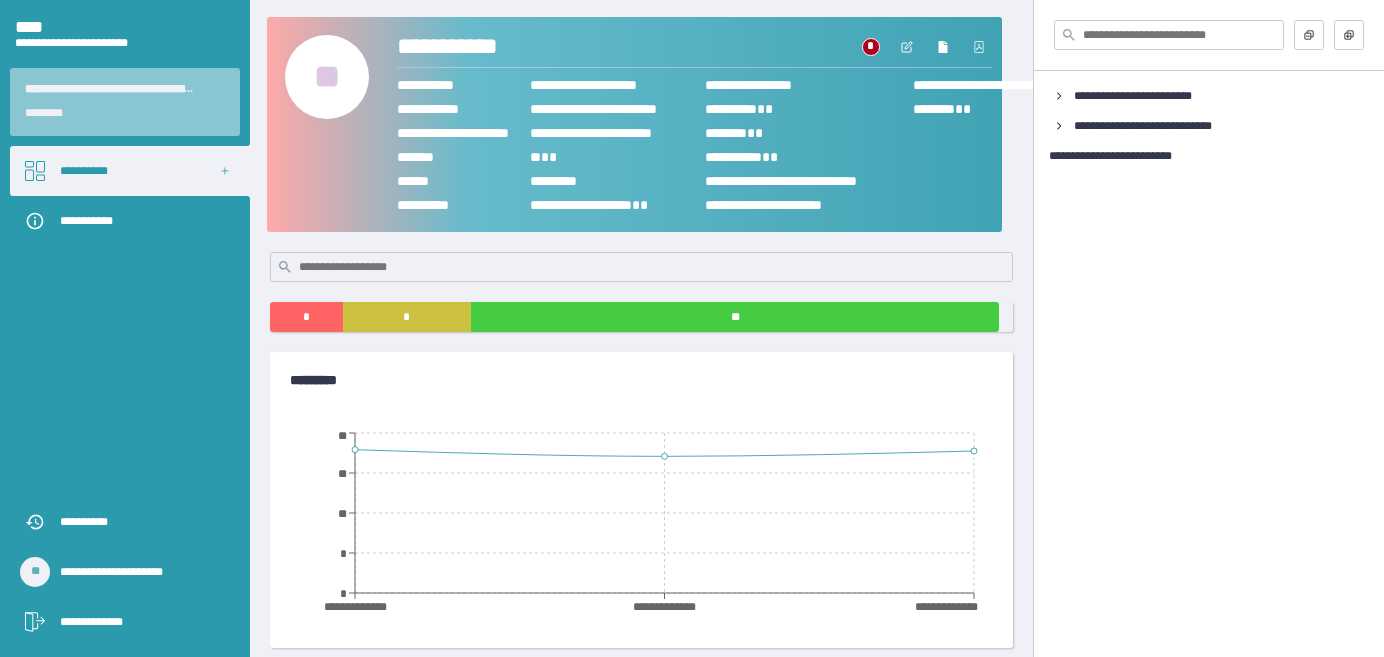 click on "**" at bounding box center (327, 77) 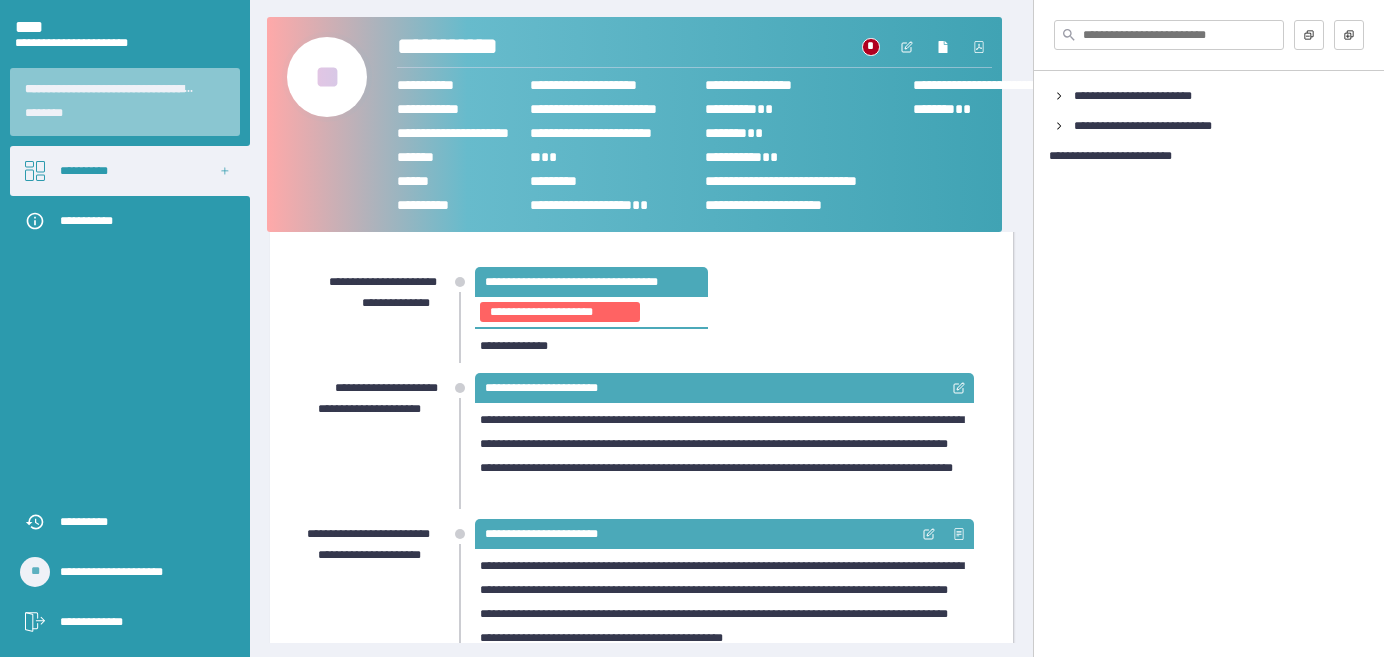 scroll, scrollTop: 0, scrollLeft: 0, axis: both 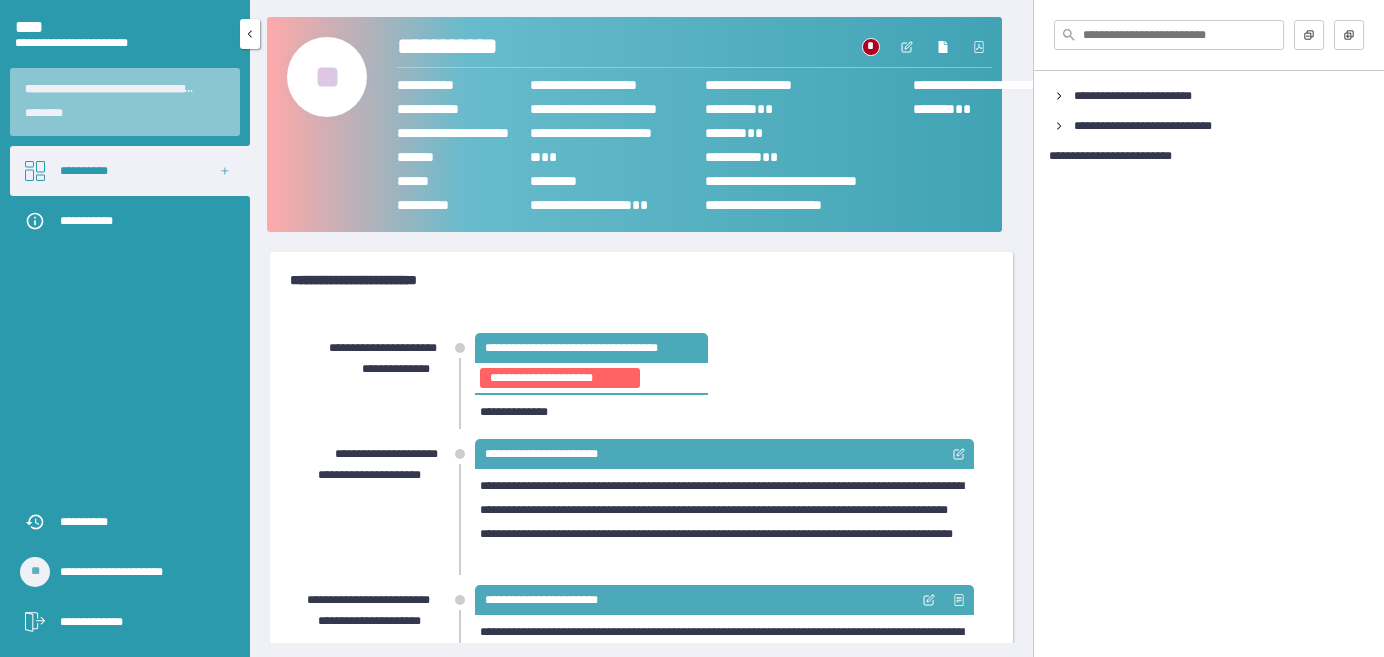 click on "**********" at bounding box center [84, 171] 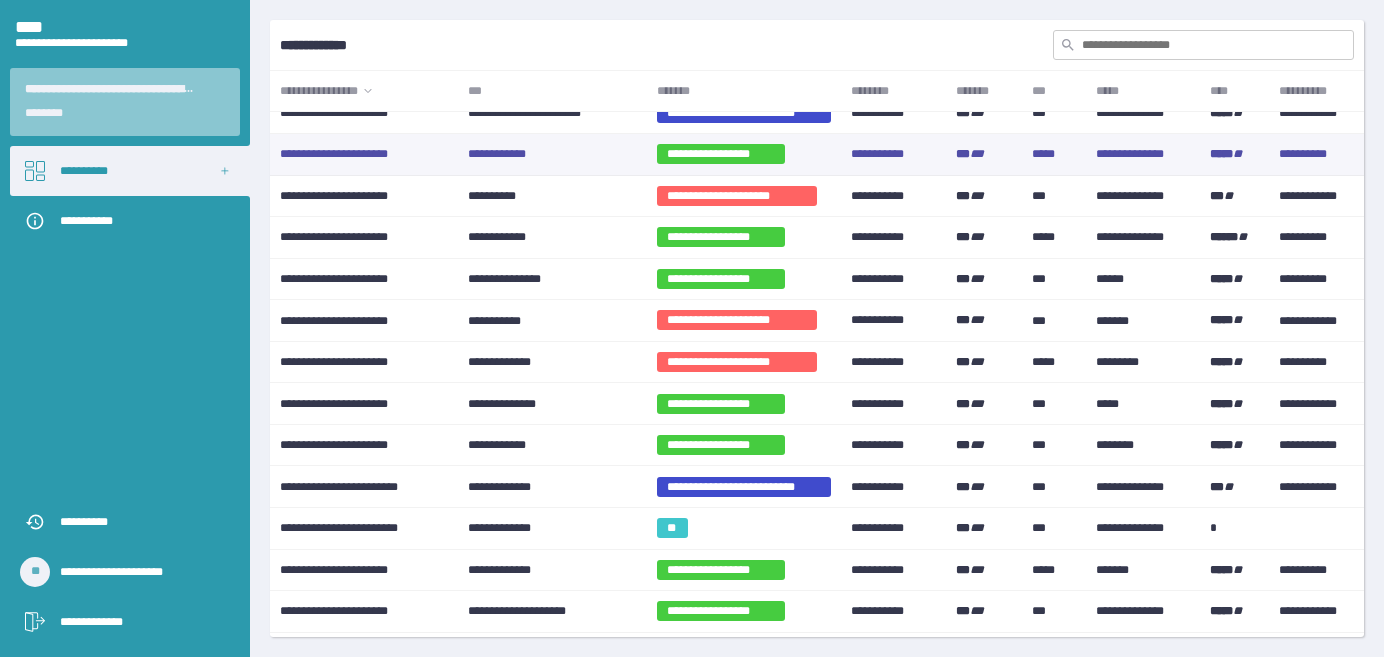 scroll, scrollTop: 909, scrollLeft: 0, axis: vertical 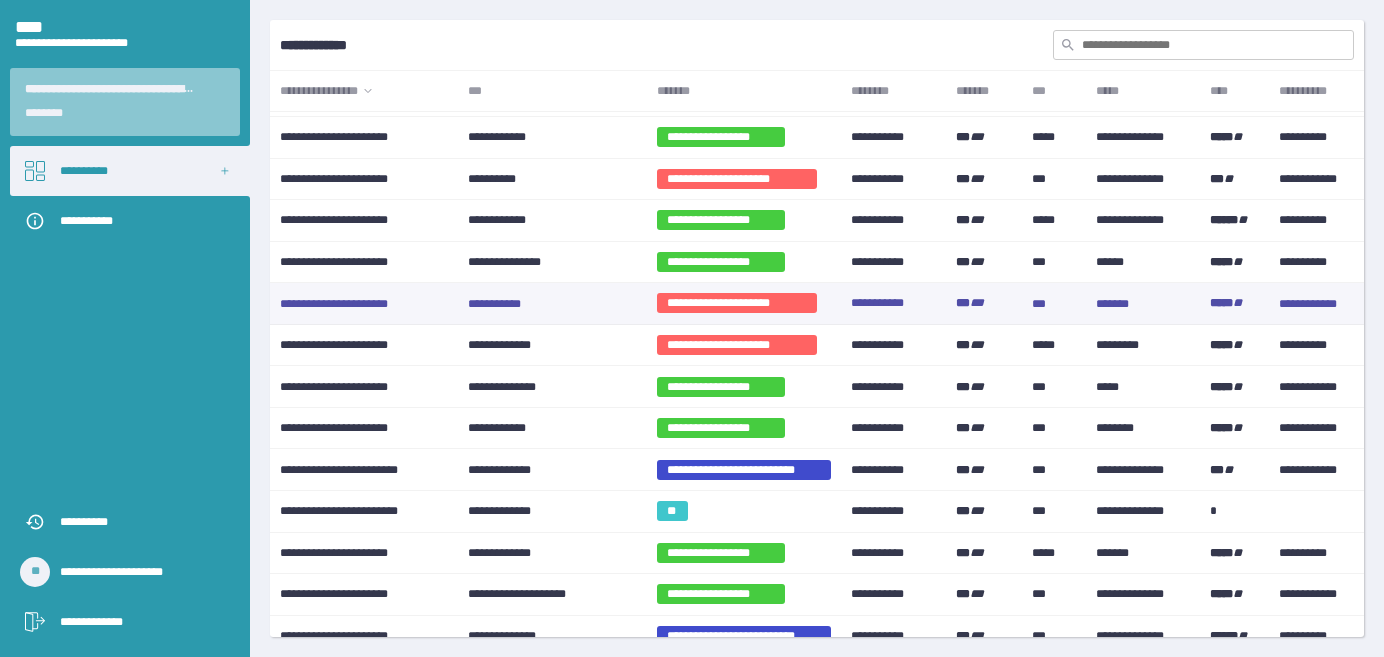click on "**********" at bounding box center (494, 303) 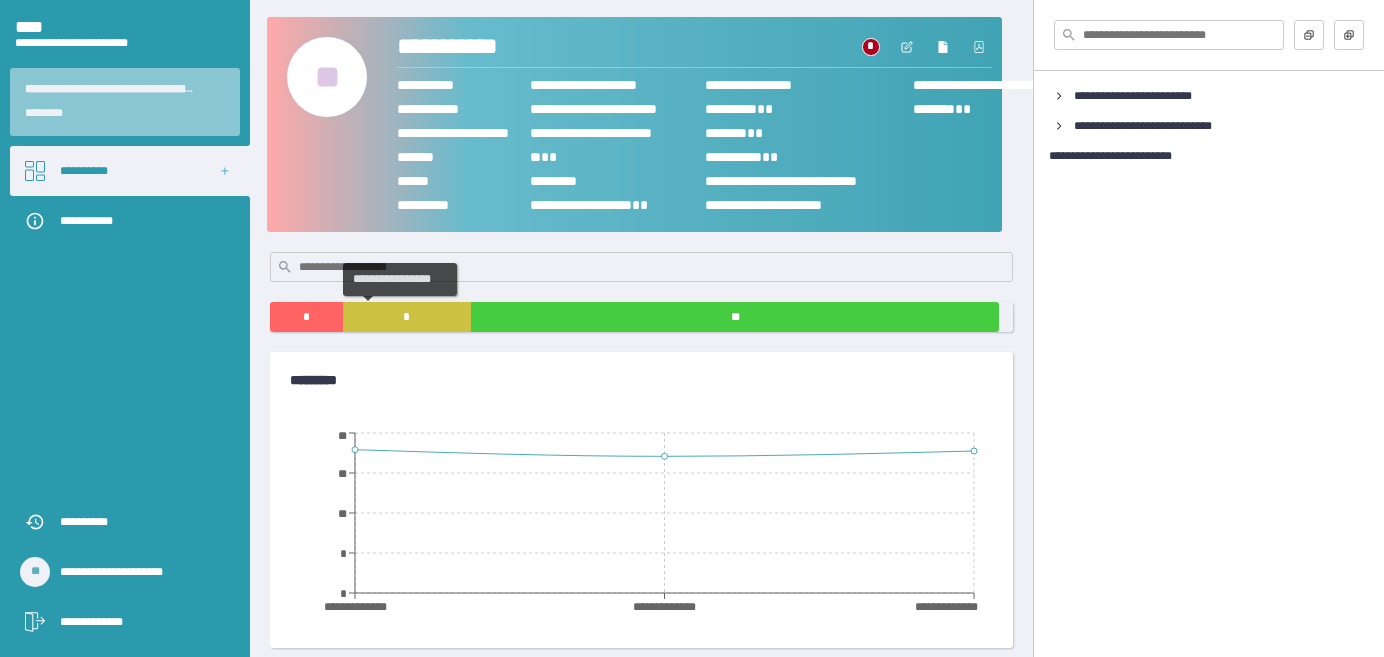 click on "*" at bounding box center [407, 317] 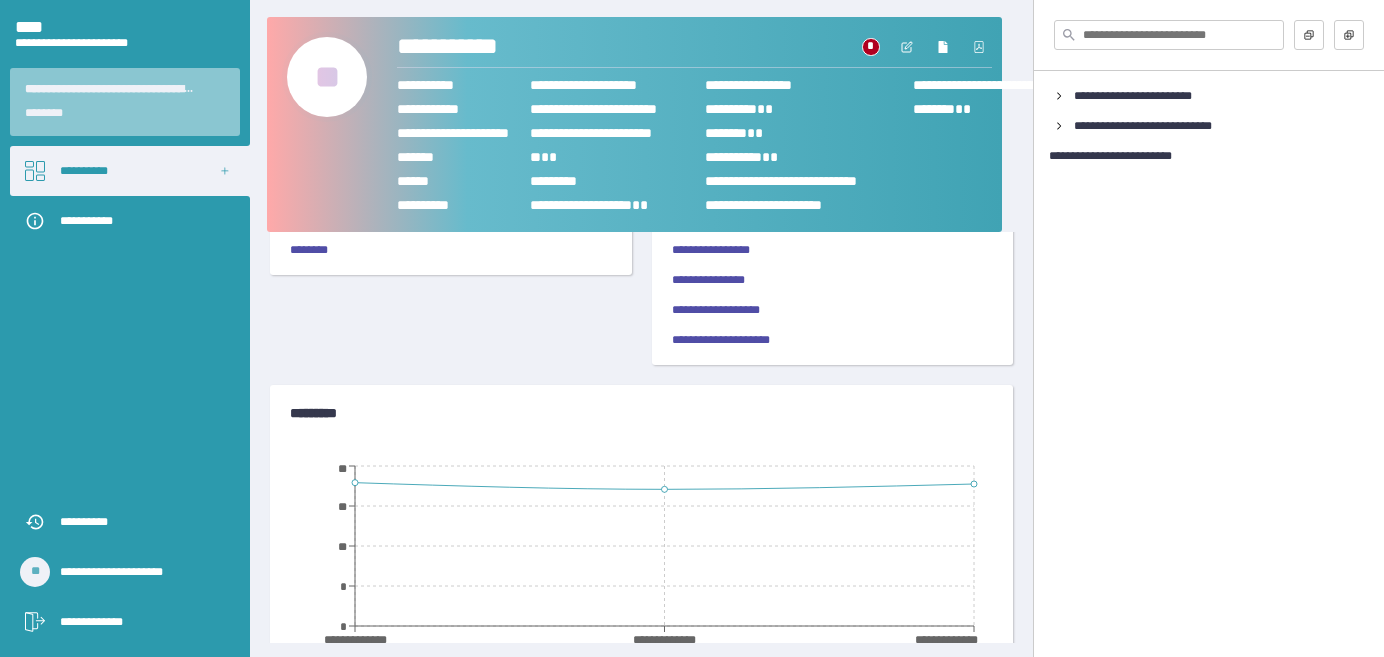 scroll, scrollTop: 0, scrollLeft: 0, axis: both 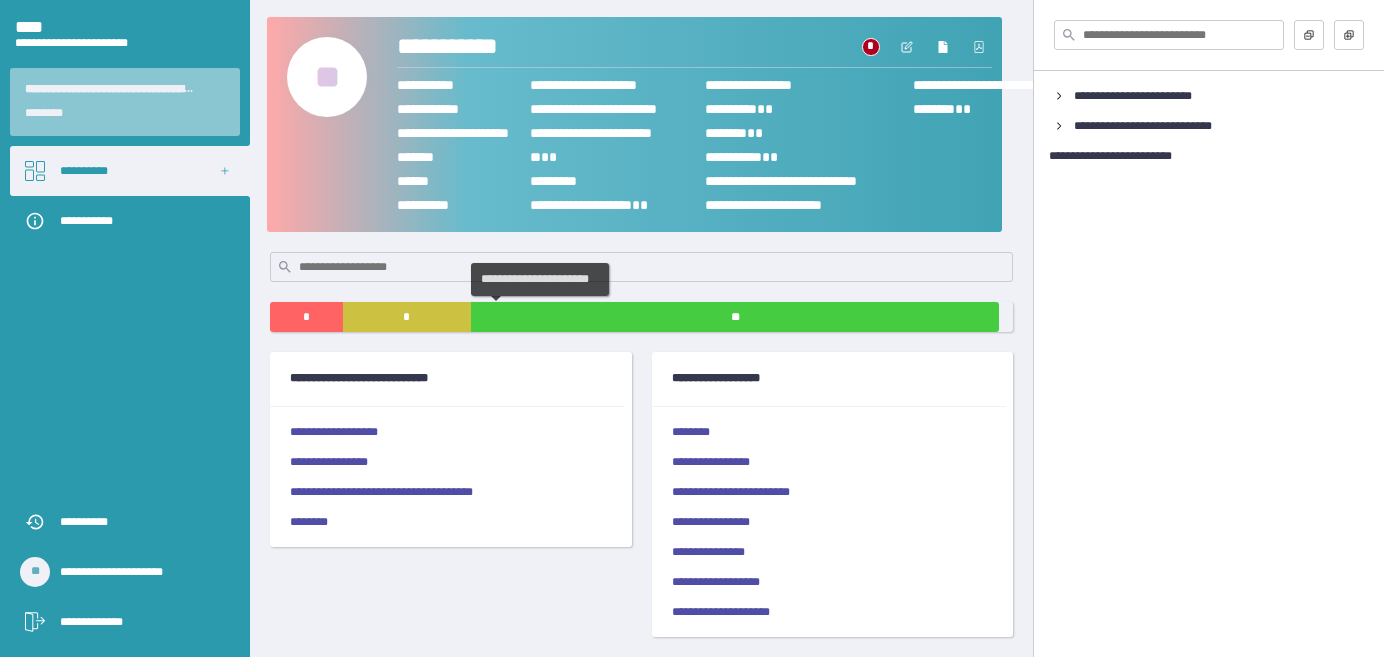 click on "**" at bounding box center [735, 317] 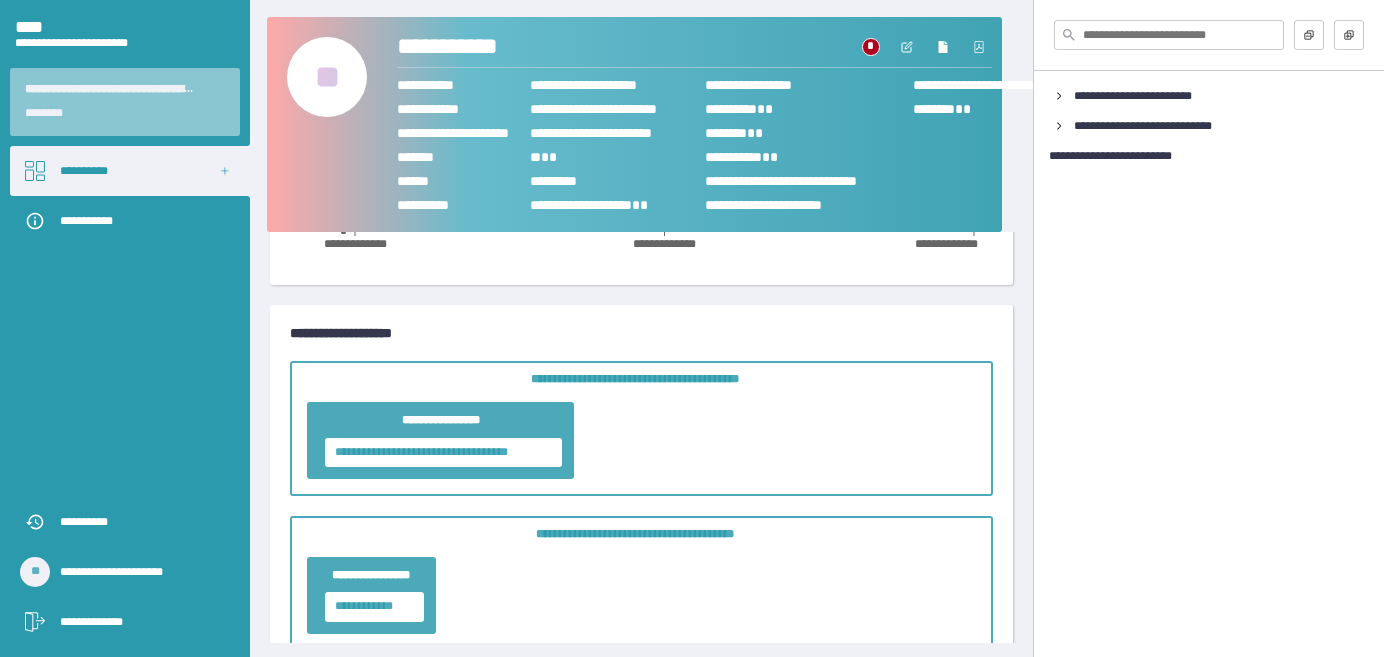 scroll, scrollTop: 0, scrollLeft: 0, axis: both 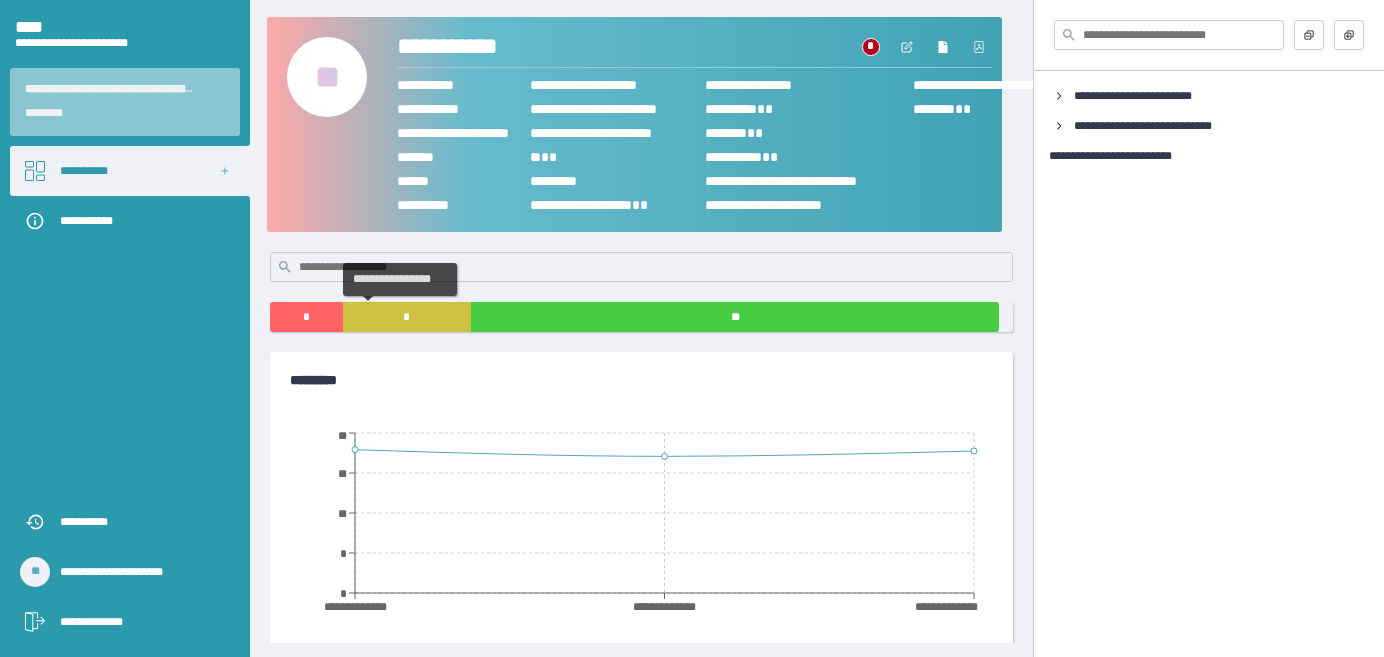 click on "*" at bounding box center [407, 317] 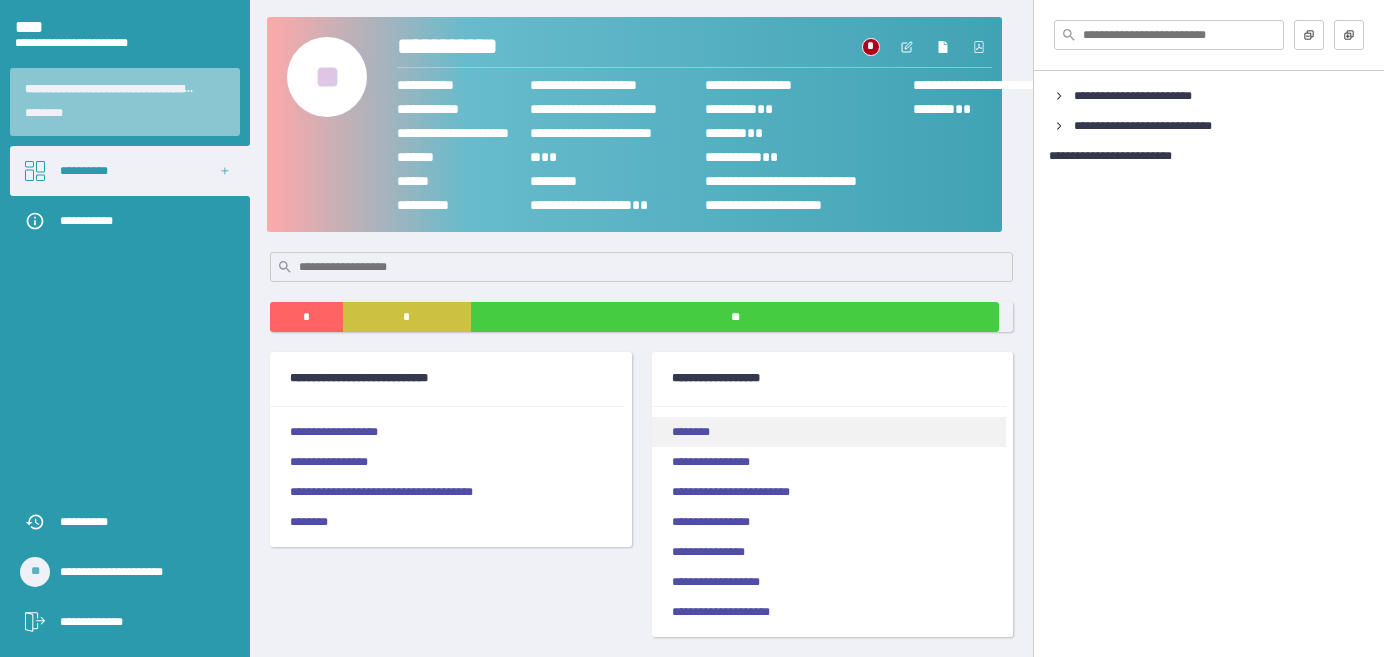click on "********" at bounding box center (691, 432) 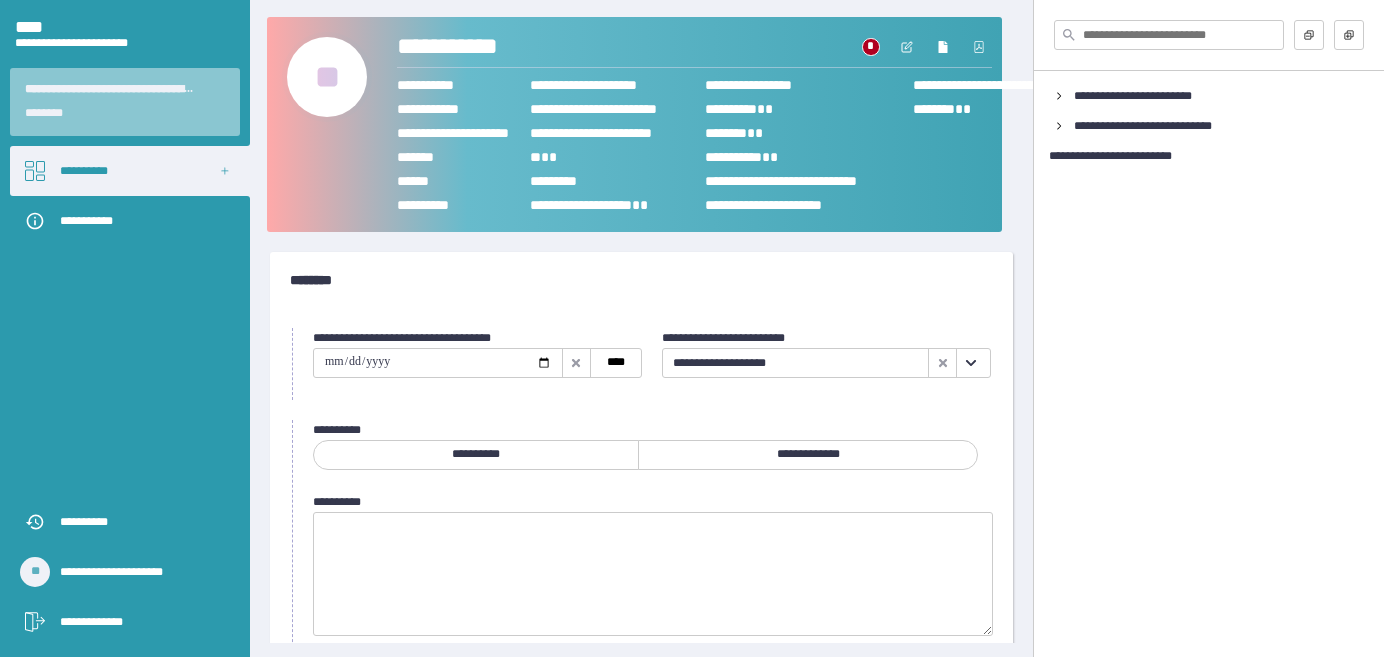 click 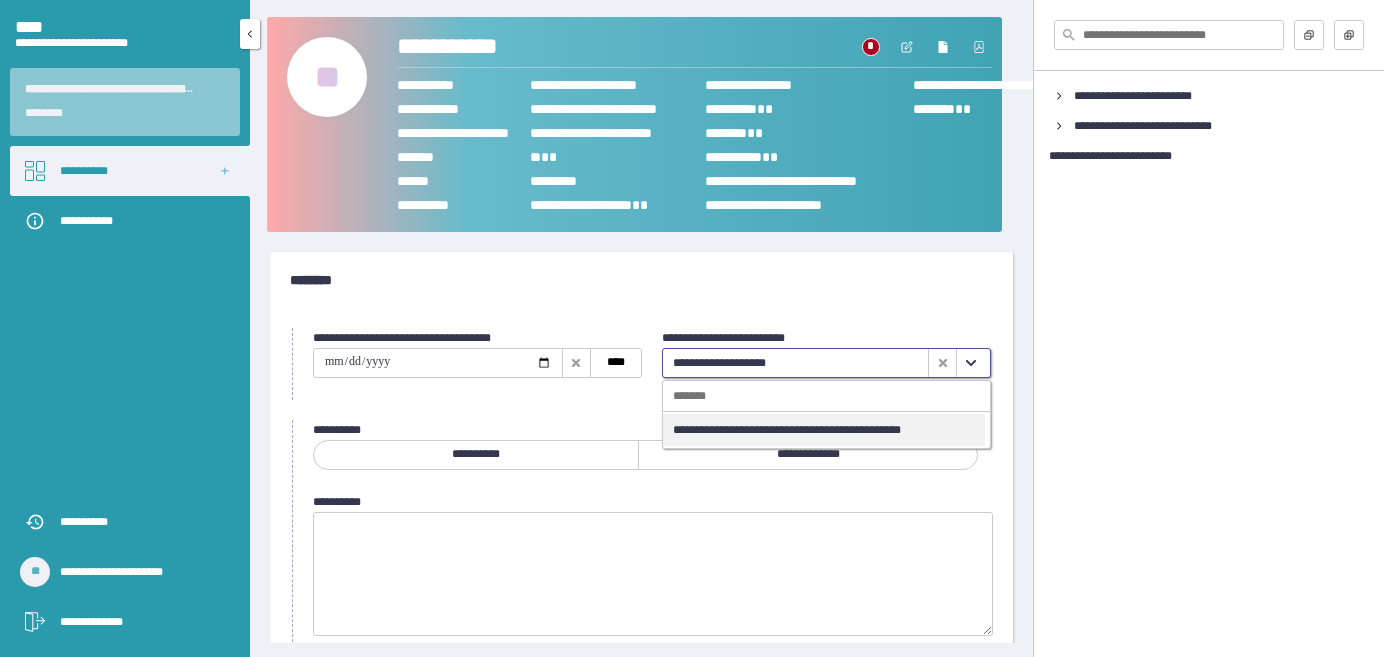 click on "**********" at bounding box center [84, 171] 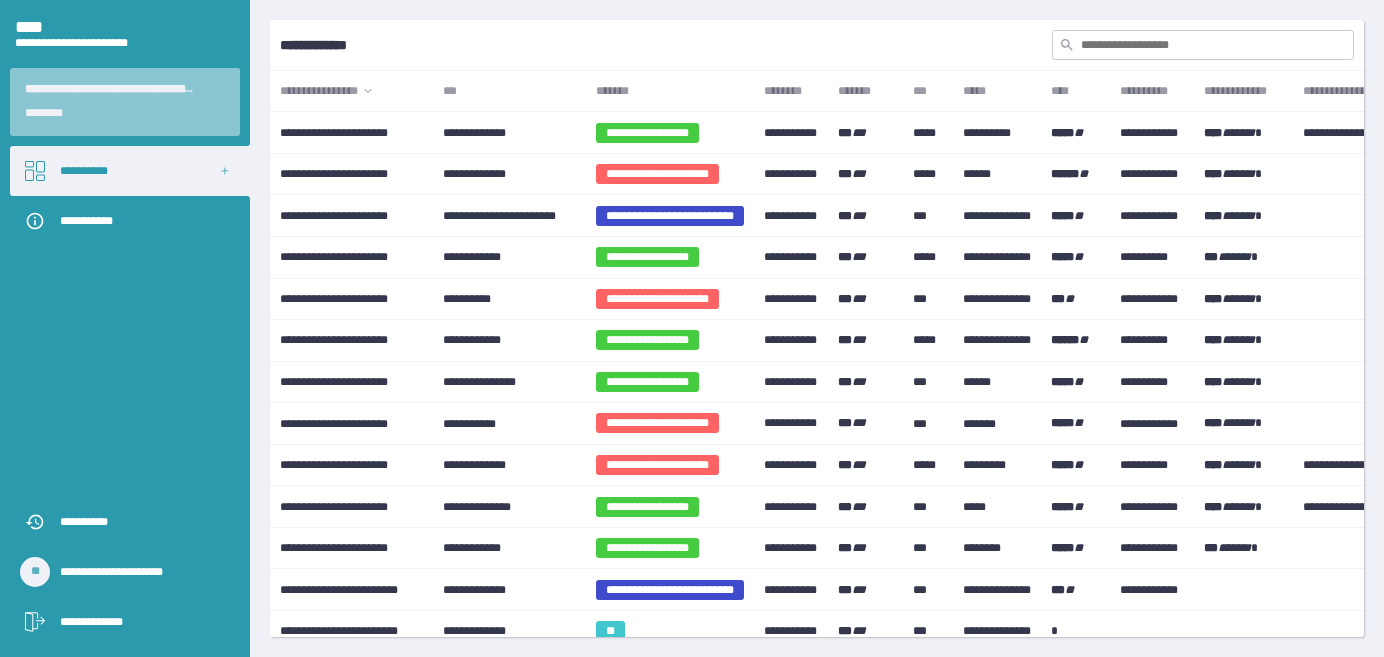 scroll, scrollTop: 698, scrollLeft: 0, axis: vertical 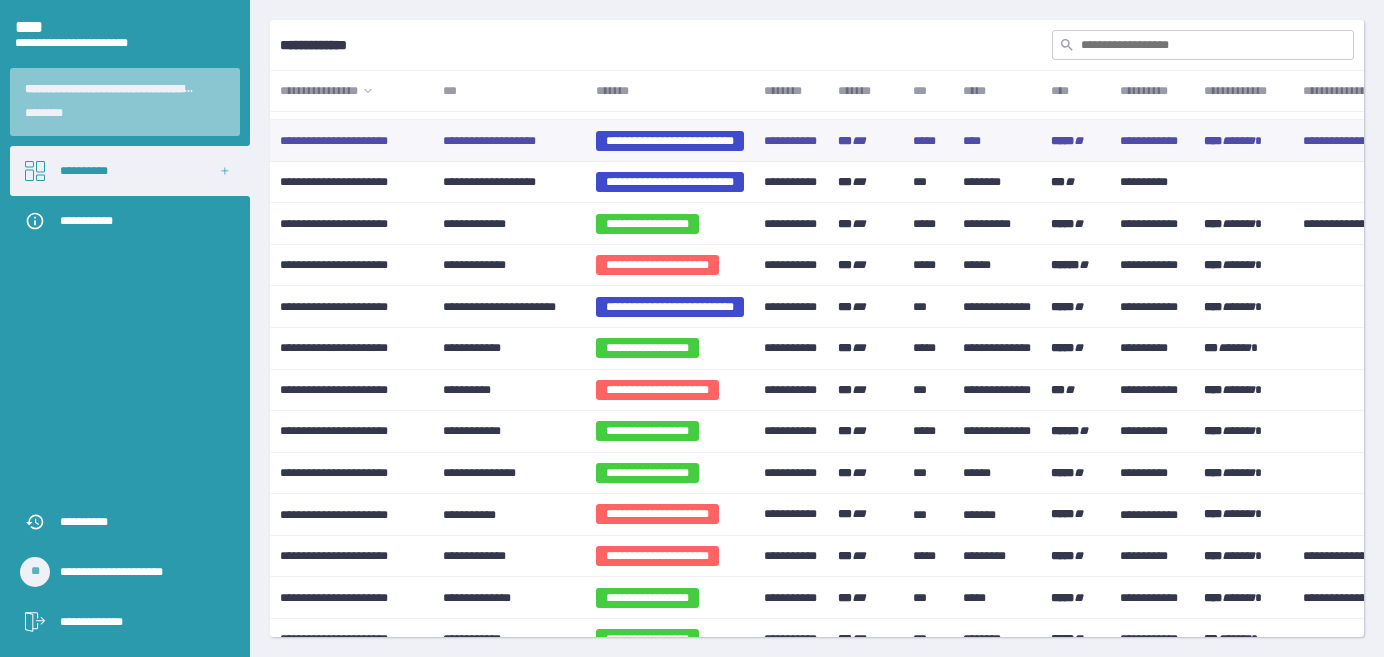 click on "**********" at bounding box center (489, 140) 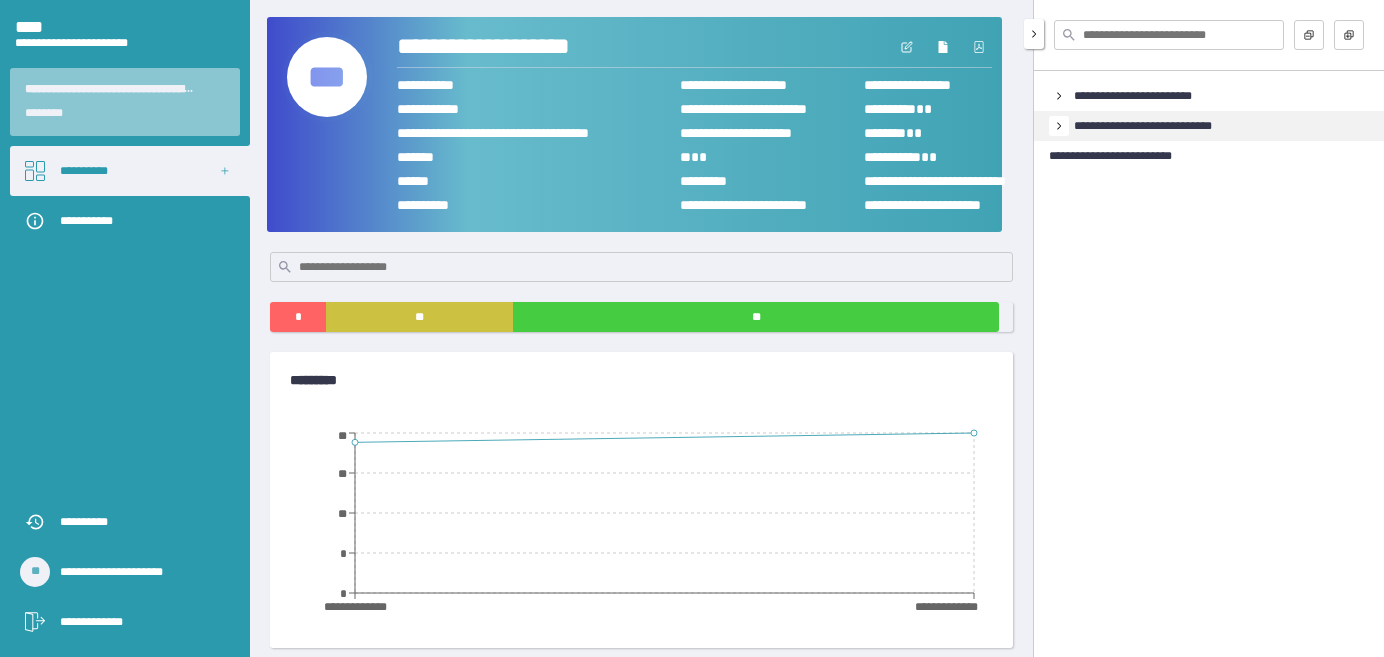 click 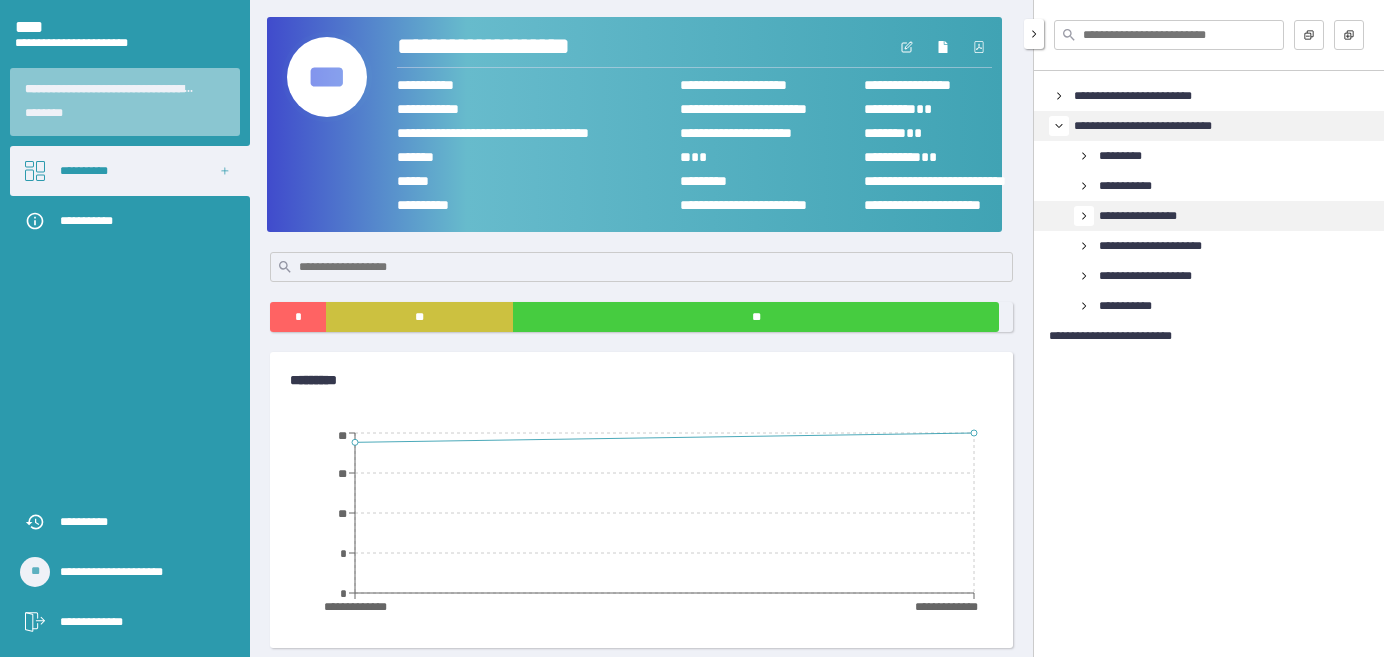 click 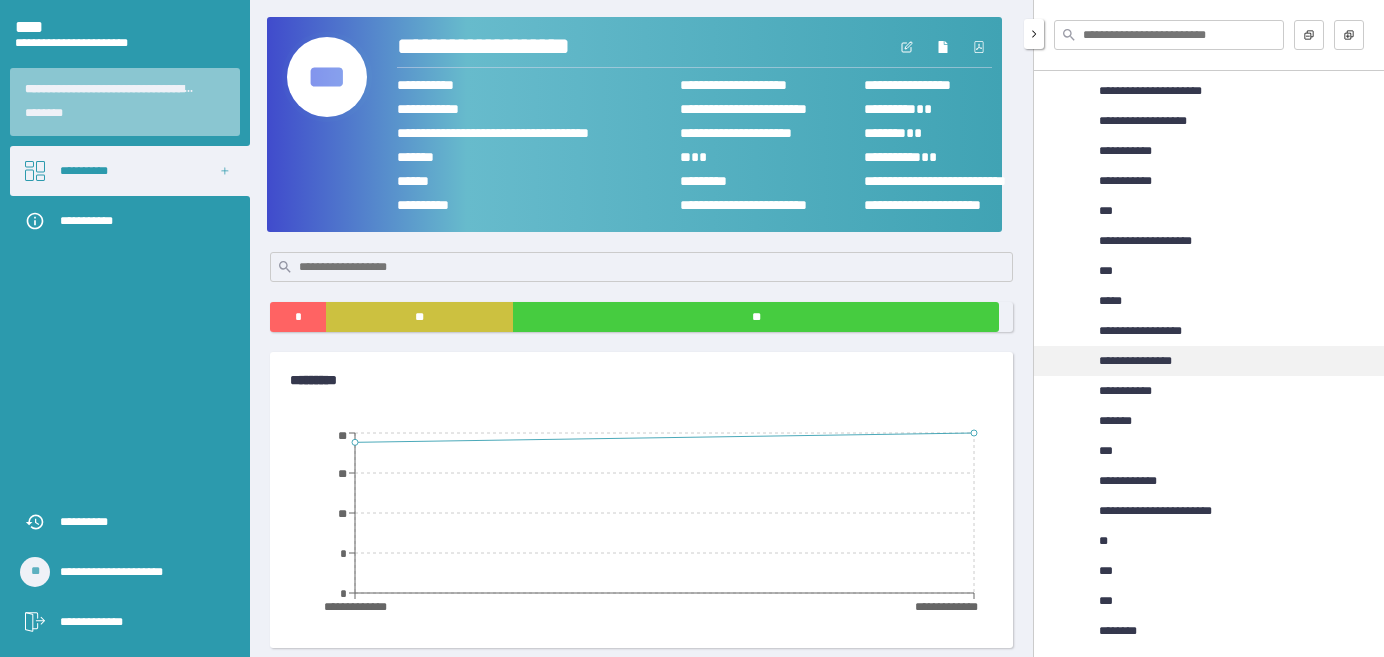 scroll, scrollTop: 545, scrollLeft: 0, axis: vertical 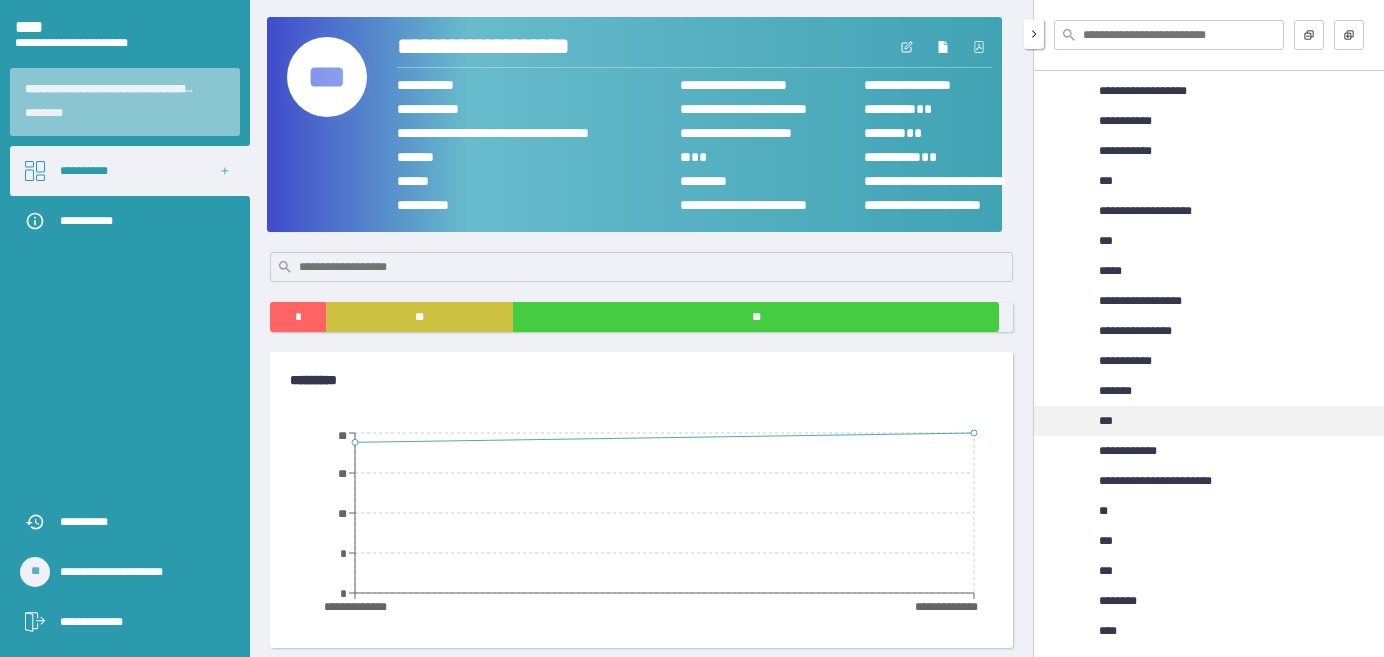 click on "***" at bounding box center [1106, 421] 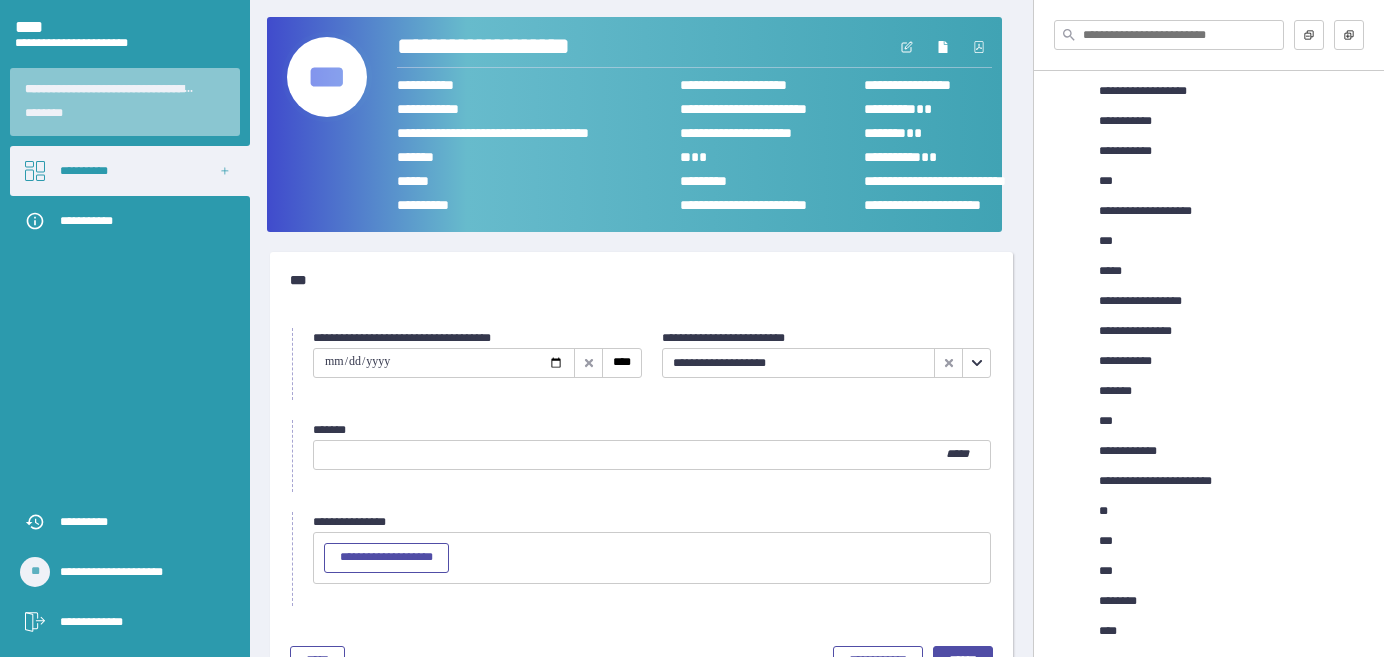 click 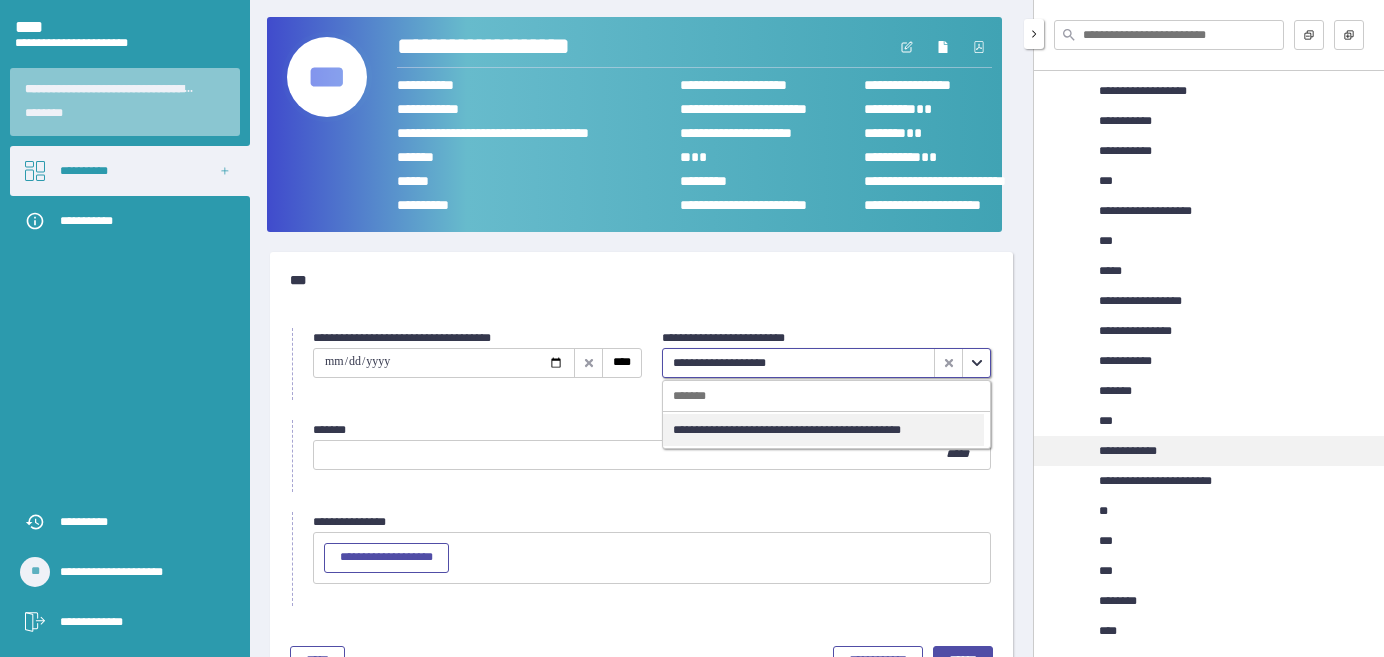click on "**********" at bounding box center (1128, 451) 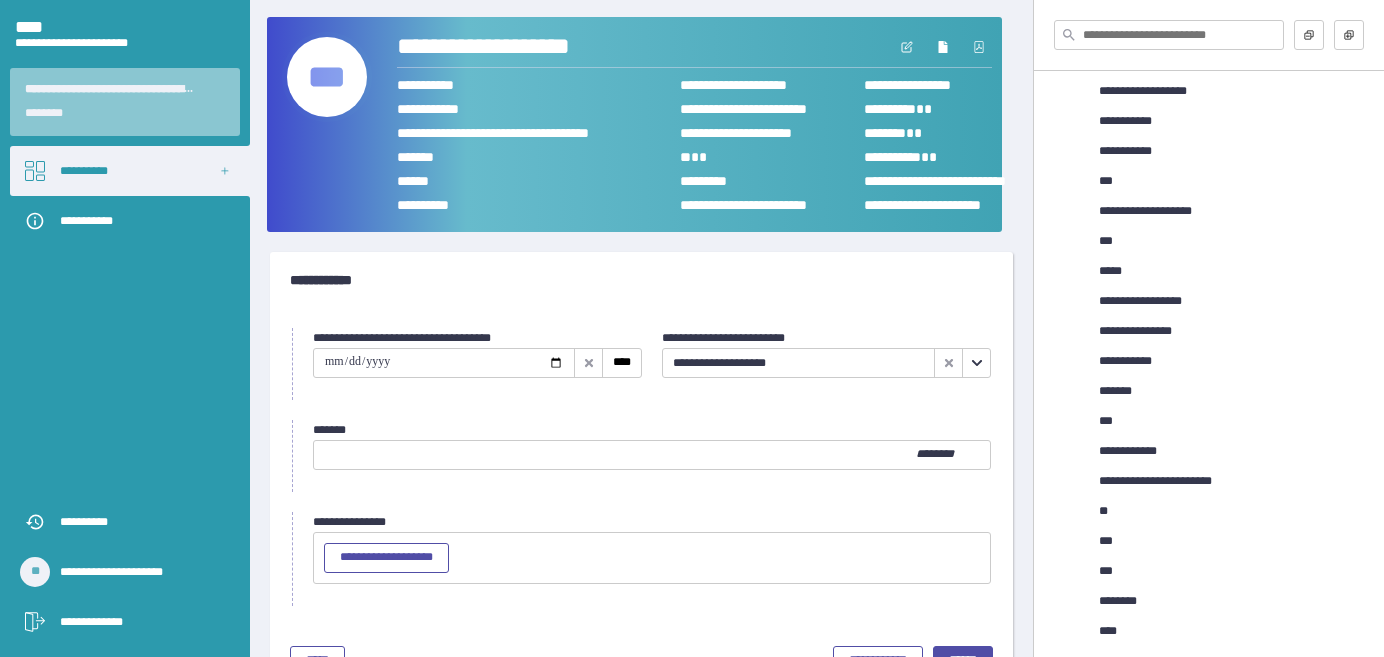 click 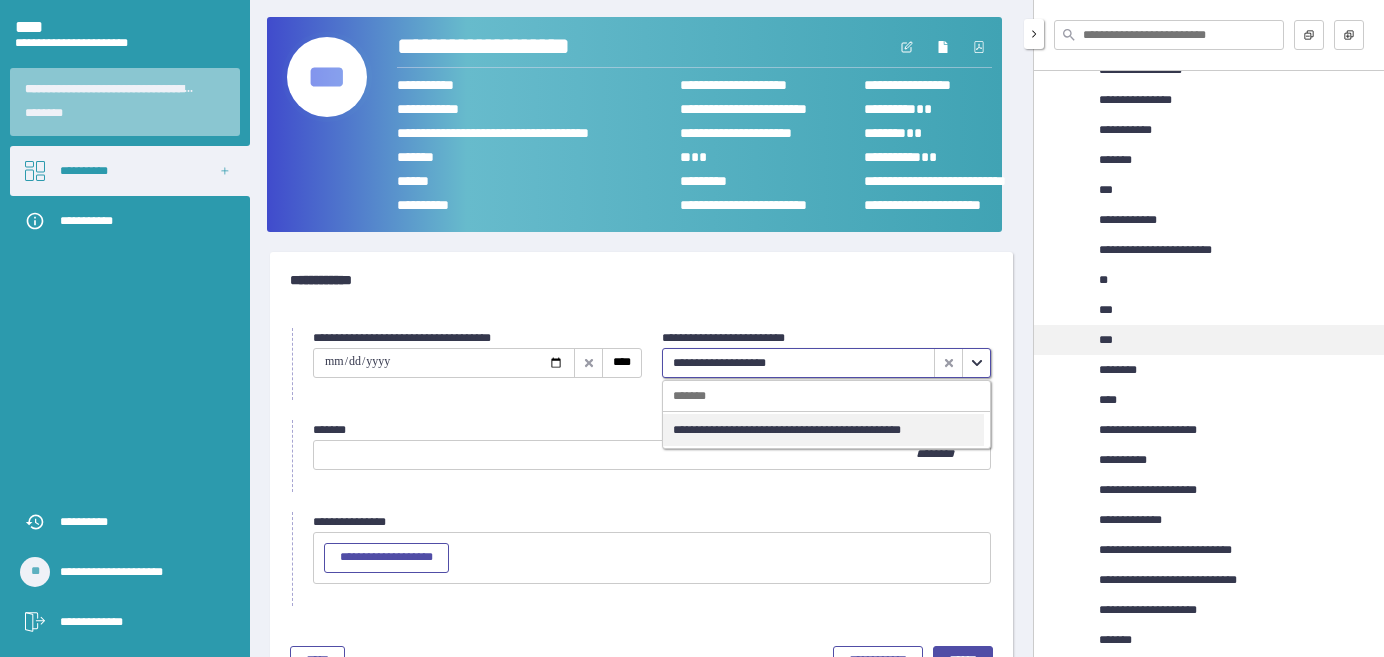 scroll, scrollTop: 818, scrollLeft: 0, axis: vertical 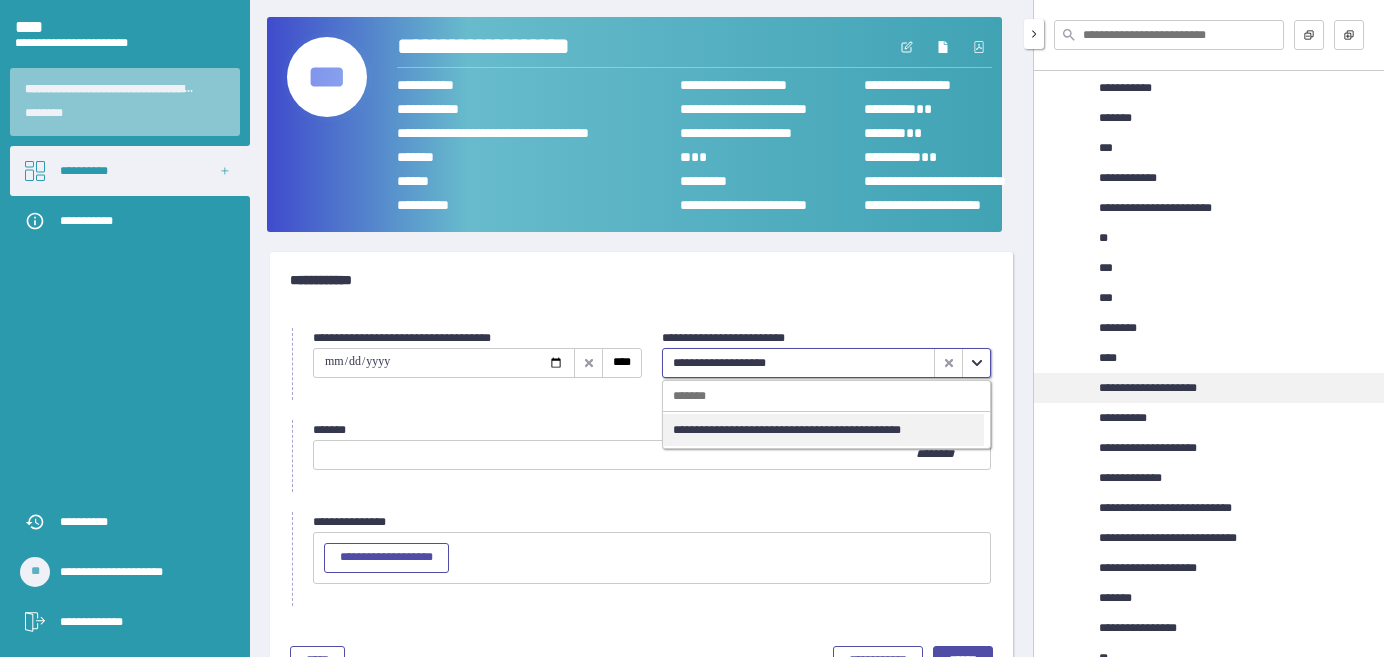 click on "**********" at bounding box center (1148, 388) 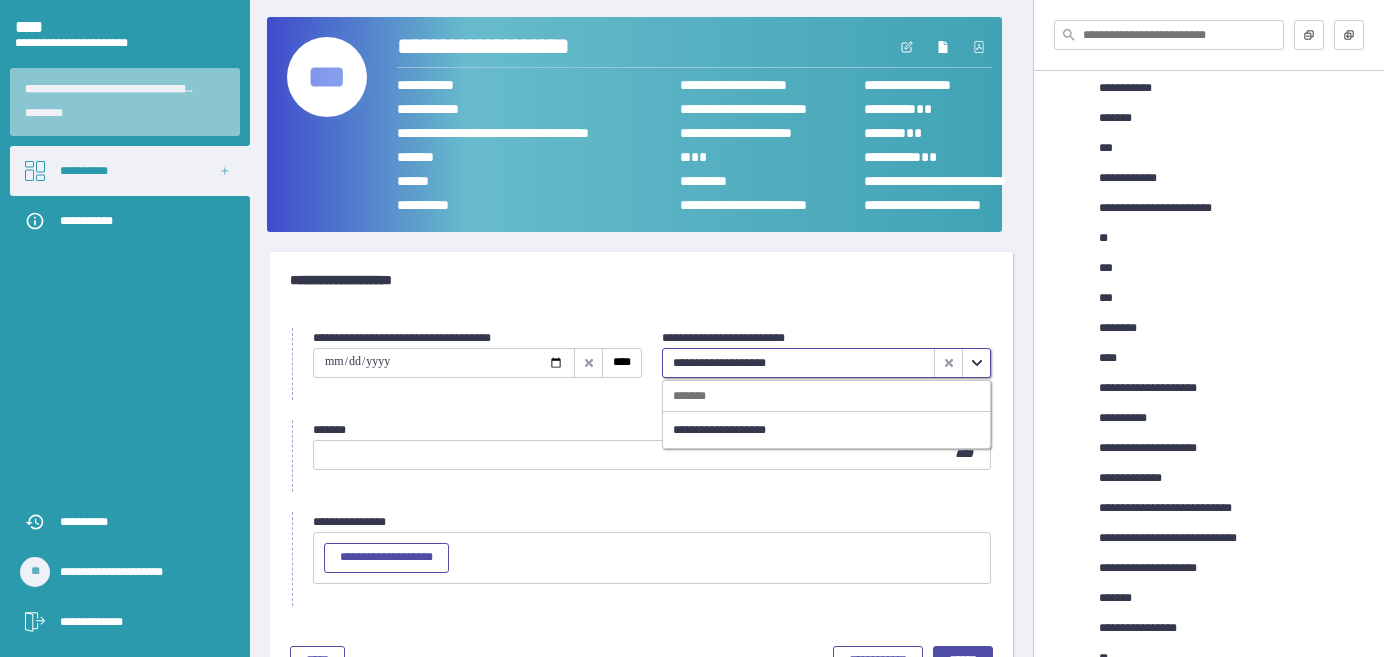 click 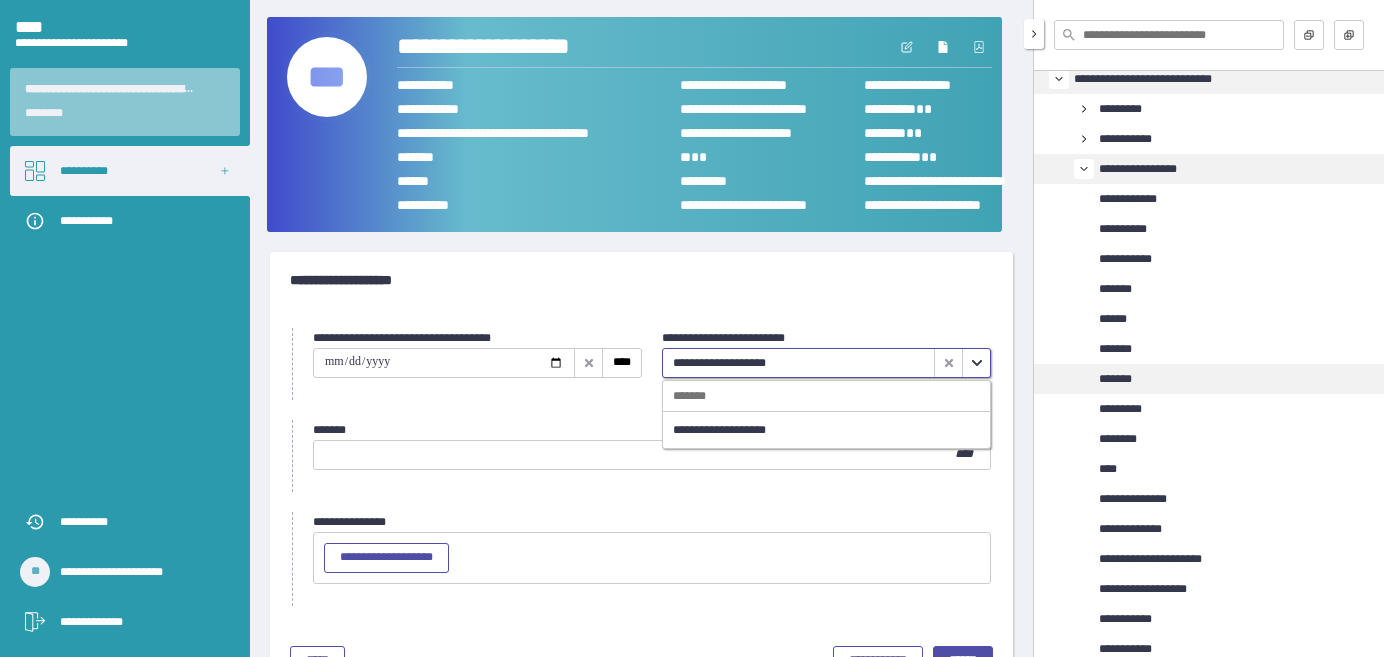 scroll, scrollTop: 0, scrollLeft: 0, axis: both 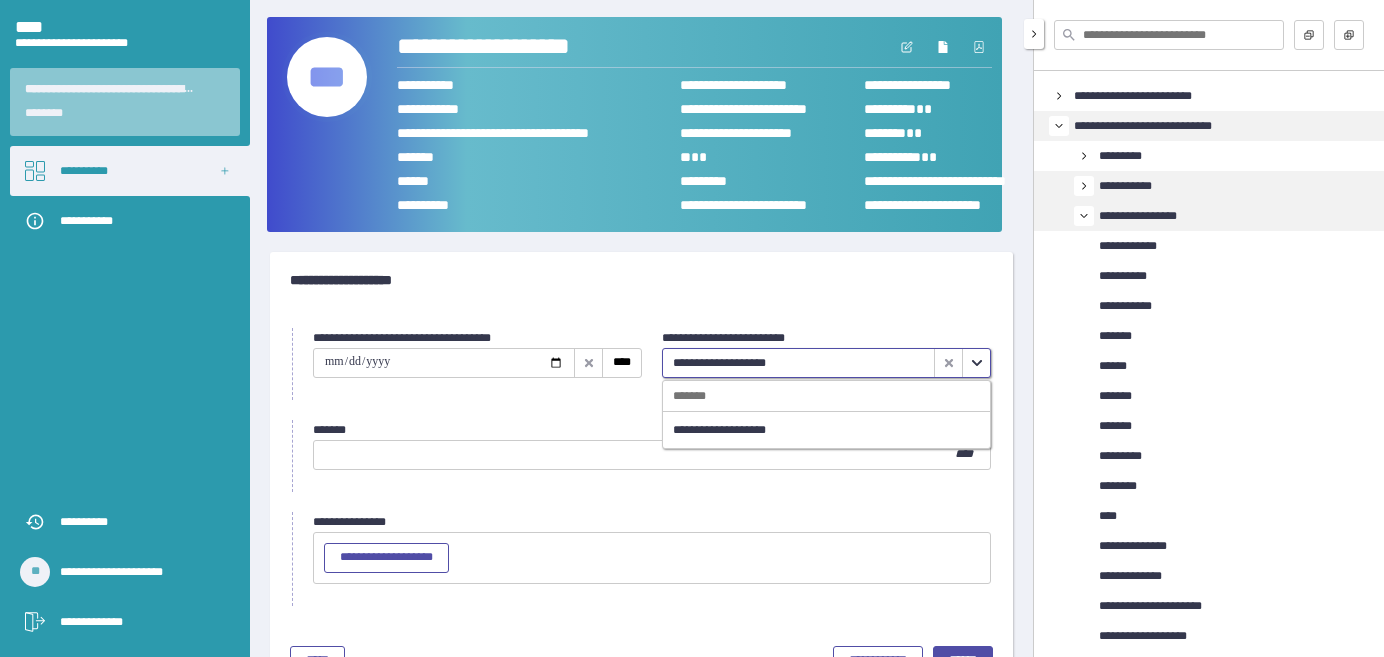 click 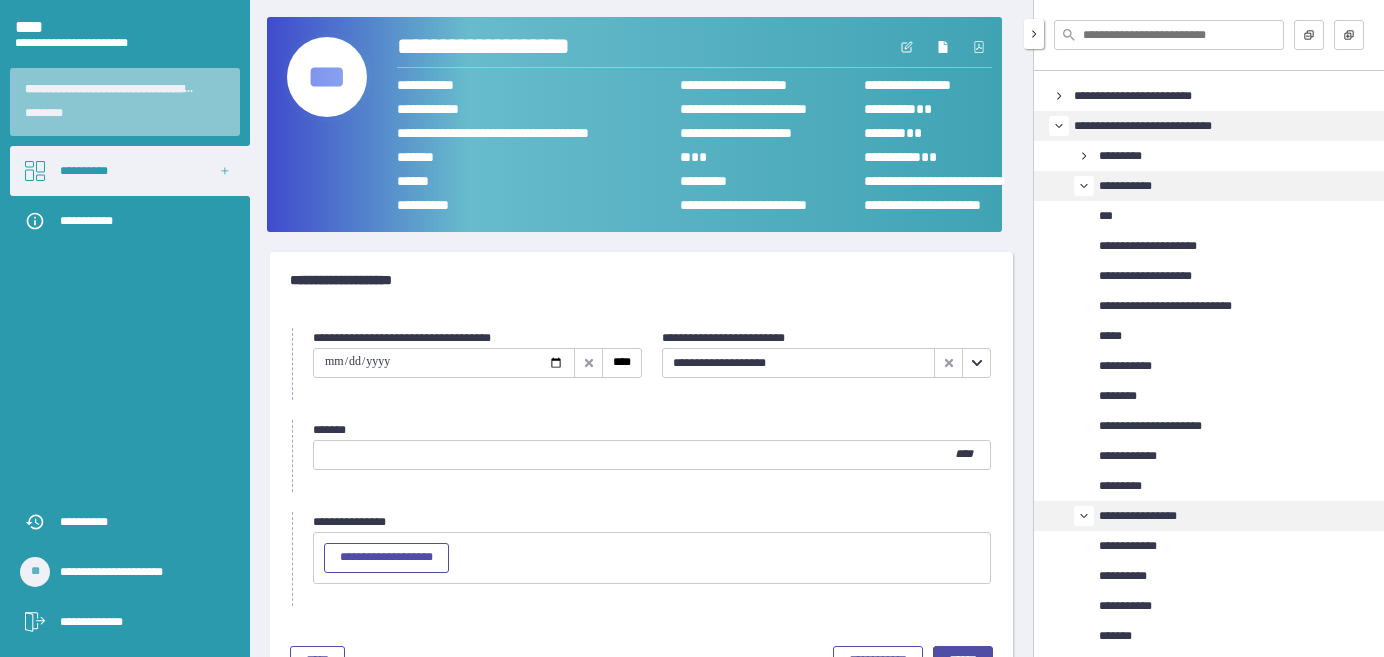 click 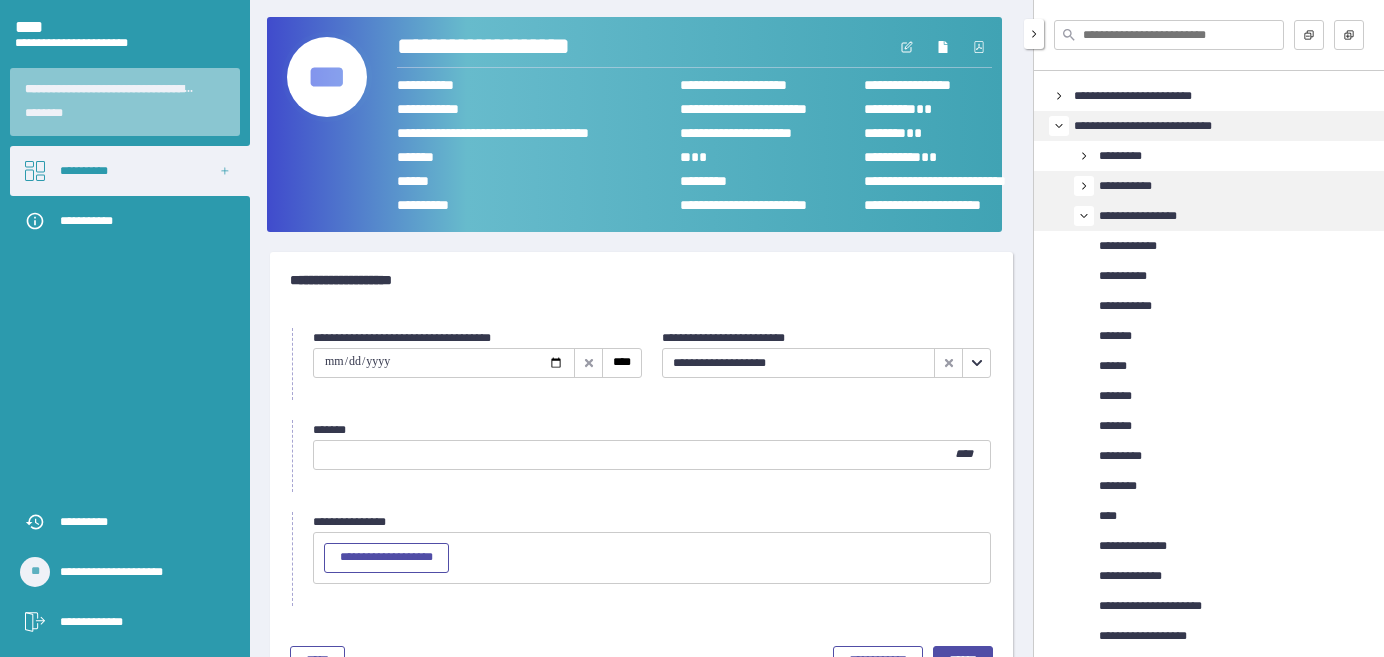 click 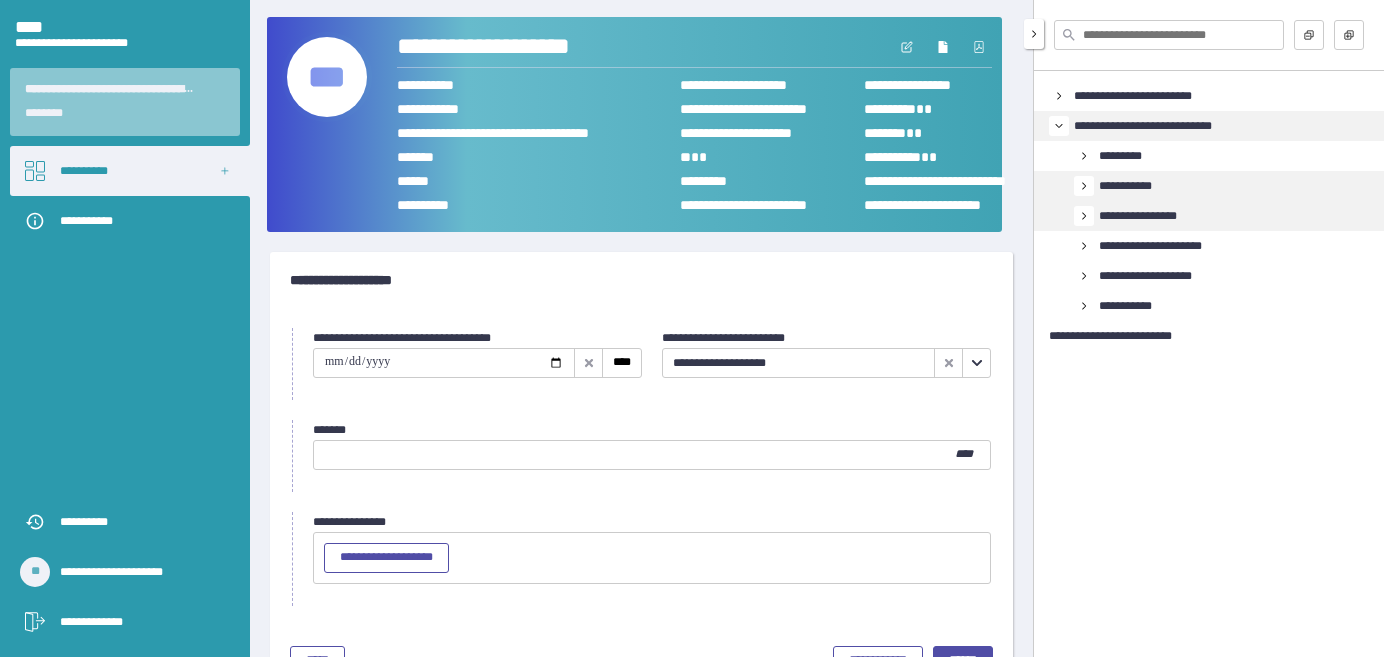 click 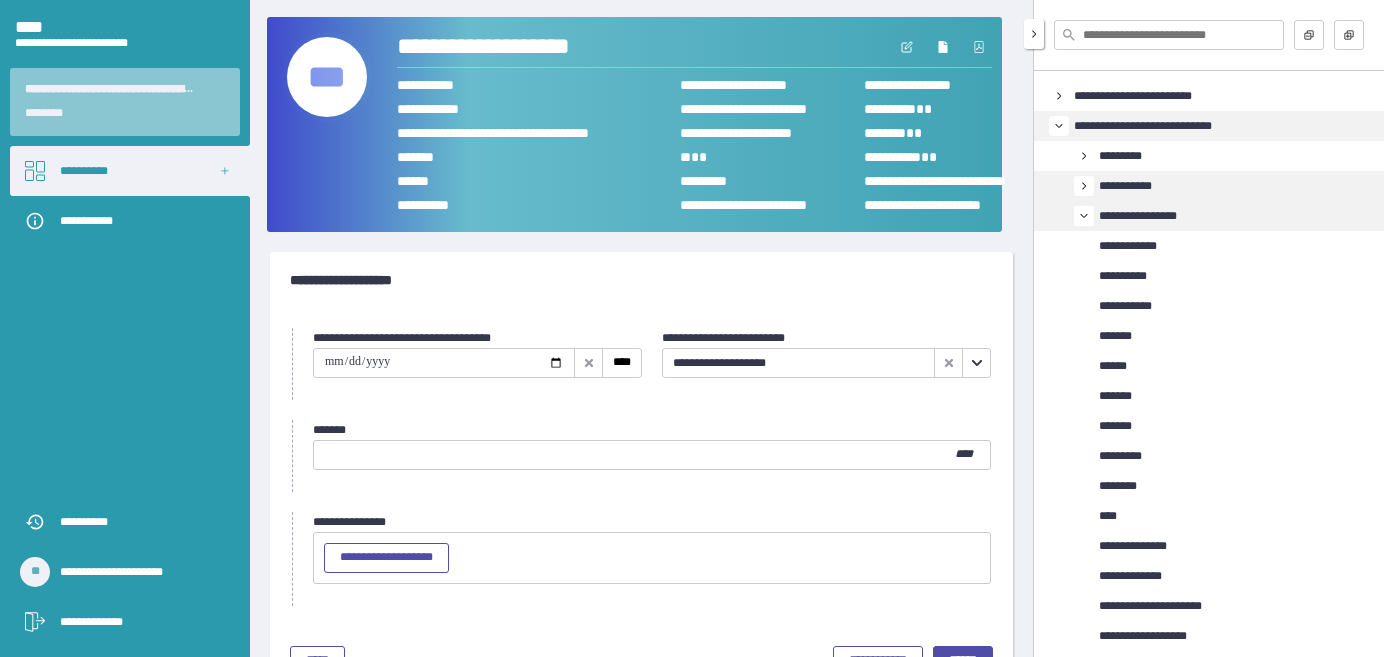 click on "**********" at bounding box center (1138, 216) 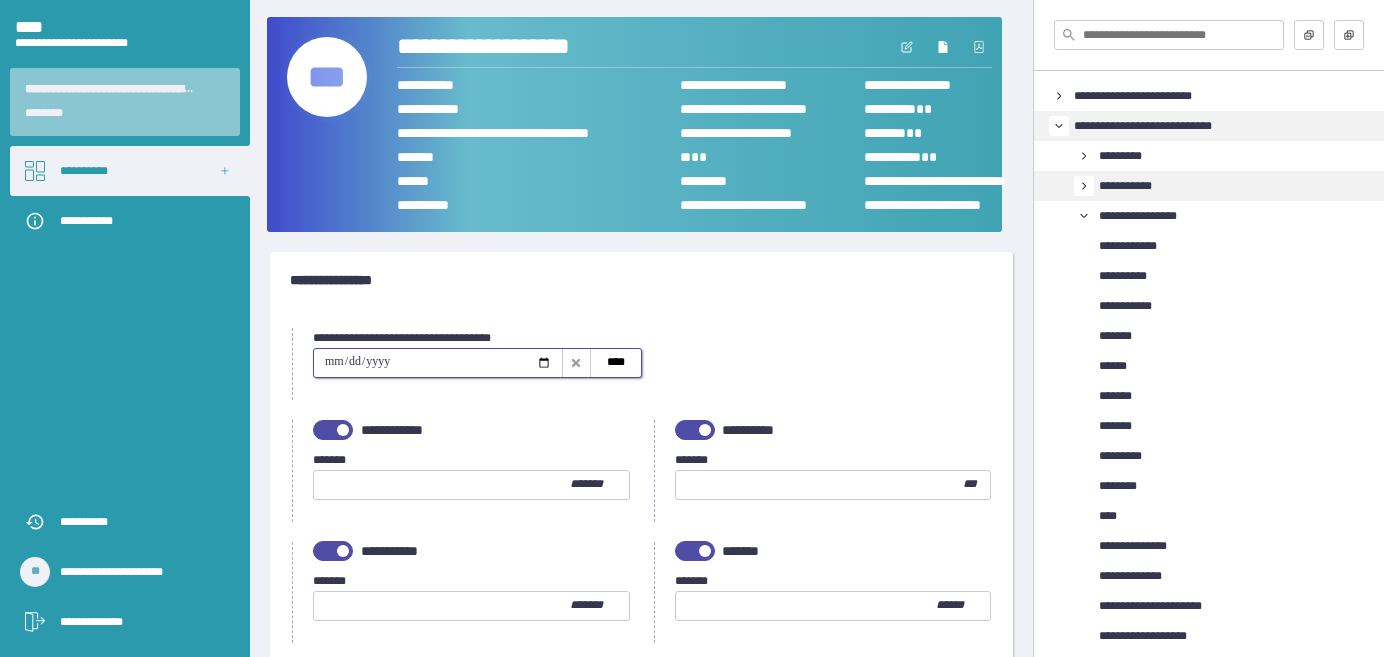 click at bounding box center (438, 363) 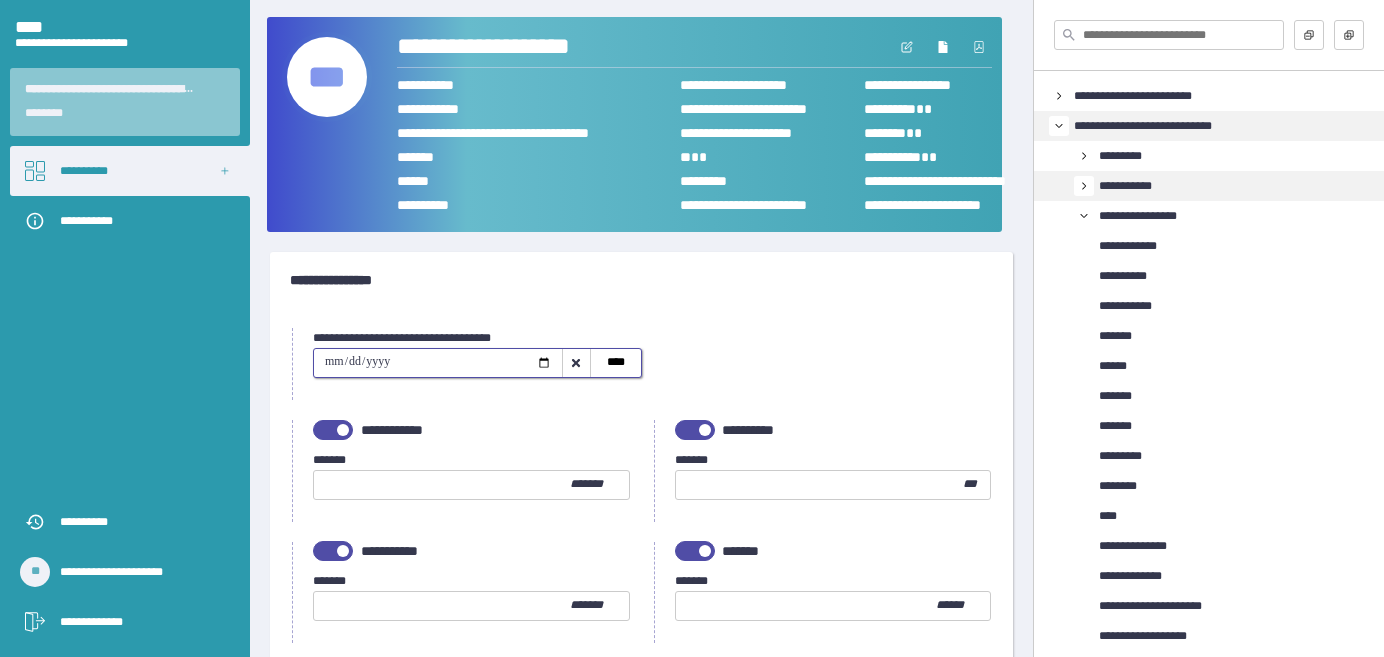 type on "**********" 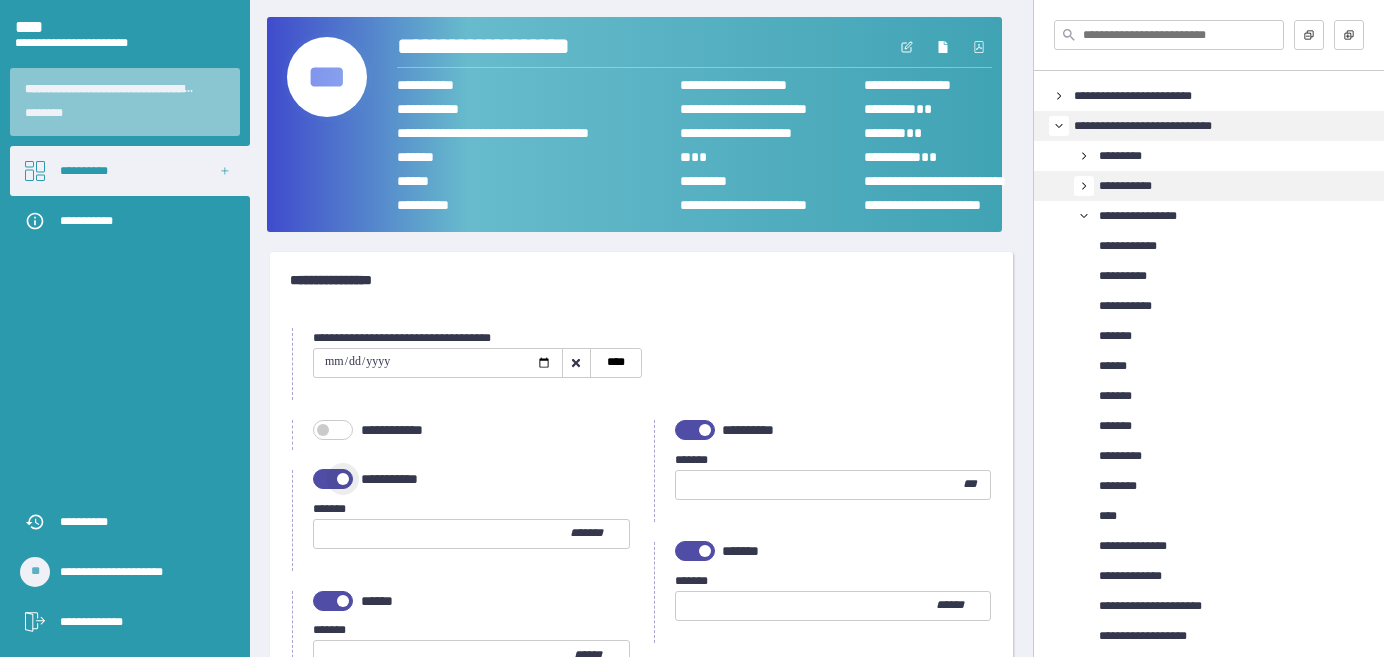 click at bounding box center (333, 479) 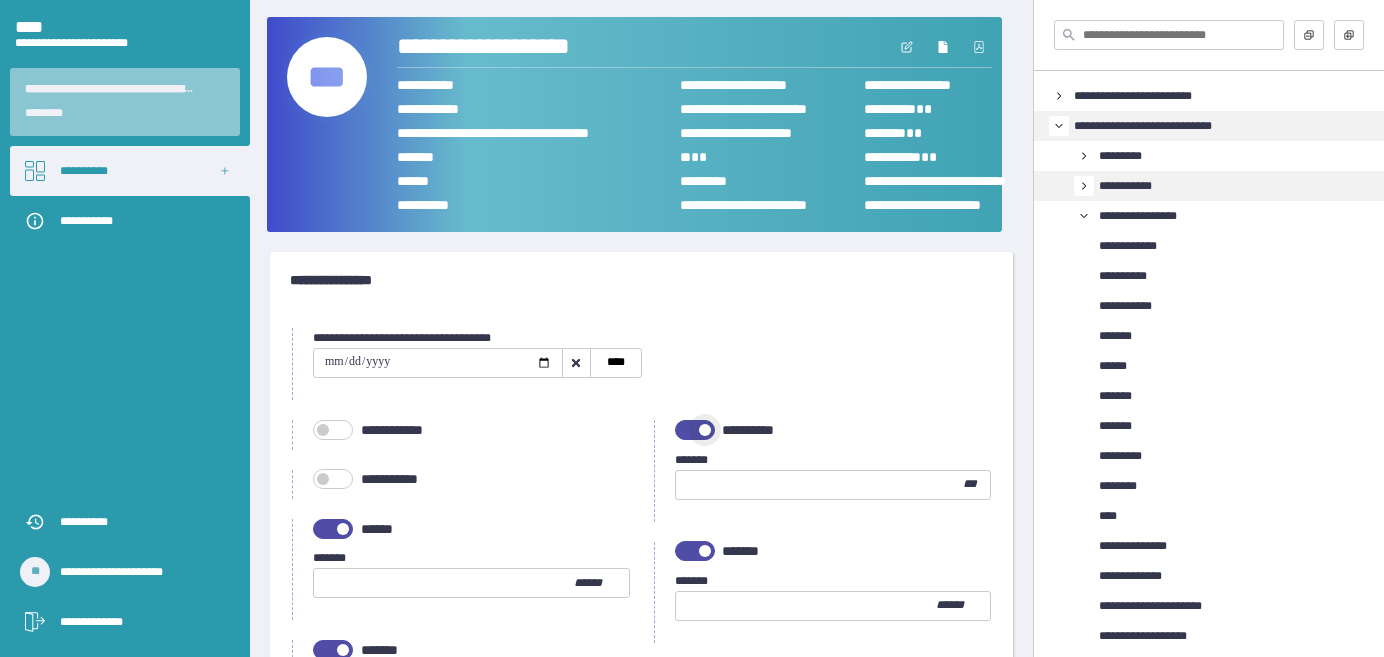 click at bounding box center (695, 430) 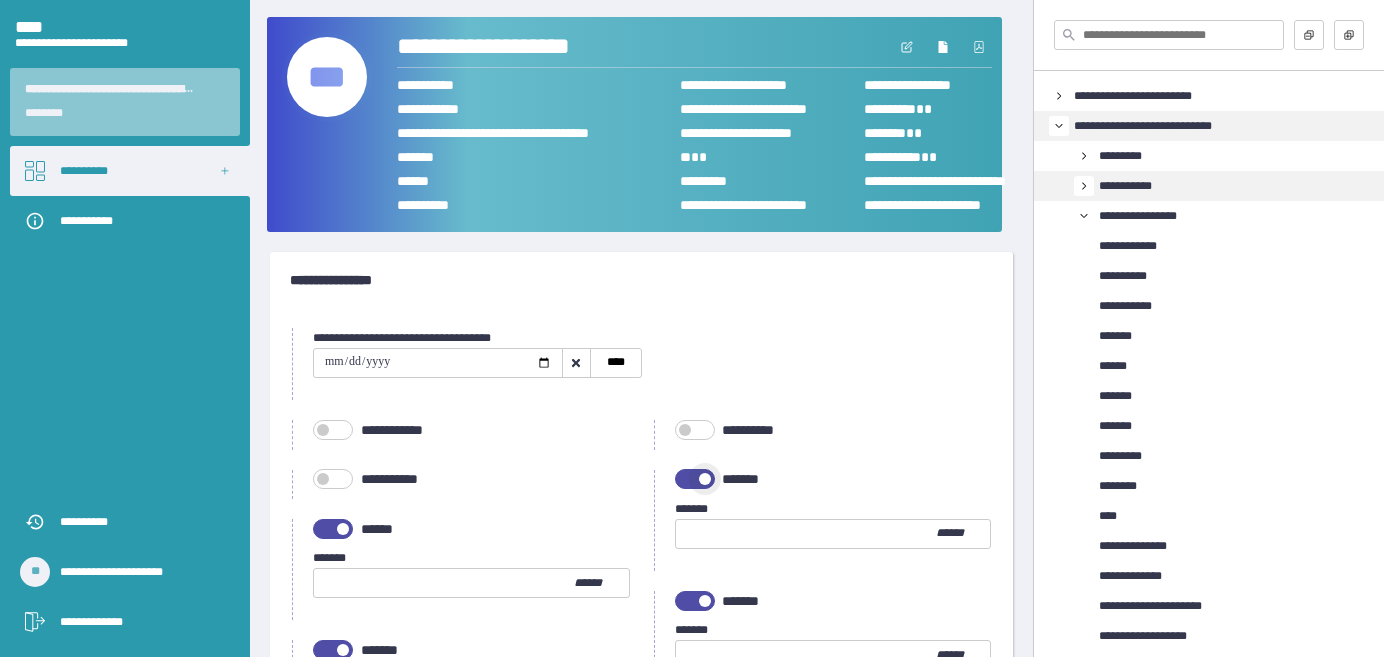 click at bounding box center [695, 479] 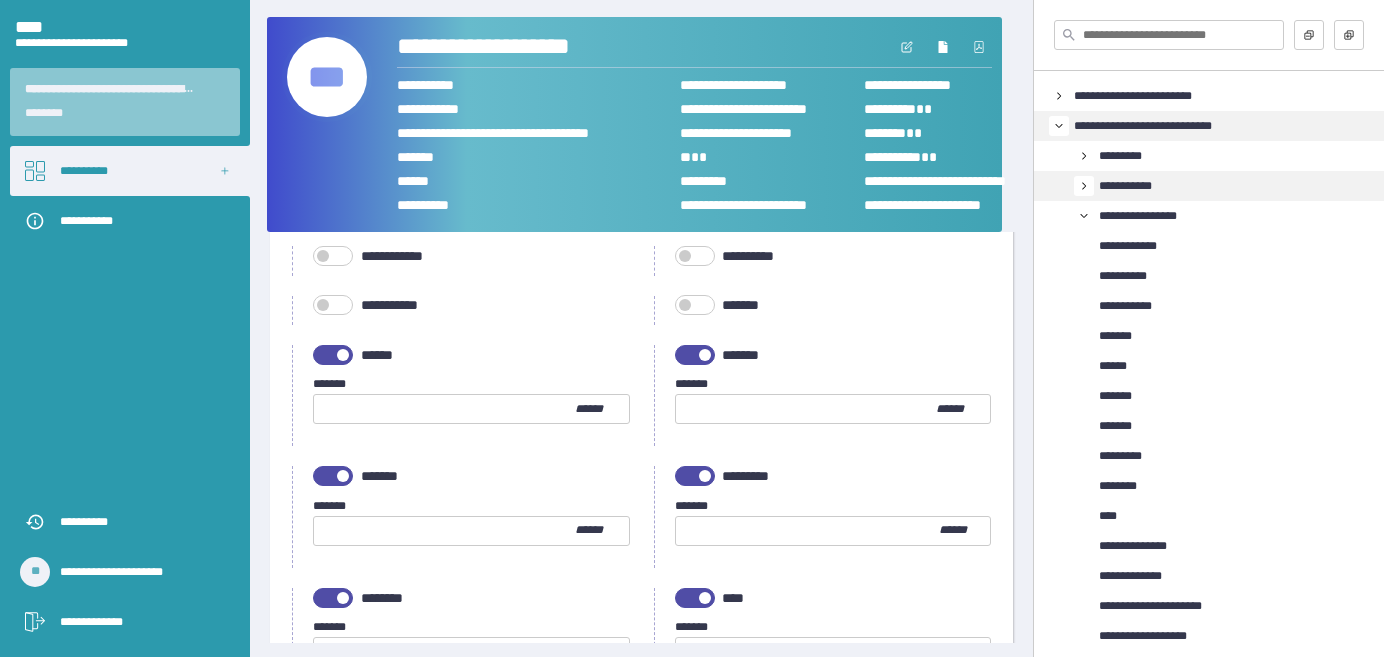 scroll, scrollTop: 181, scrollLeft: 0, axis: vertical 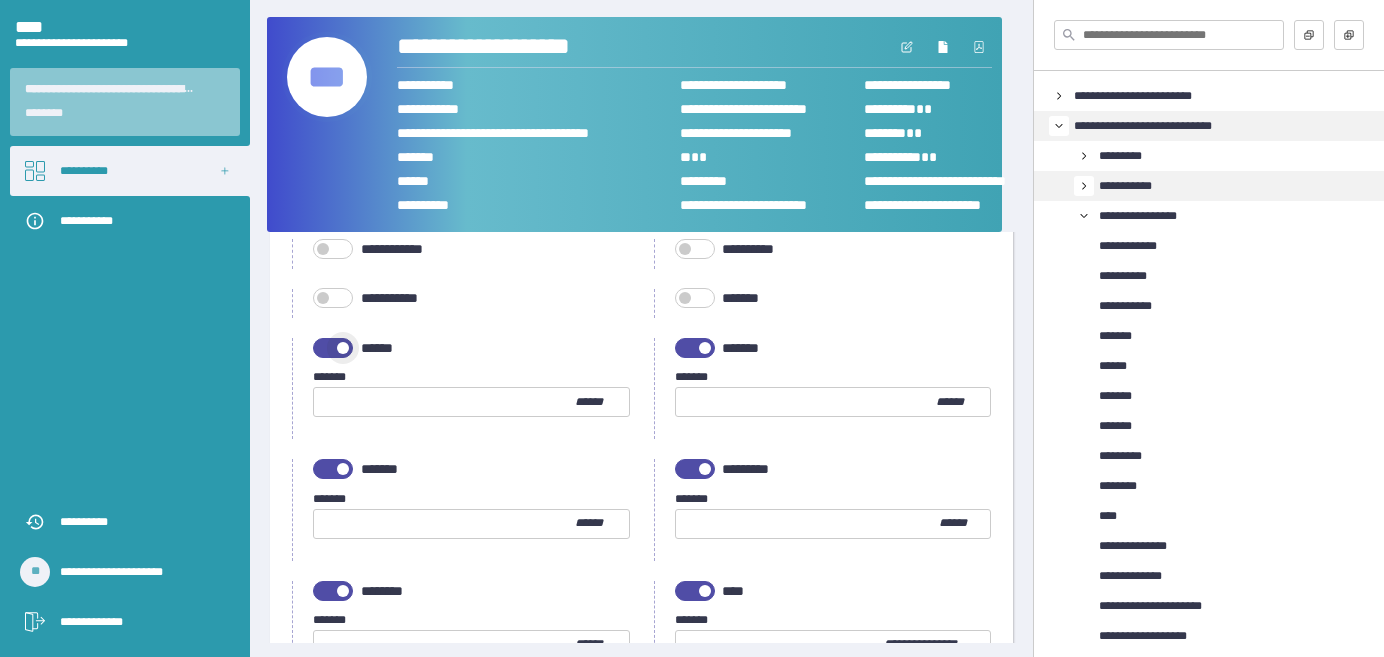 click at bounding box center [333, 348] 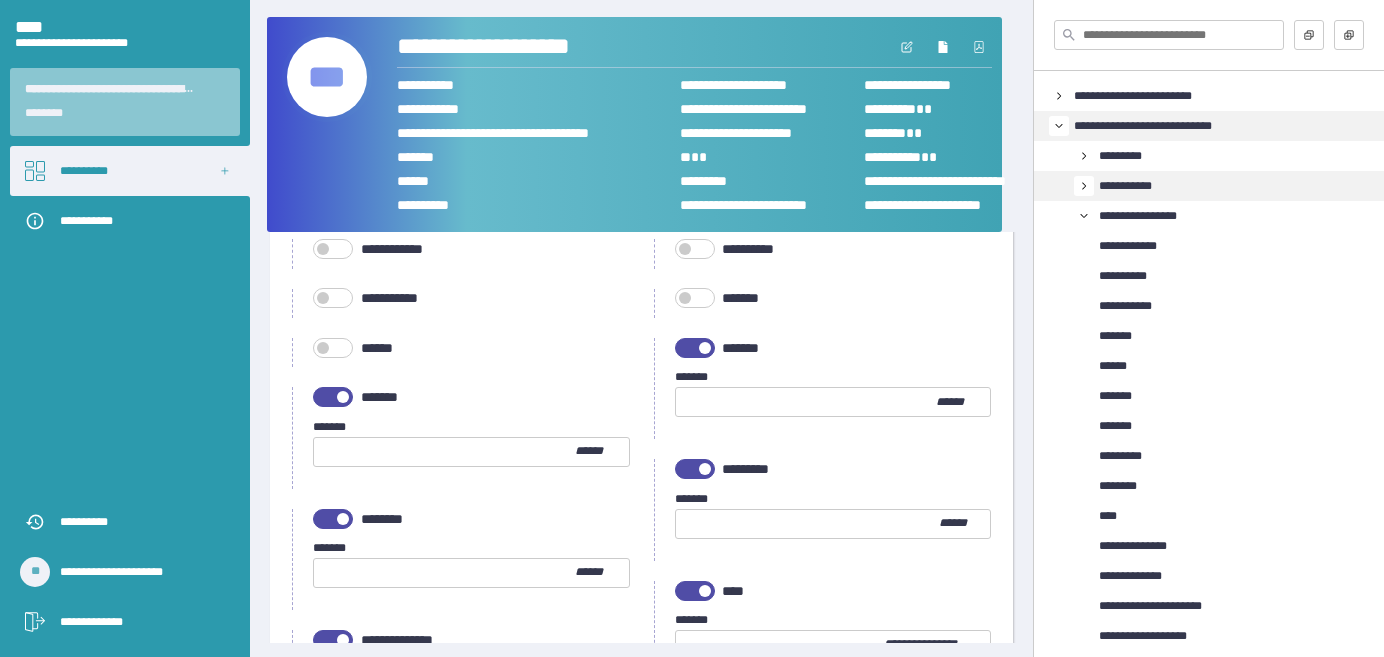 click at bounding box center (695, 348) 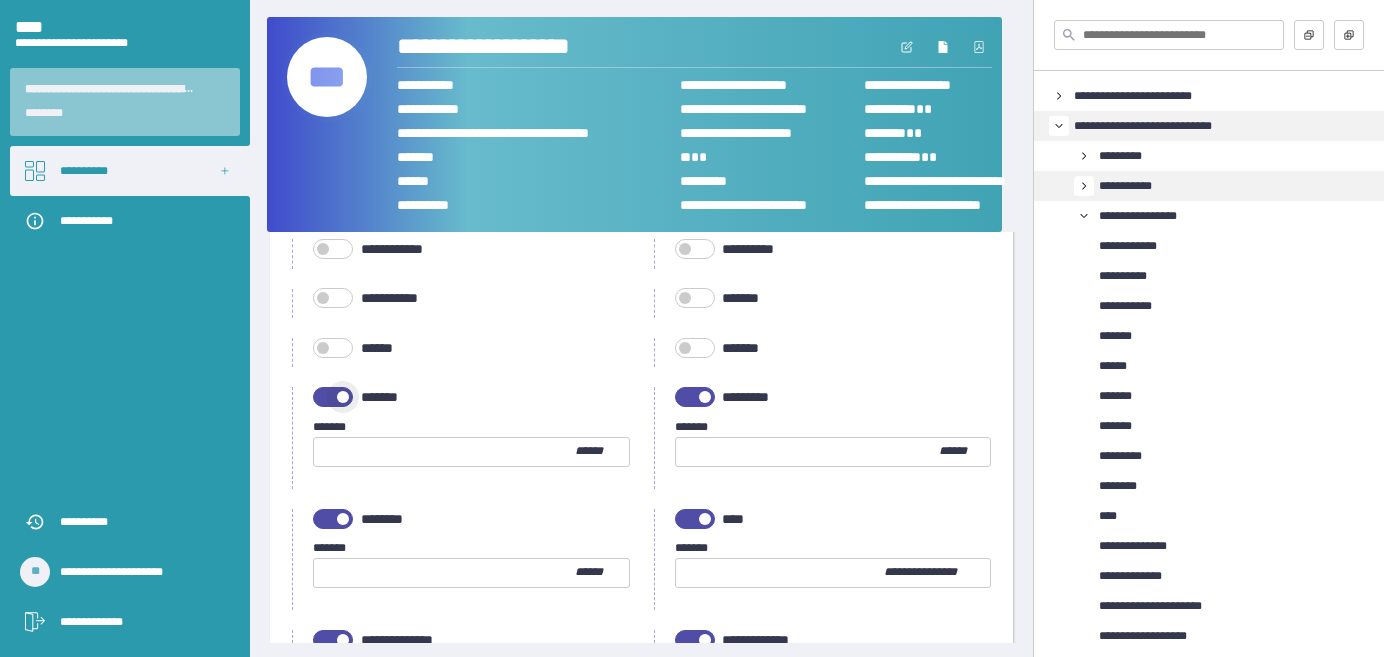 click at bounding box center (333, 397) 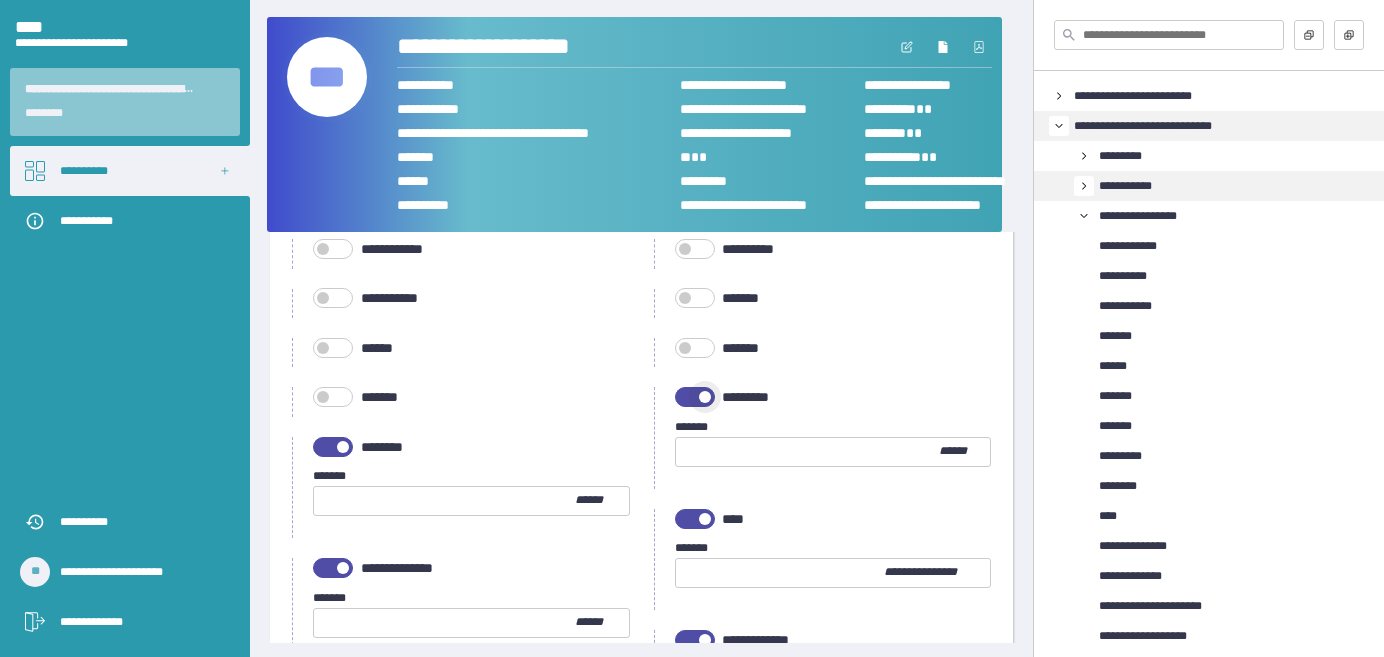 click at bounding box center (695, 397) 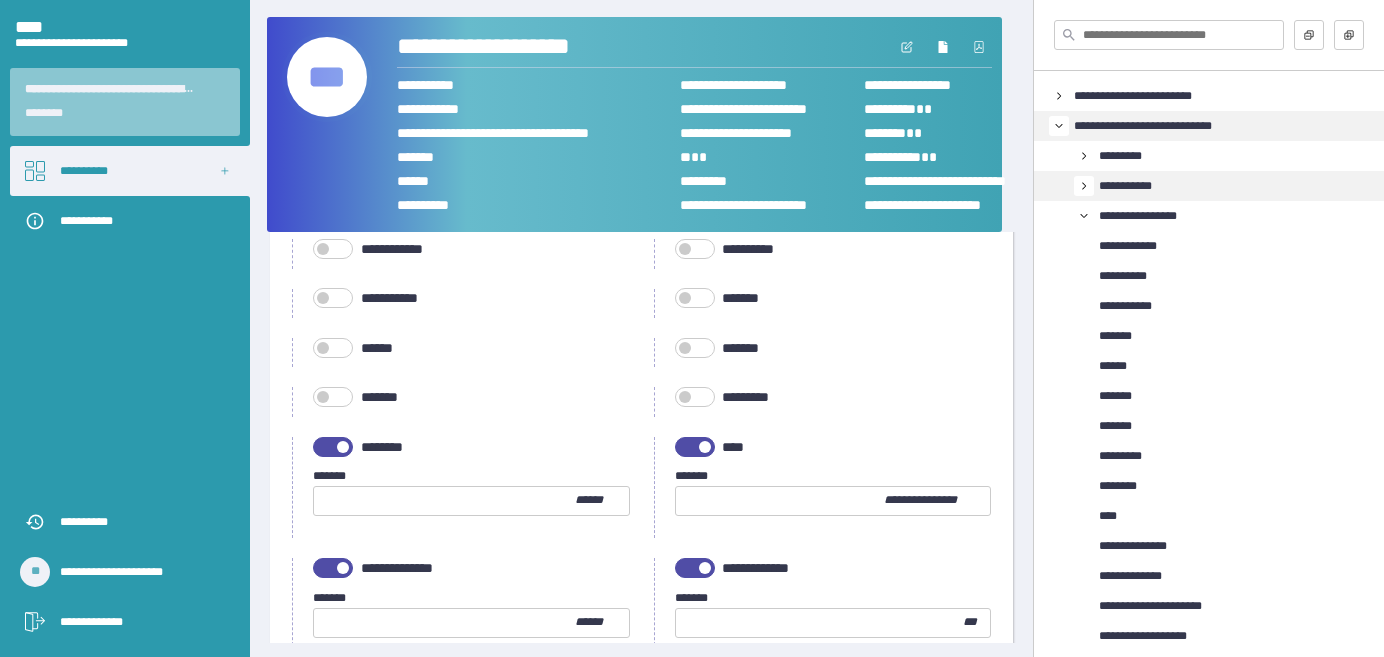 click at bounding box center (333, 447) 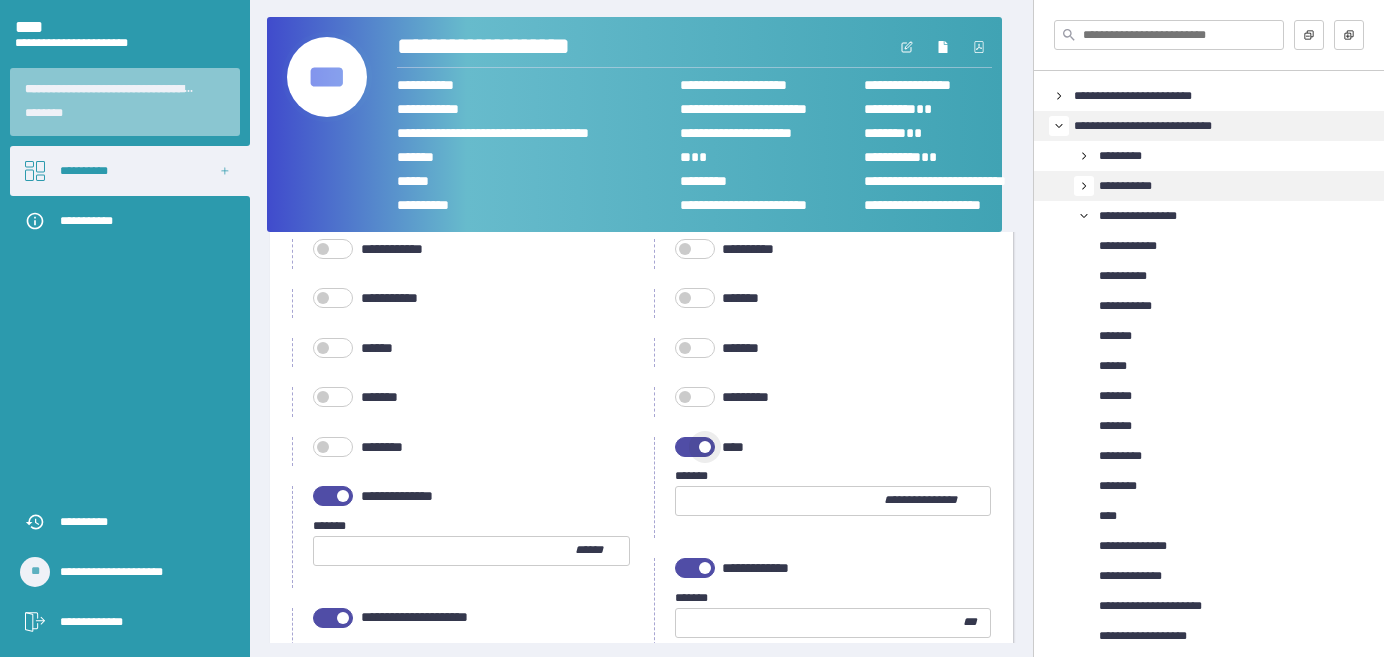 click at bounding box center [705, 447] 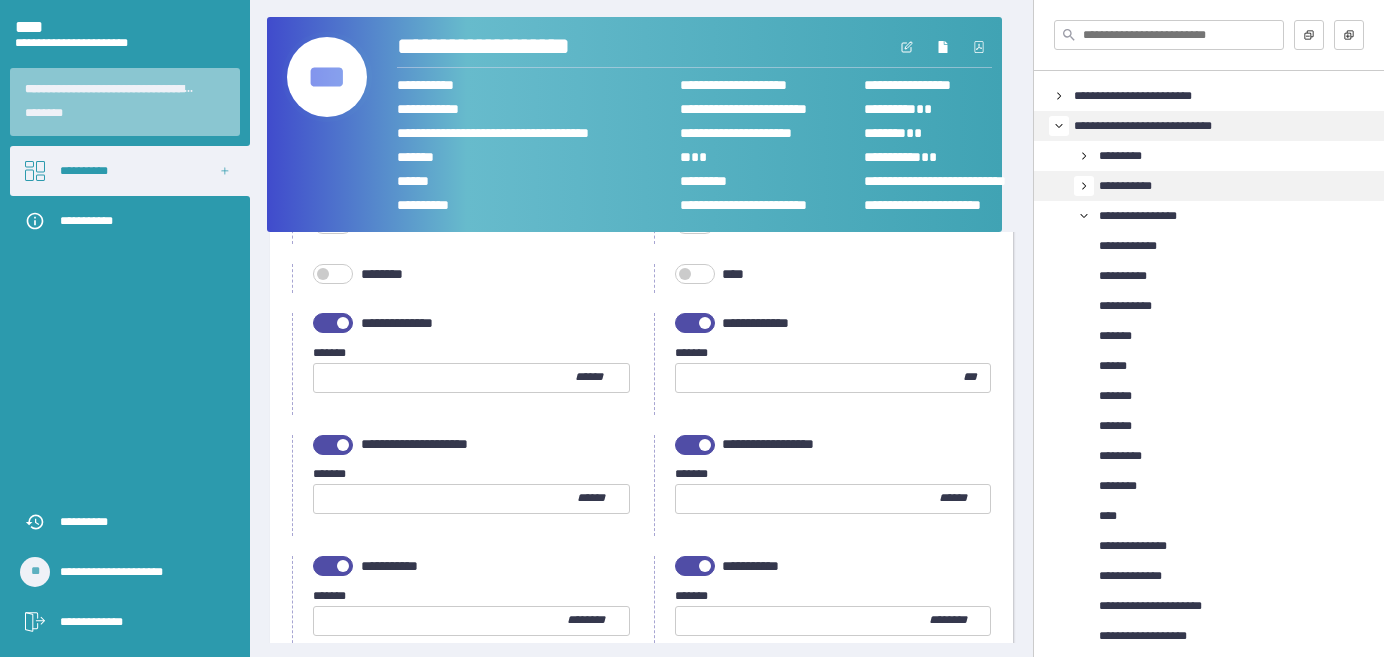 scroll, scrollTop: 363, scrollLeft: 0, axis: vertical 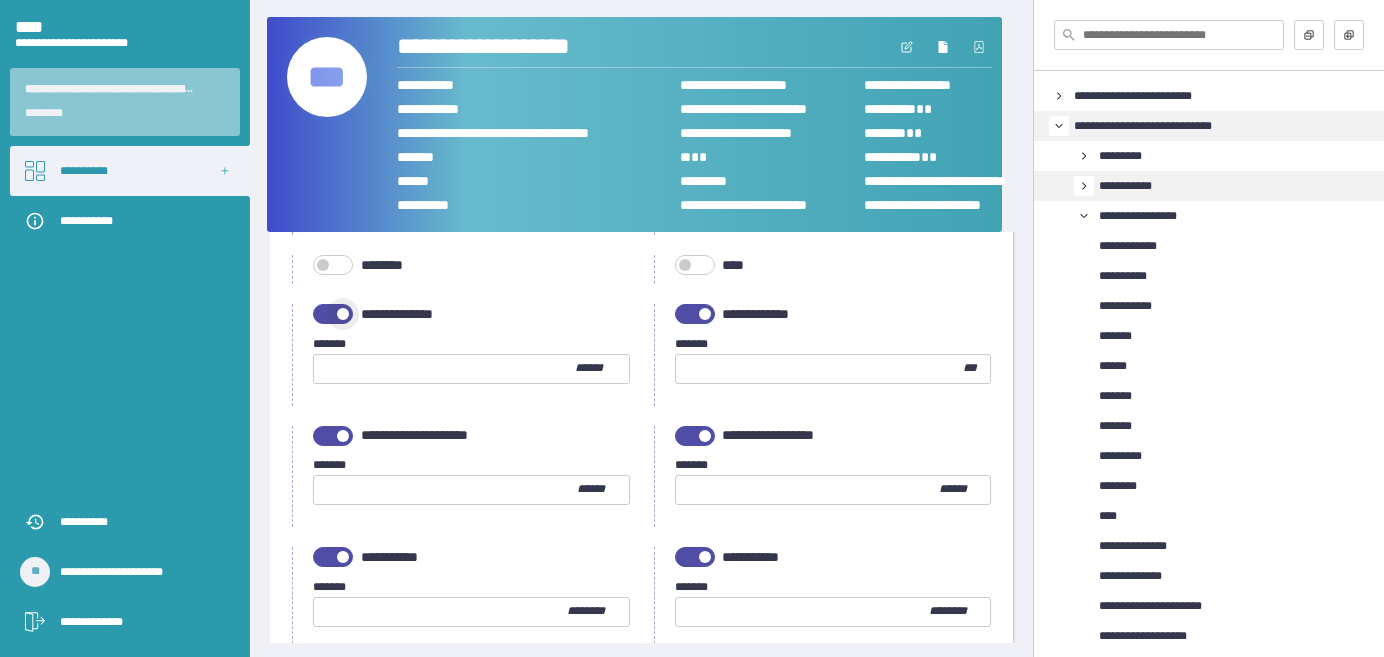 drag, startPoint x: 325, startPoint y: 312, endPoint x: 464, endPoint y: 304, distance: 139.23003 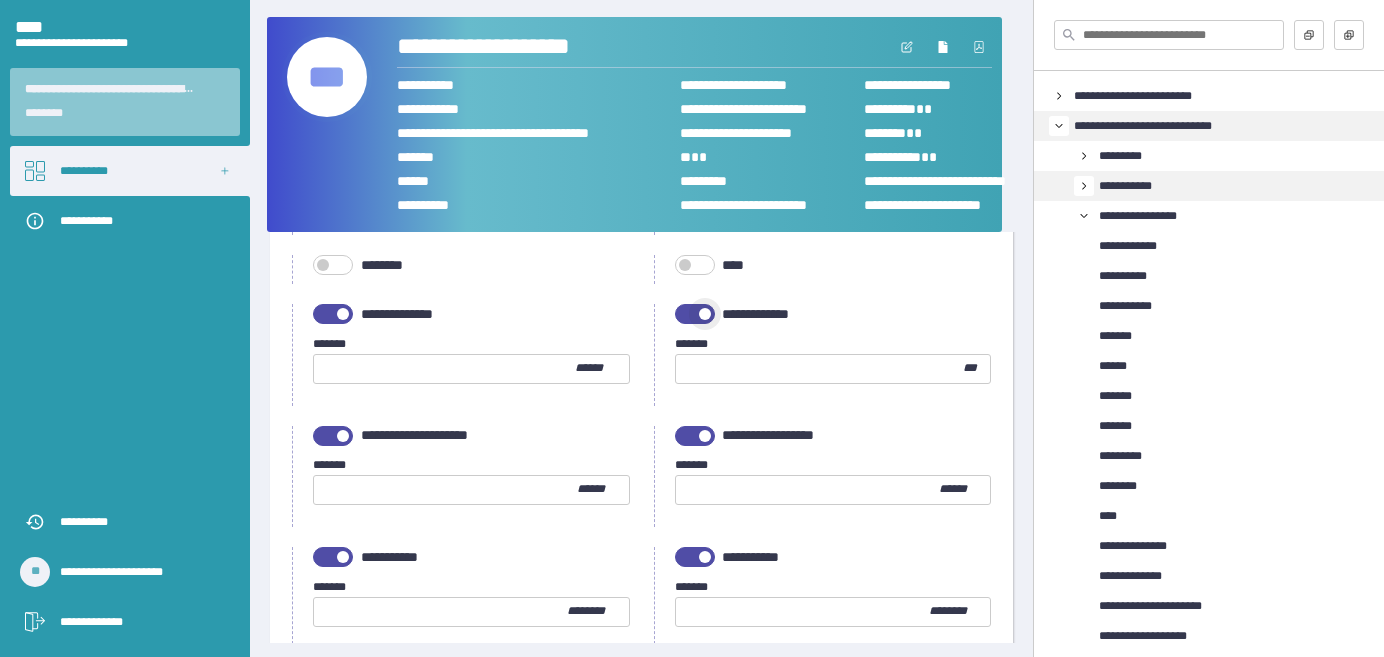click at bounding box center [695, 314] 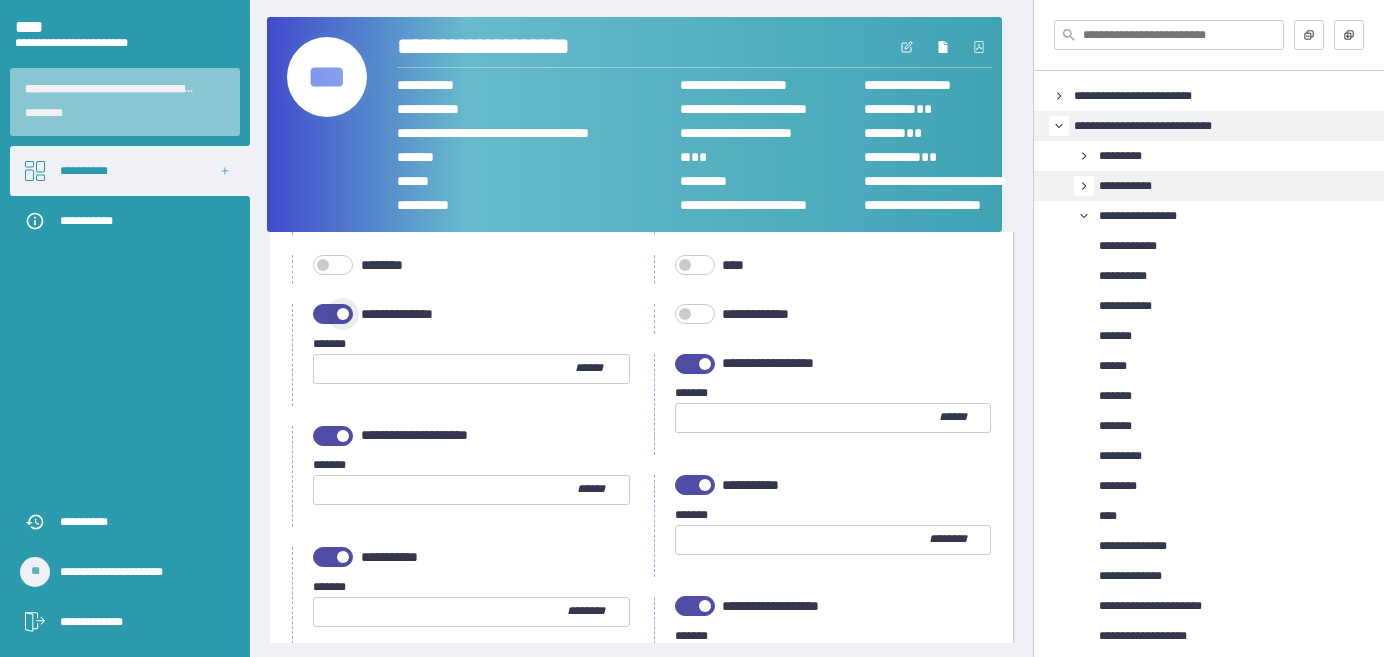click at bounding box center [333, 314] 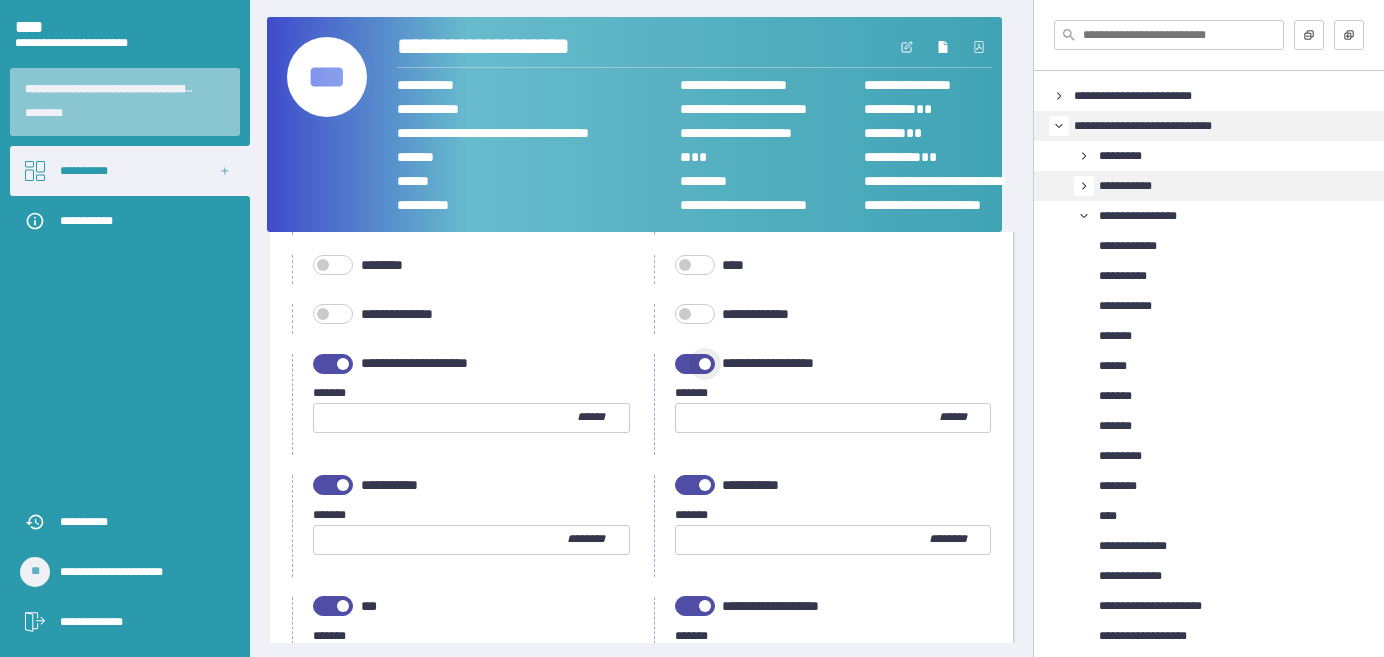 click at bounding box center [695, 364] 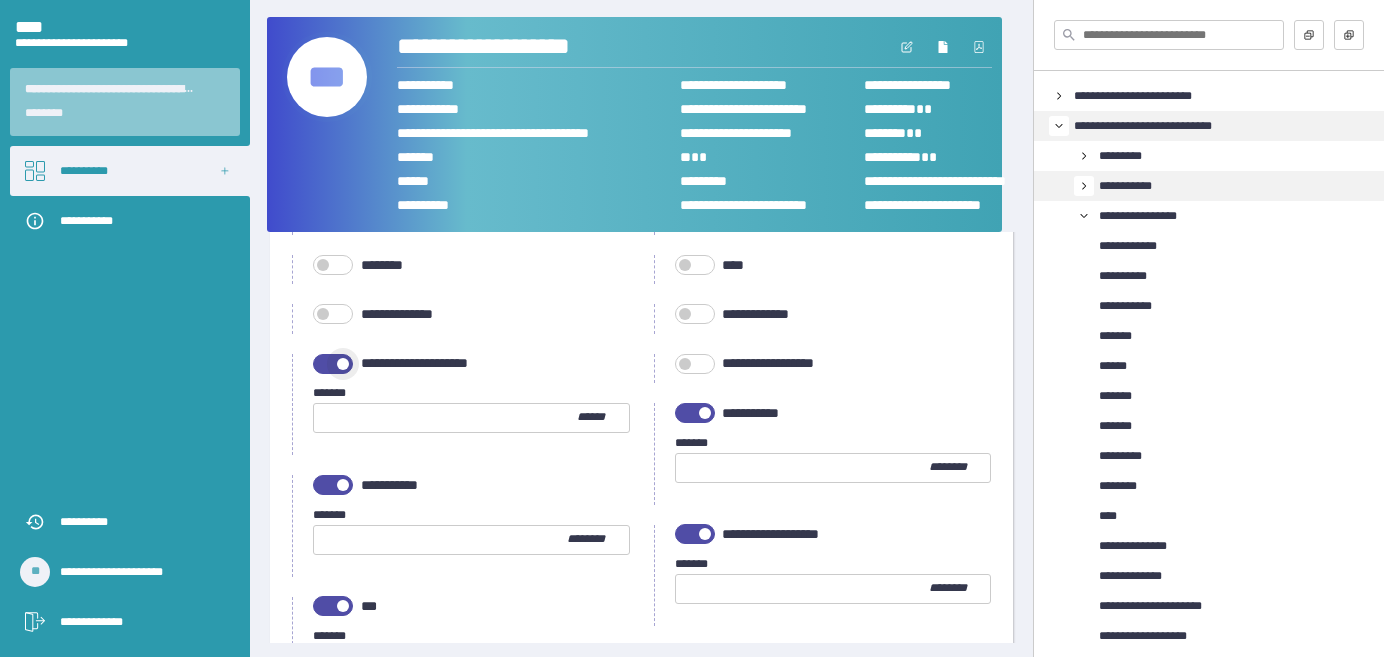 click at bounding box center [333, 364] 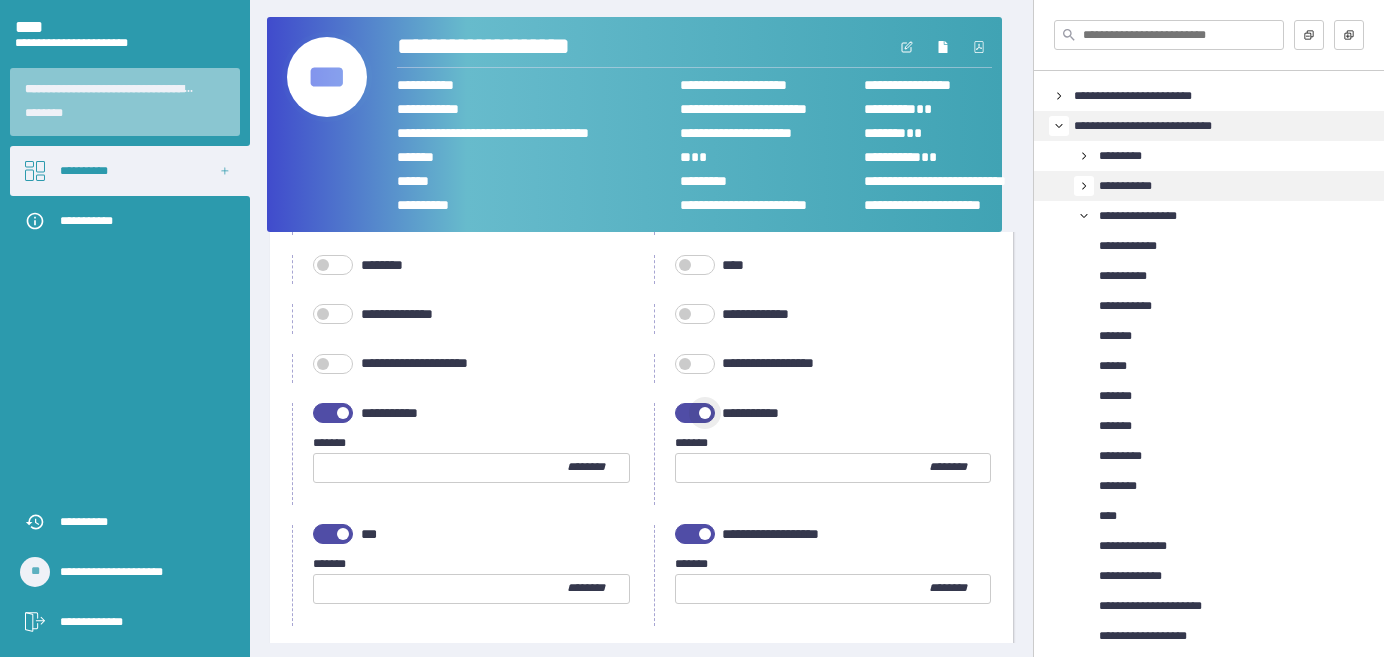 click at bounding box center [695, 413] 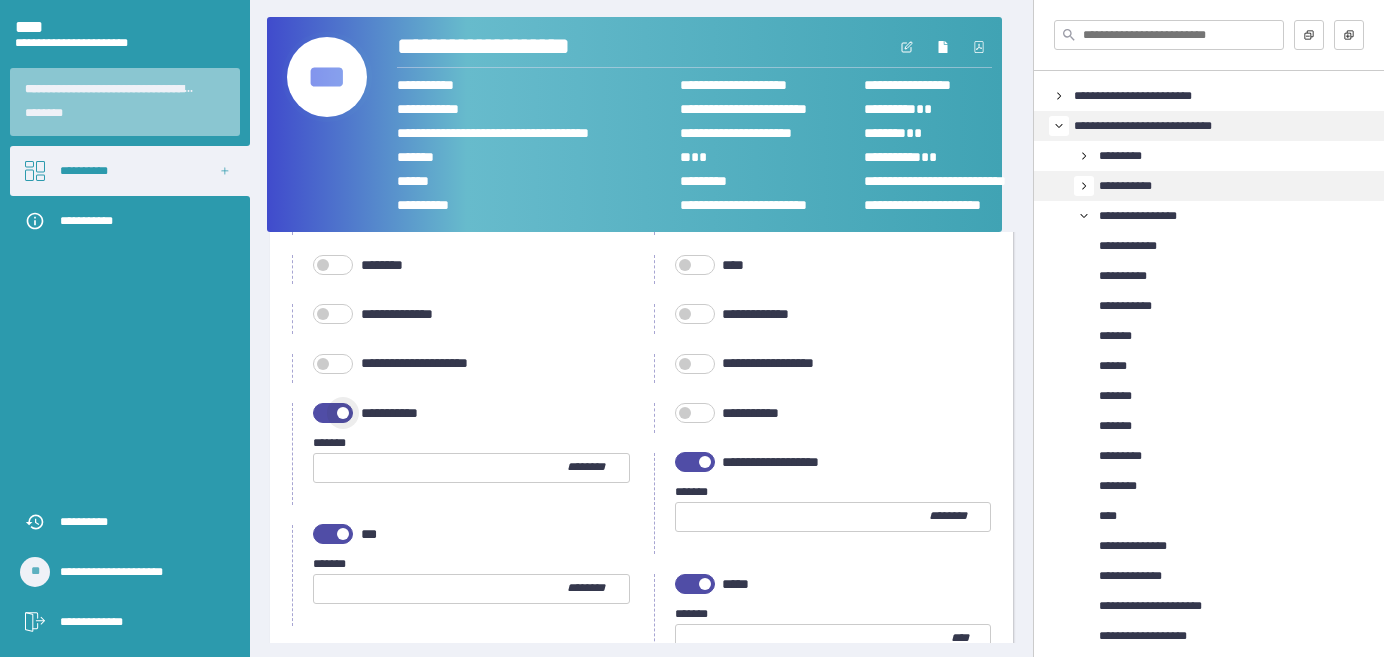 click at bounding box center (333, 413) 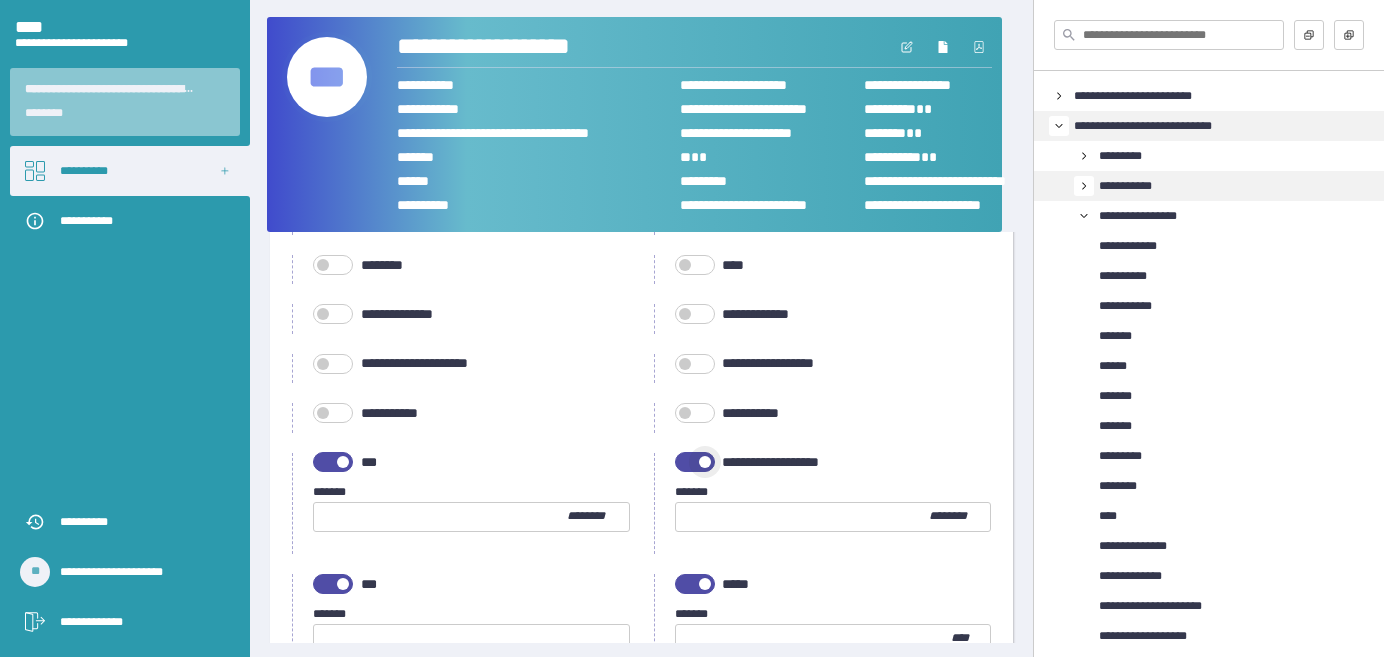 drag, startPoint x: 689, startPoint y: 456, endPoint x: 667, endPoint y: 459, distance: 22.203604 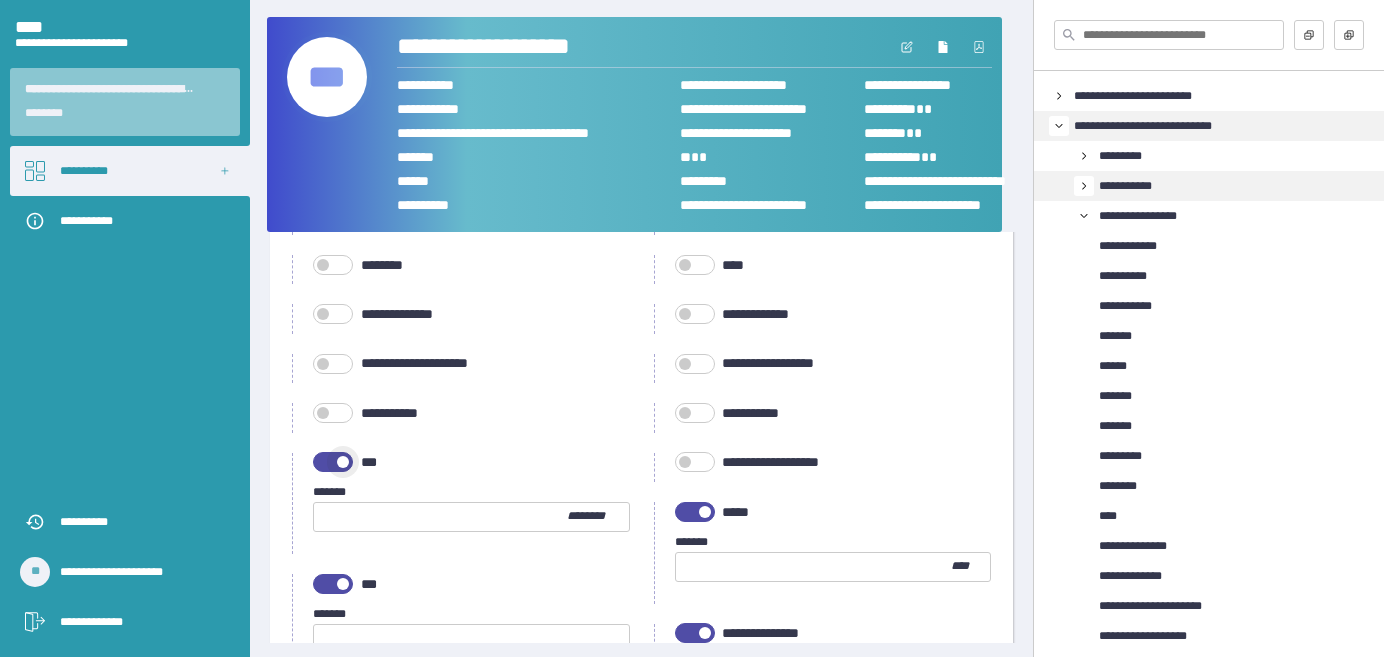 click at bounding box center (333, 462) 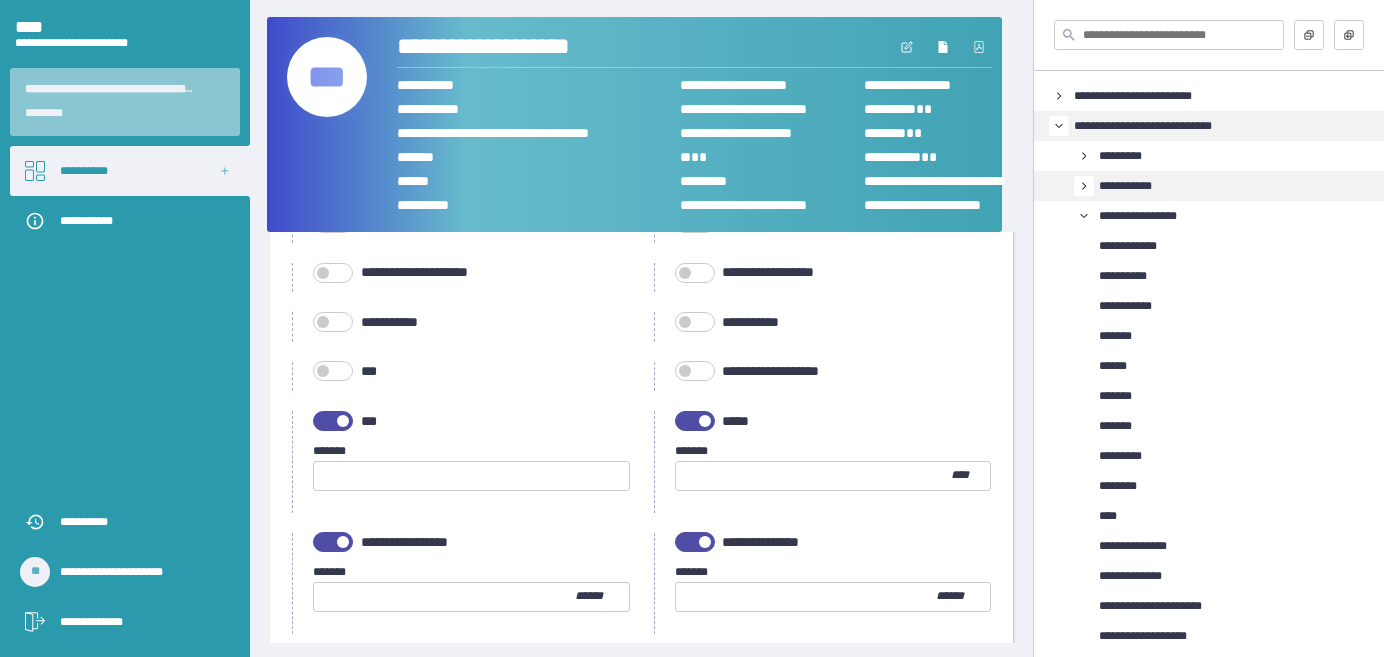 scroll, scrollTop: 545, scrollLeft: 0, axis: vertical 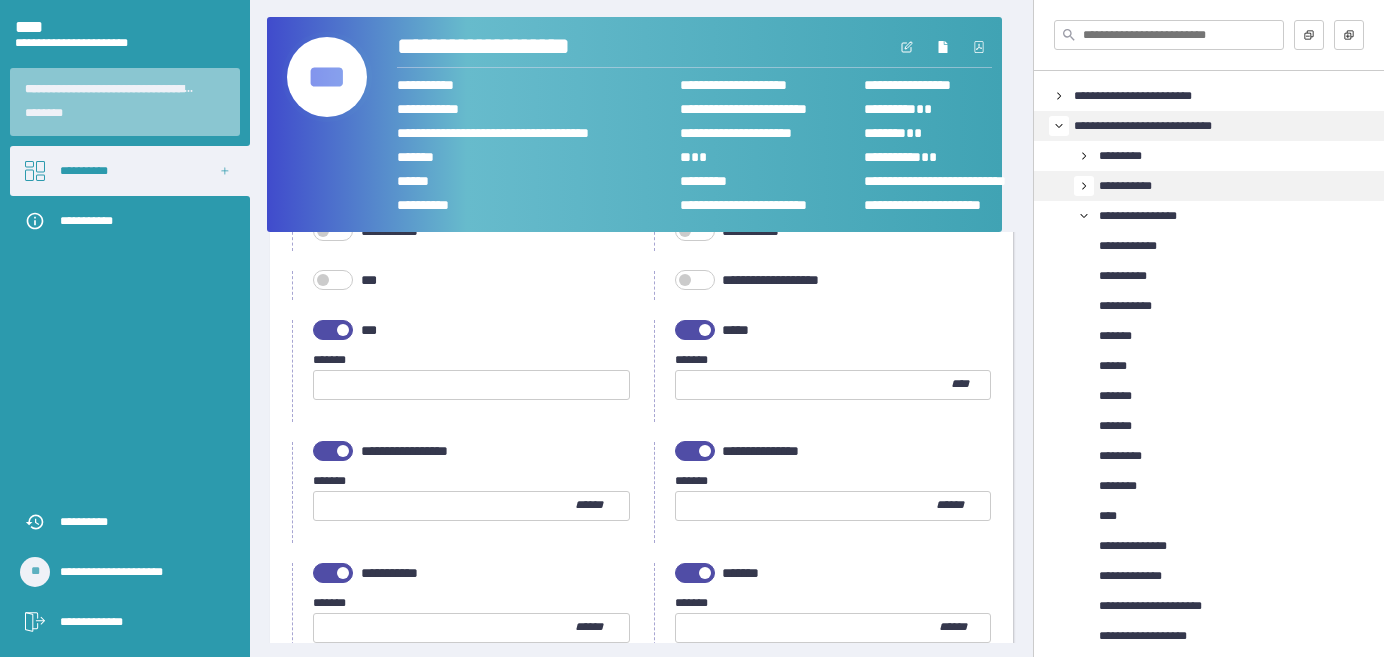 click at bounding box center (695, 330) 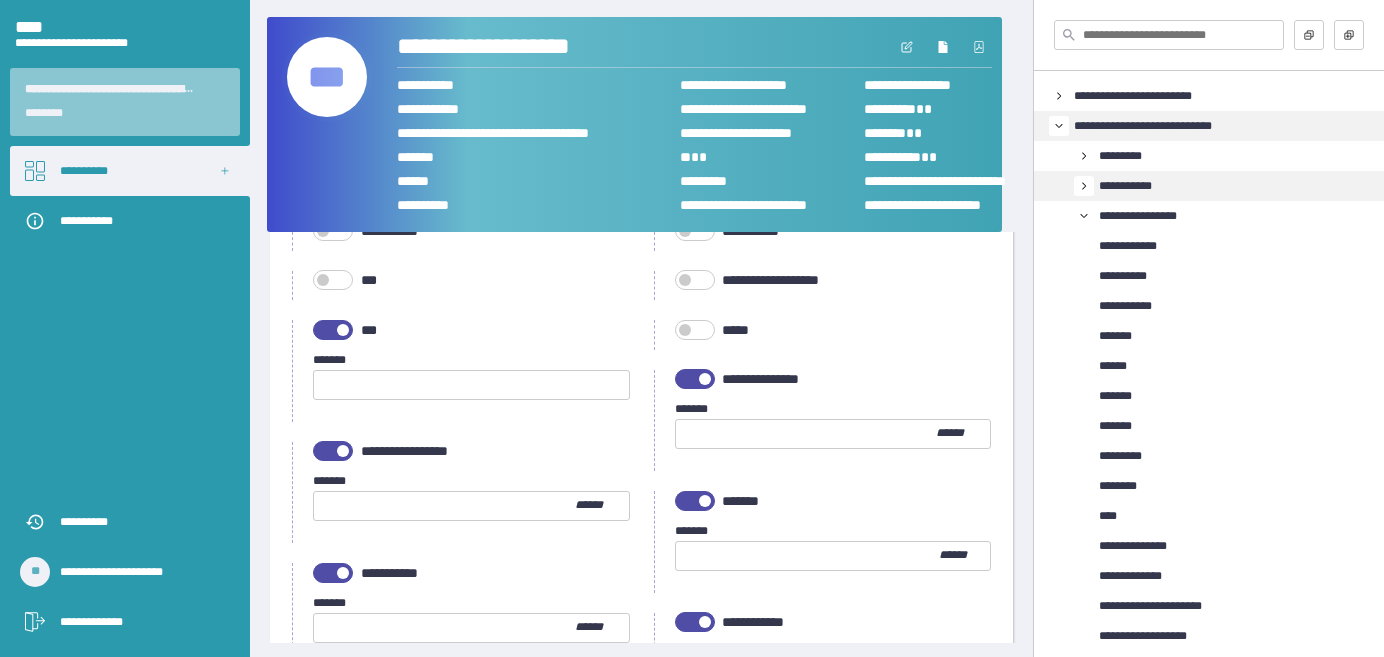 click at bounding box center [471, 385] 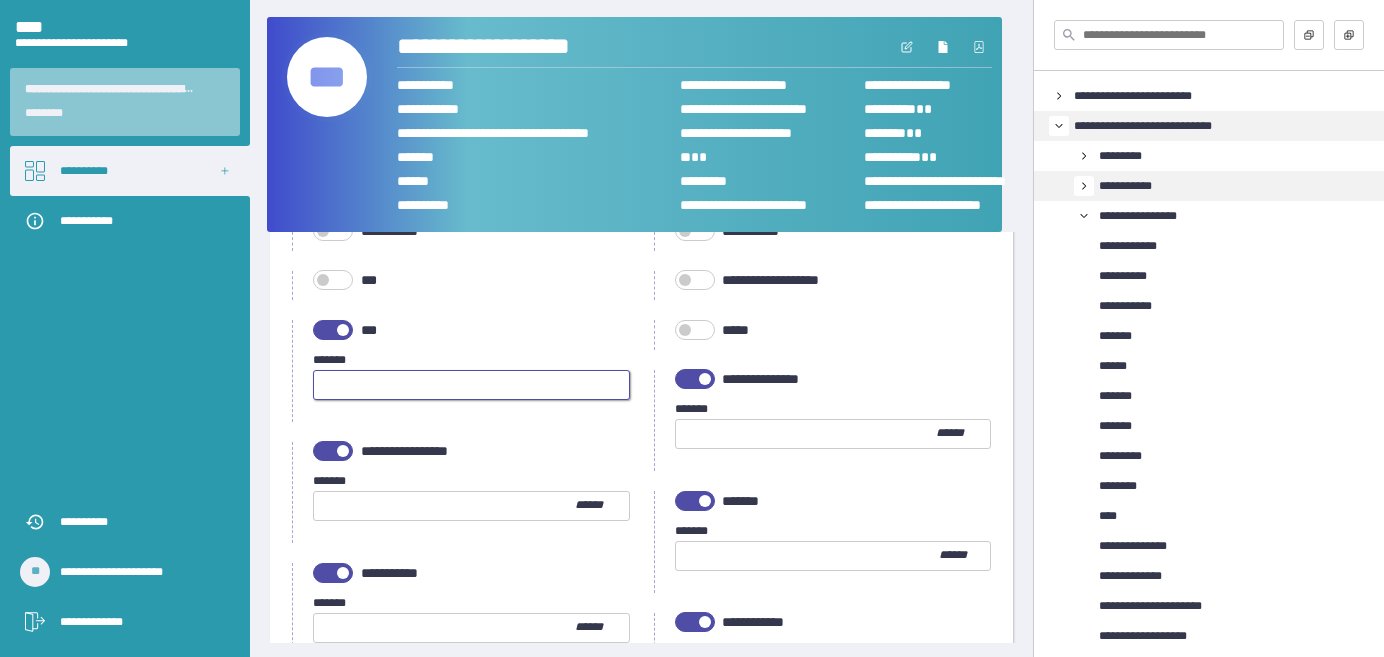 type on "*" 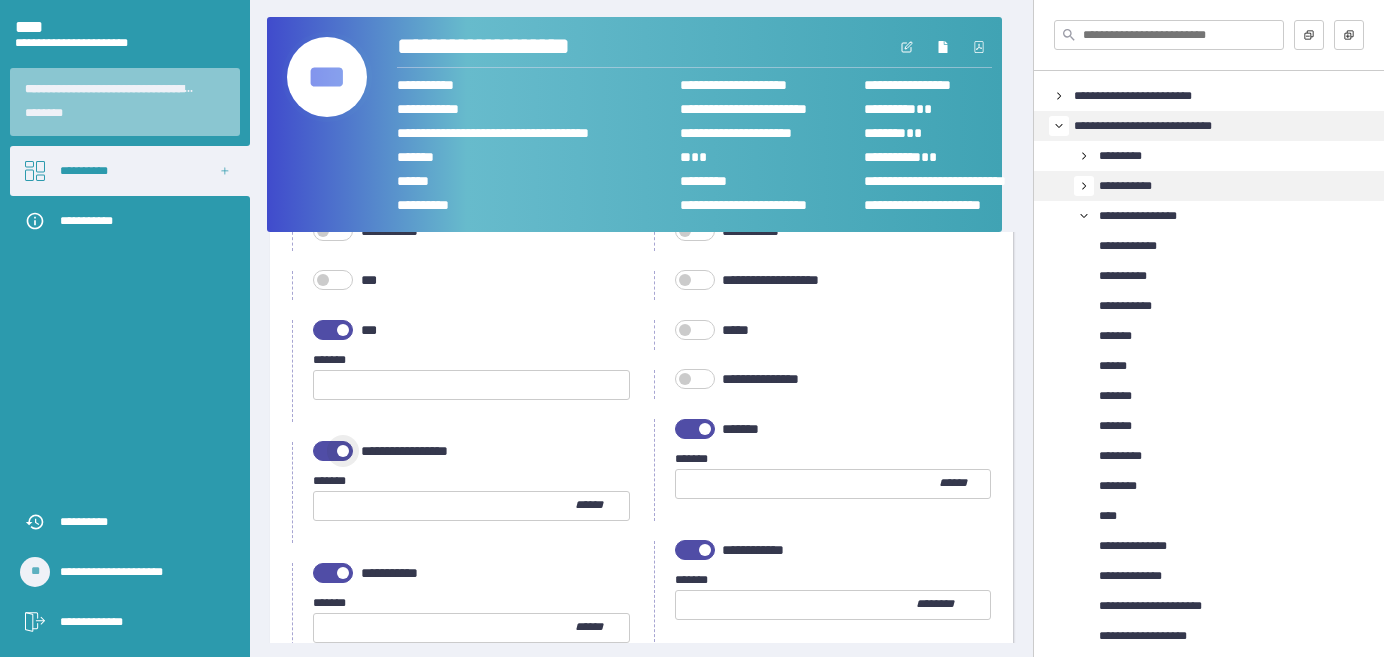 click at bounding box center [333, 451] 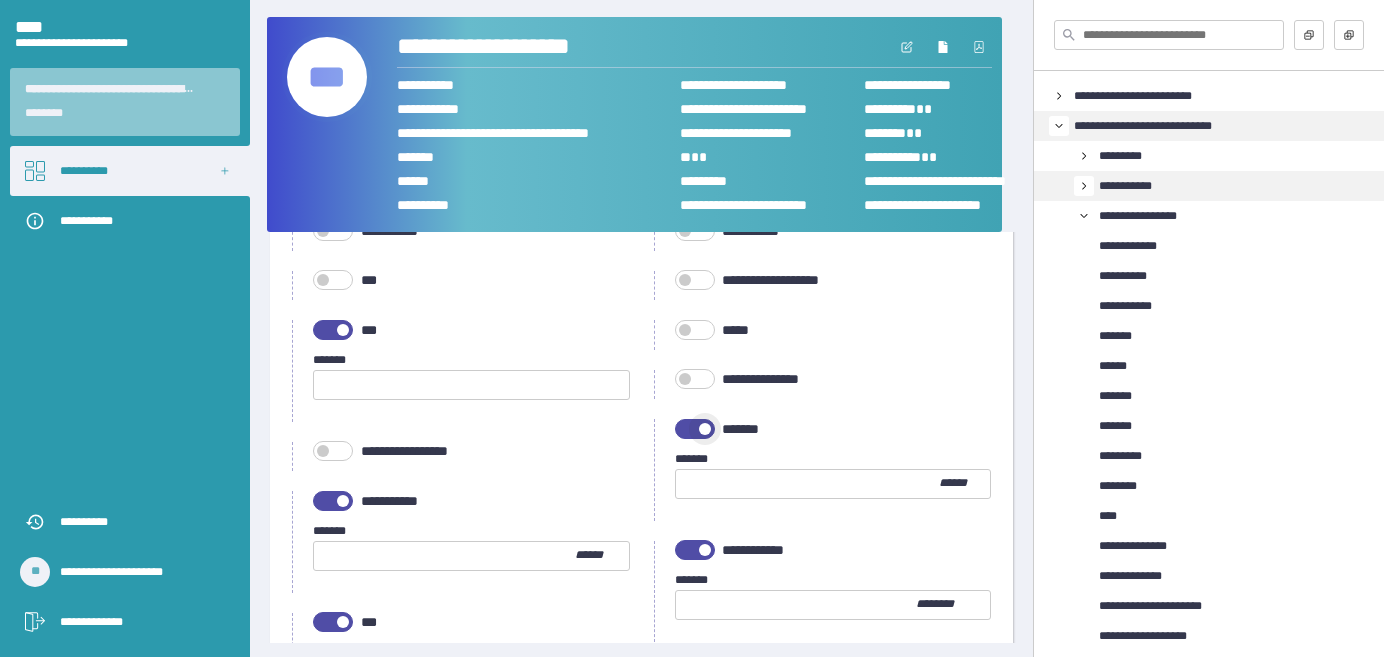 click at bounding box center (695, 429) 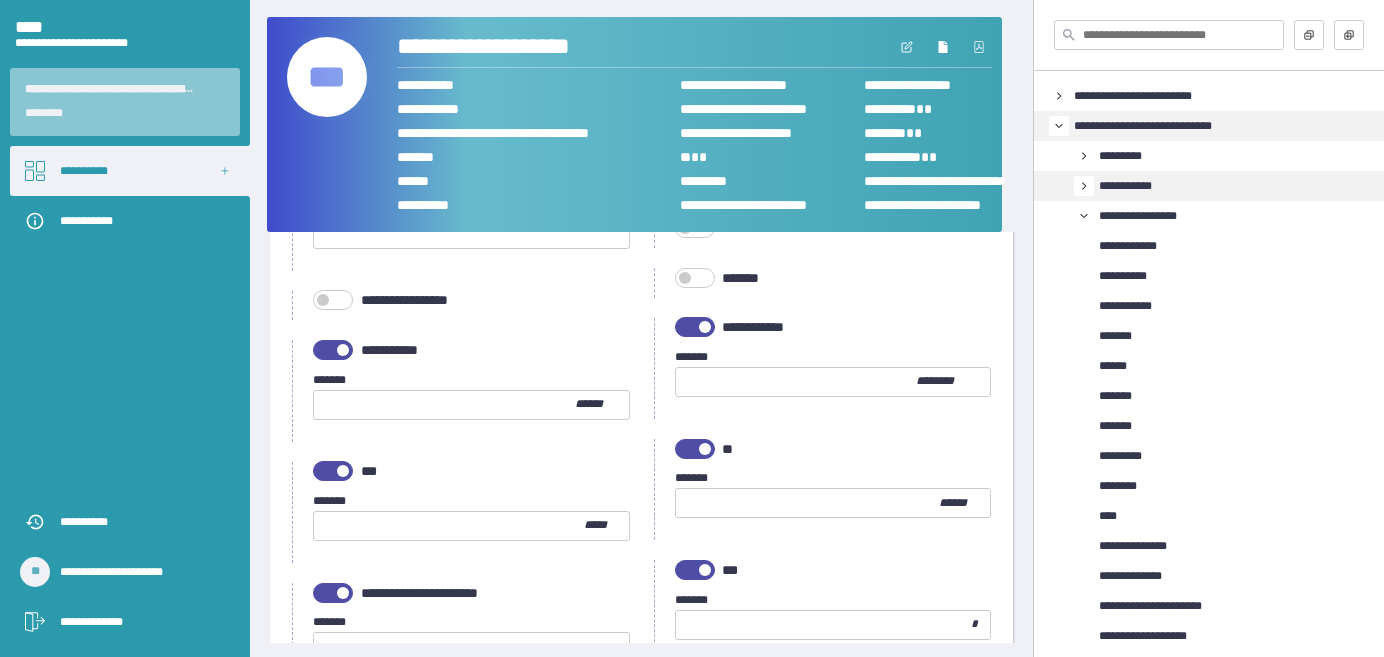 scroll, scrollTop: 727, scrollLeft: 0, axis: vertical 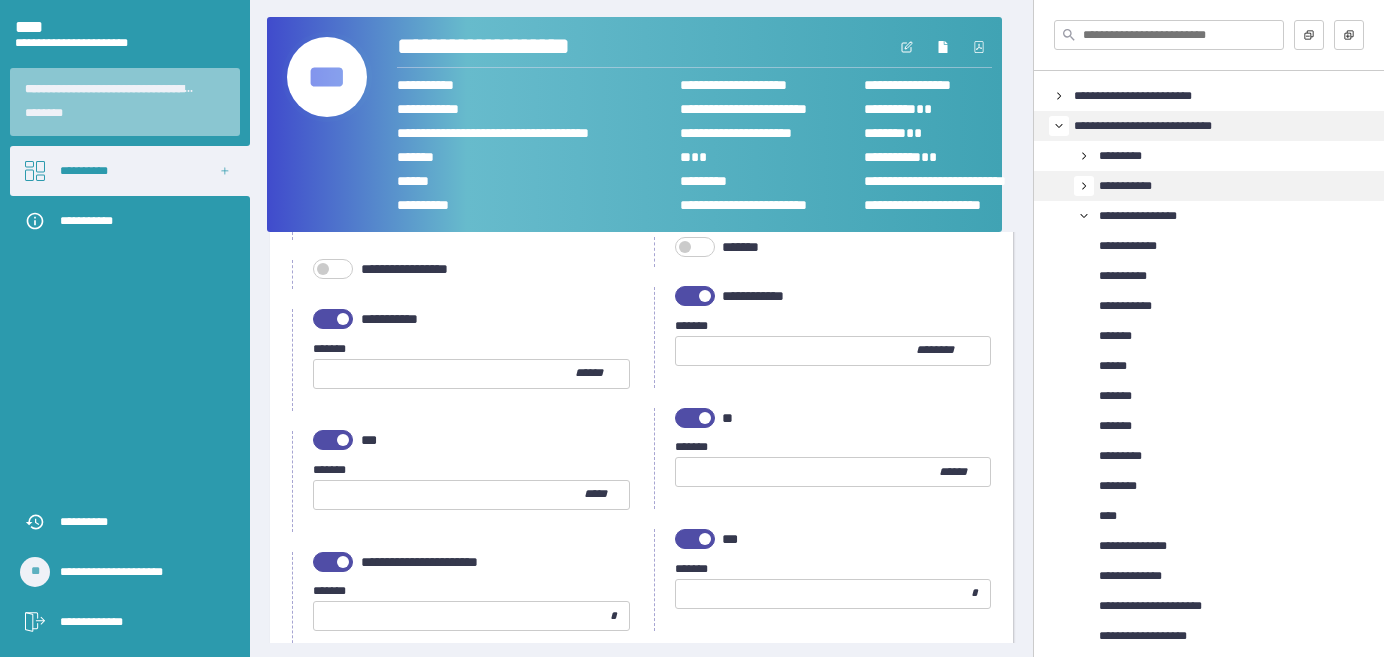 click at bounding box center [333, 319] 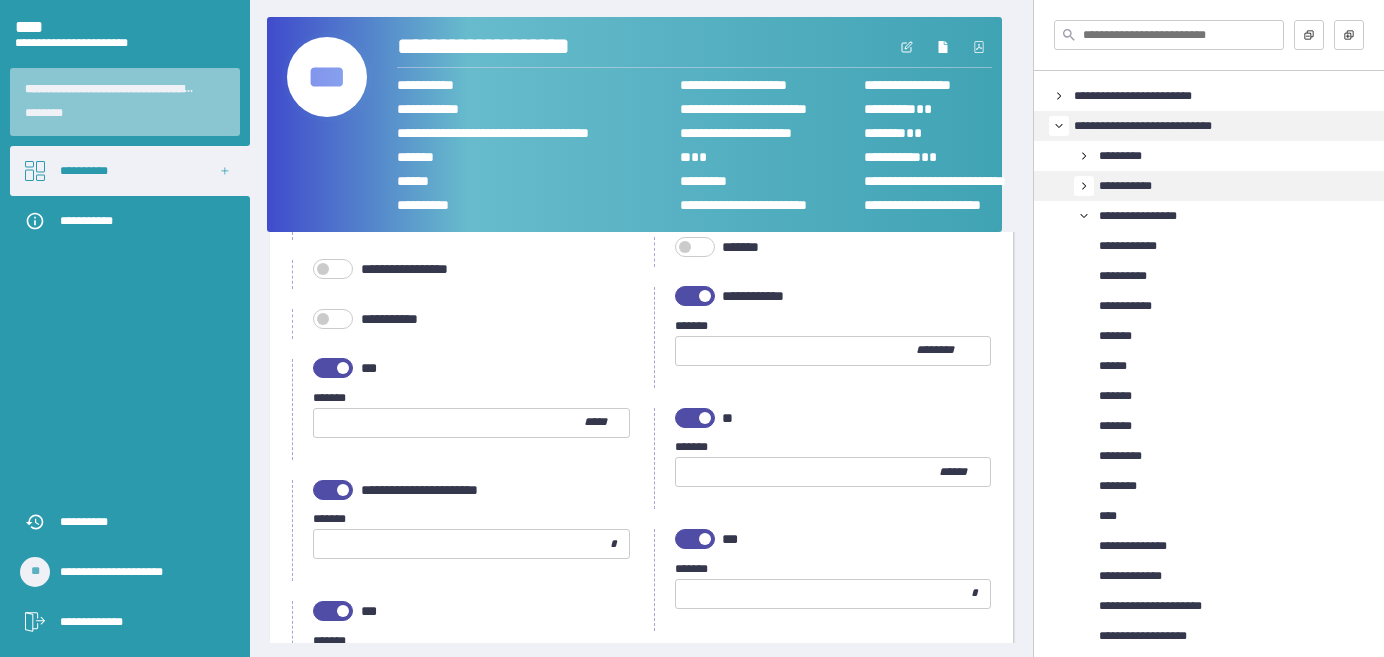 click at bounding box center [796, 351] 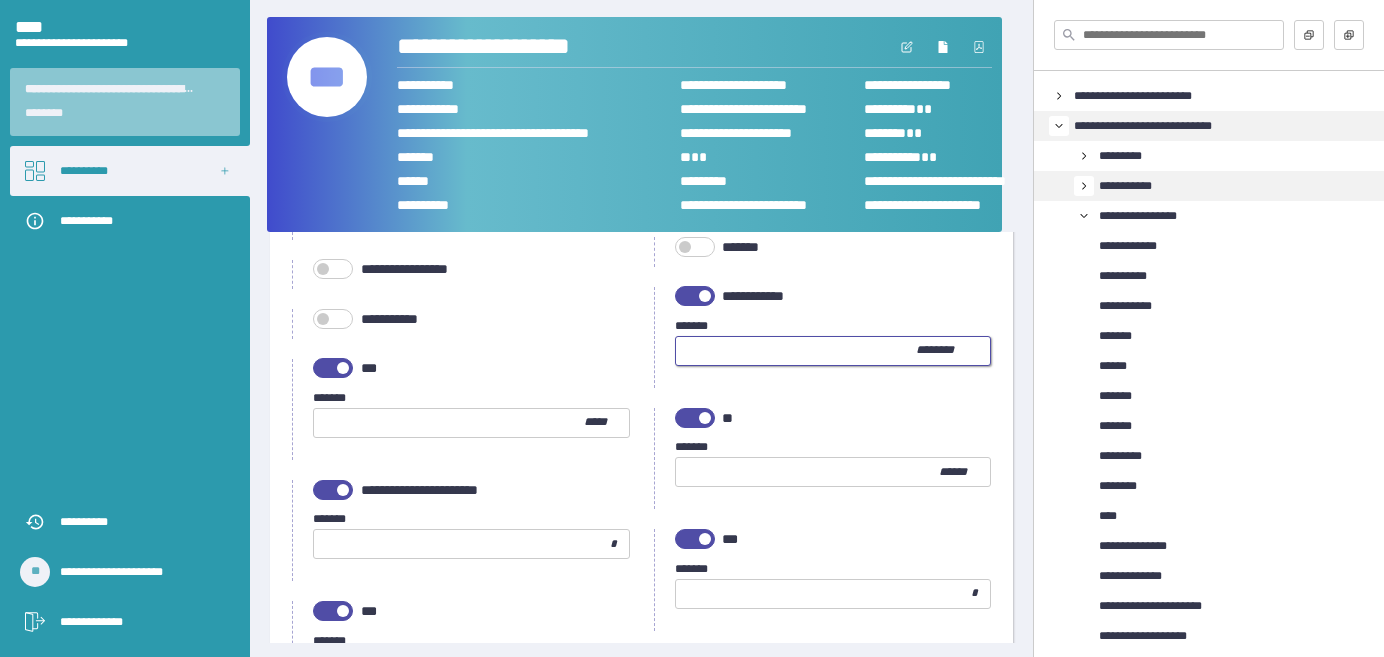 type on "**" 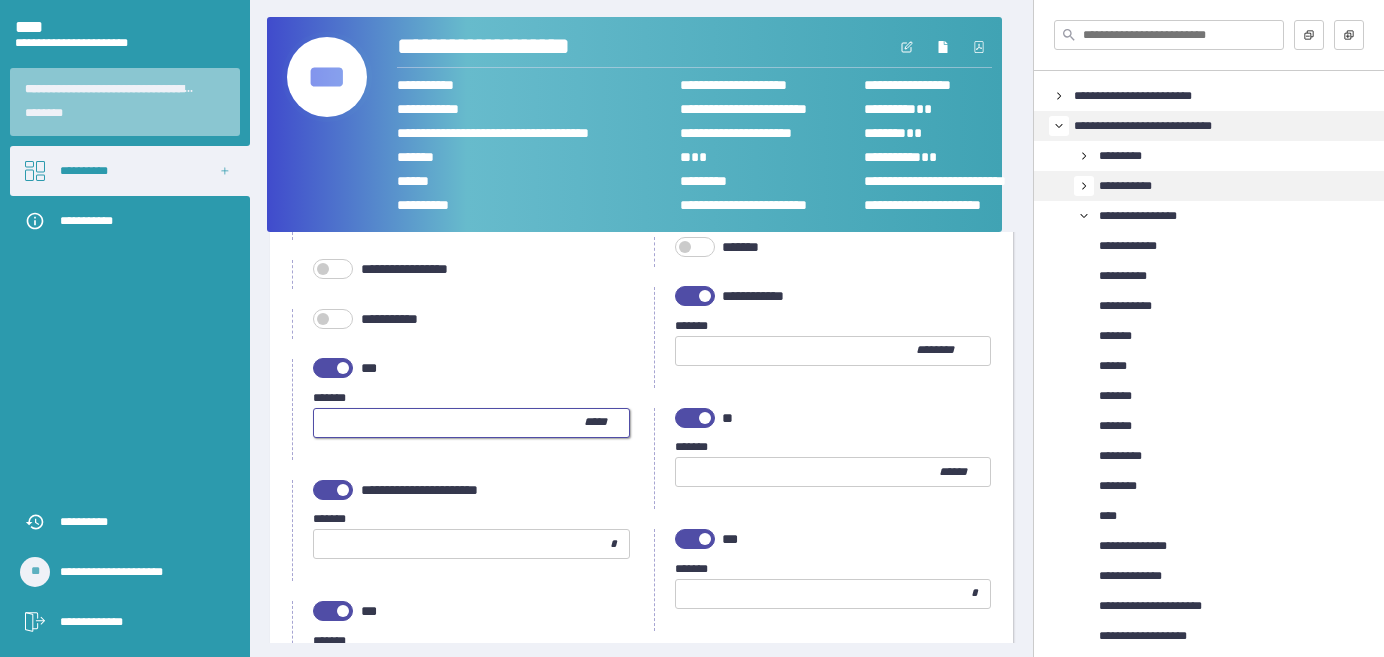 type on "*" 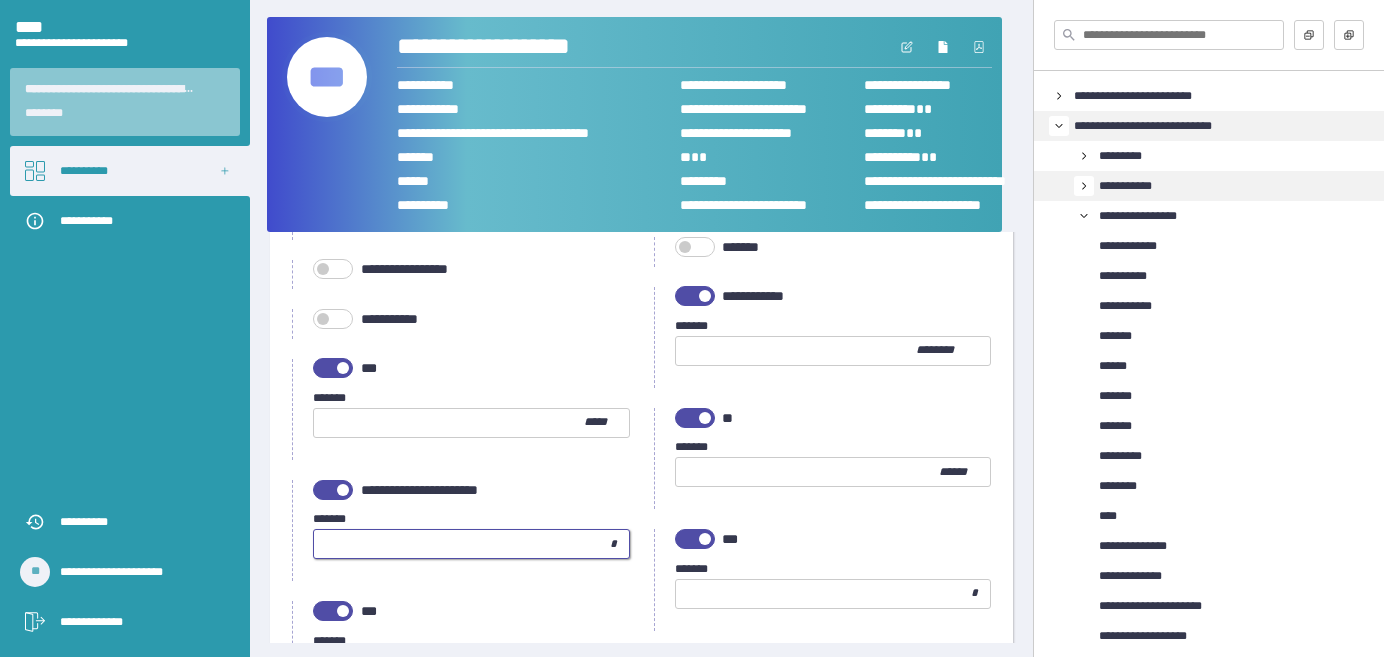 click at bounding box center (462, 544) 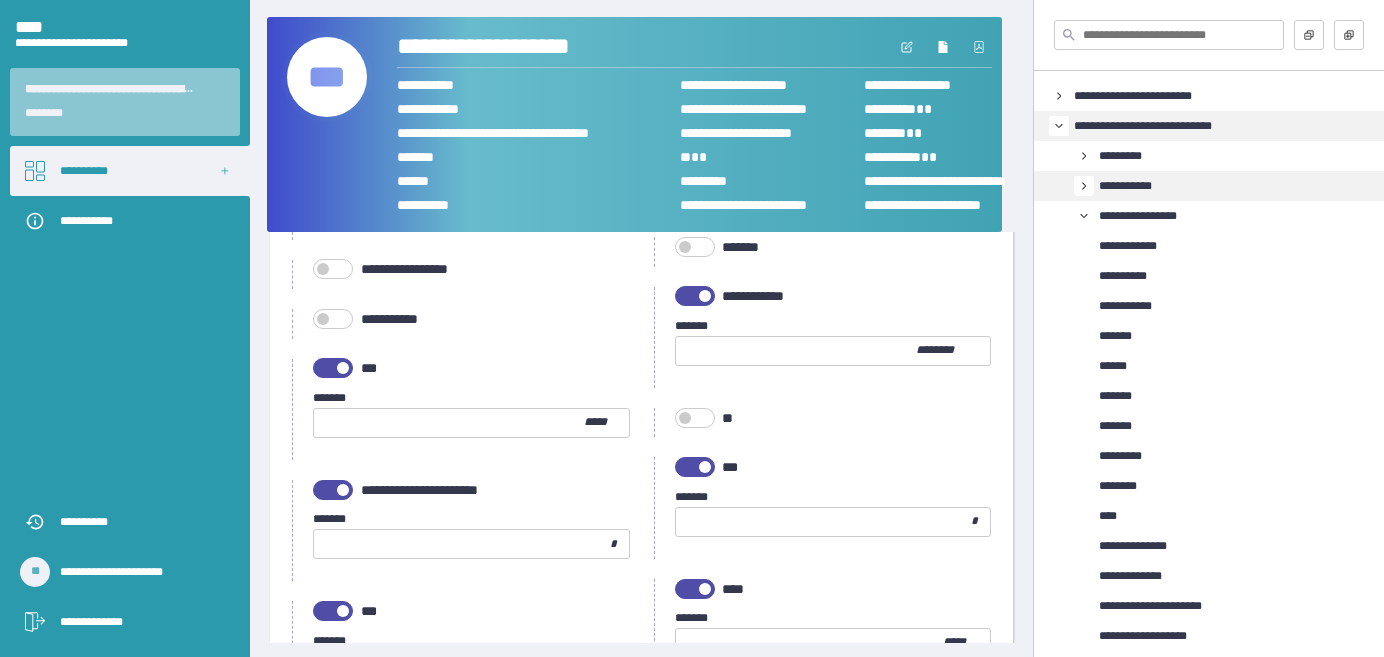 scroll, scrollTop: 818, scrollLeft: 0, axis: vertical 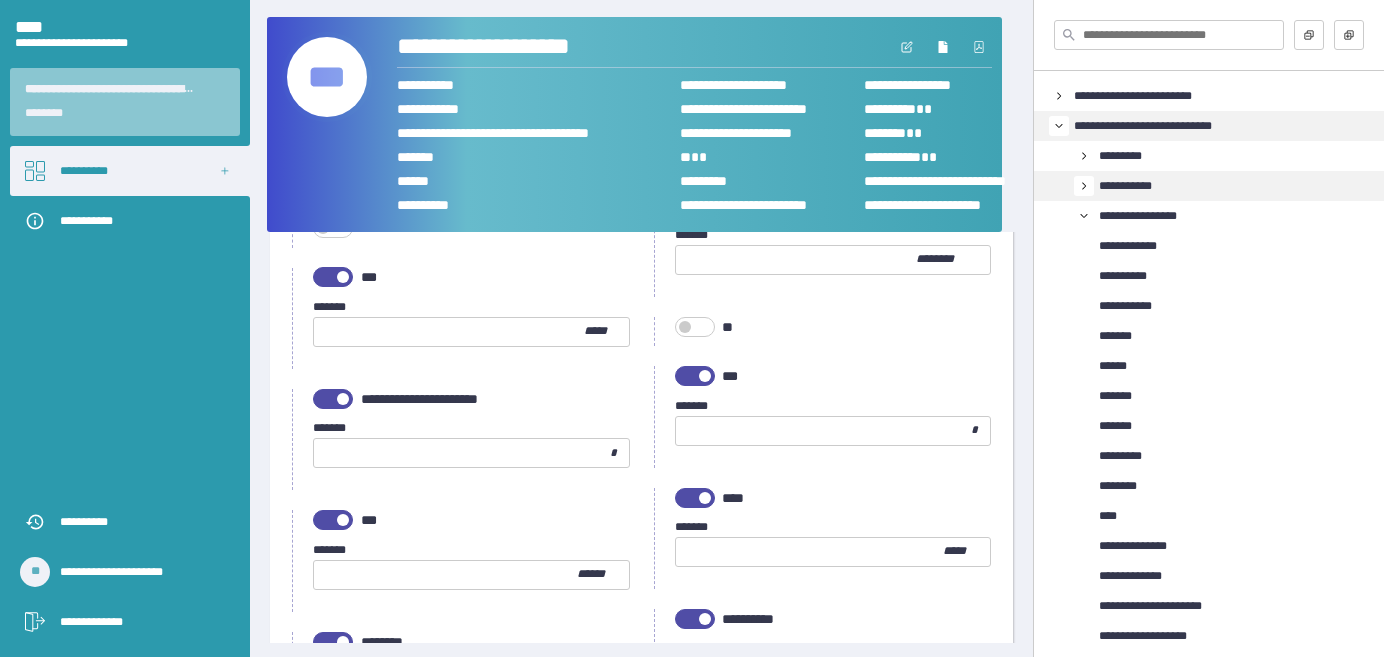 click at bounding box center (695, 376) 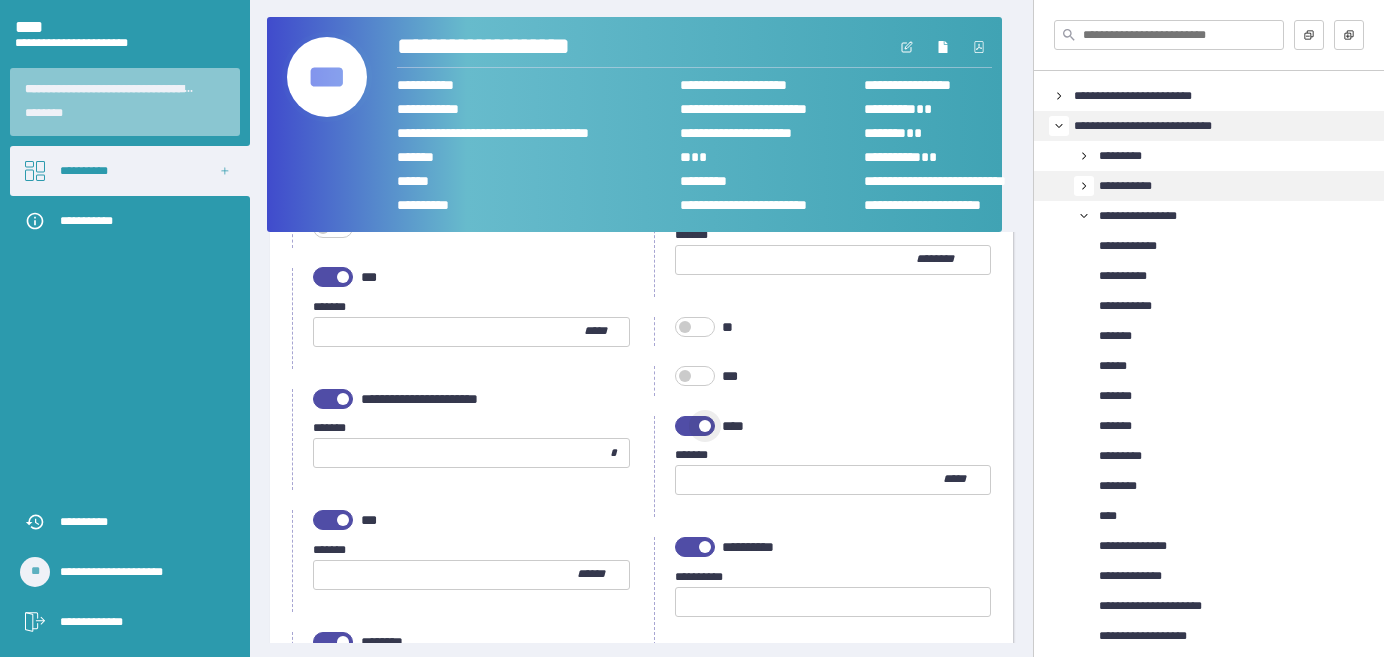 click at bounding box center (695, 426) 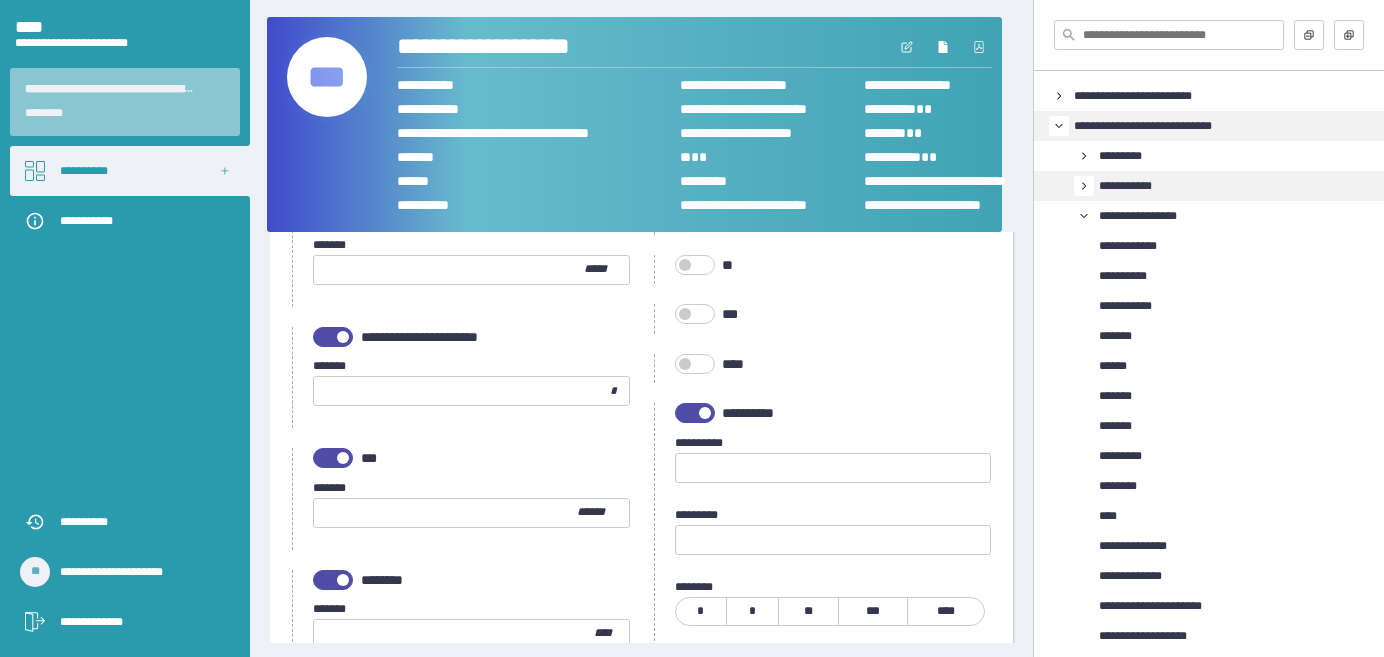 scroll, scrollTop: 909, scrollLeft: 0, axis: vertical 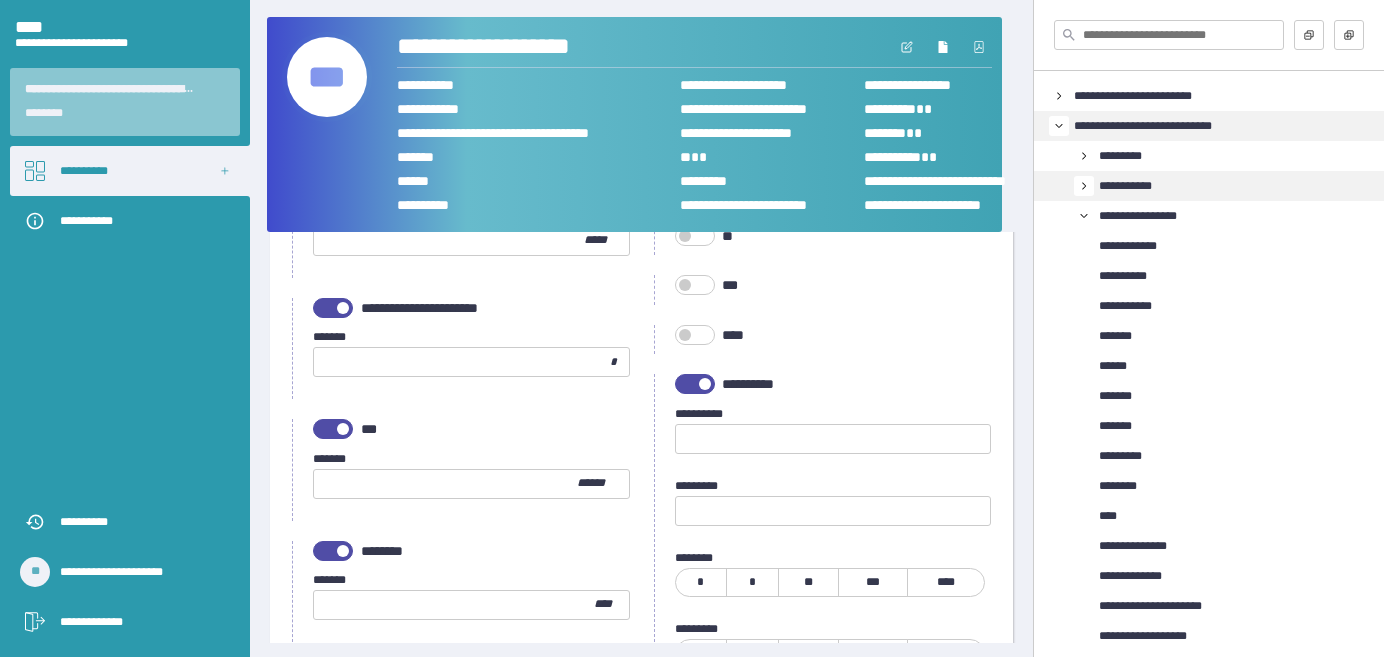 click at bounding box center [695, 384] 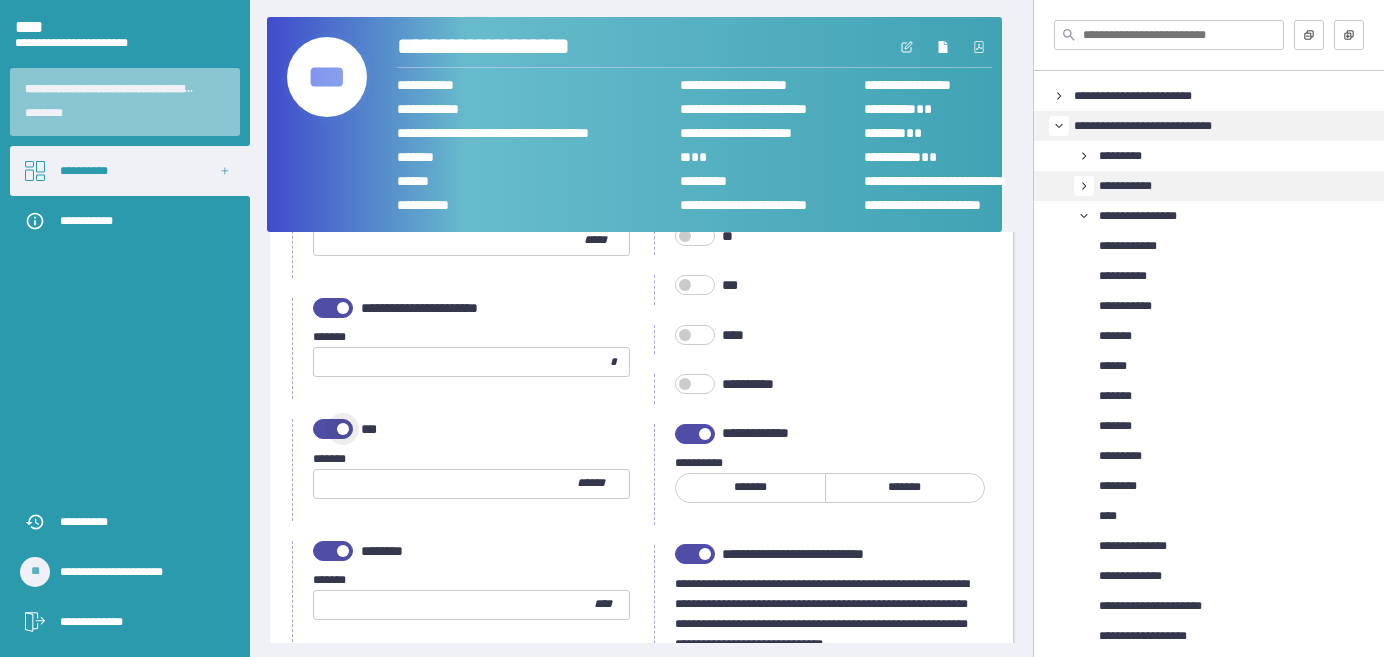 click at bounding box center [333, 429] 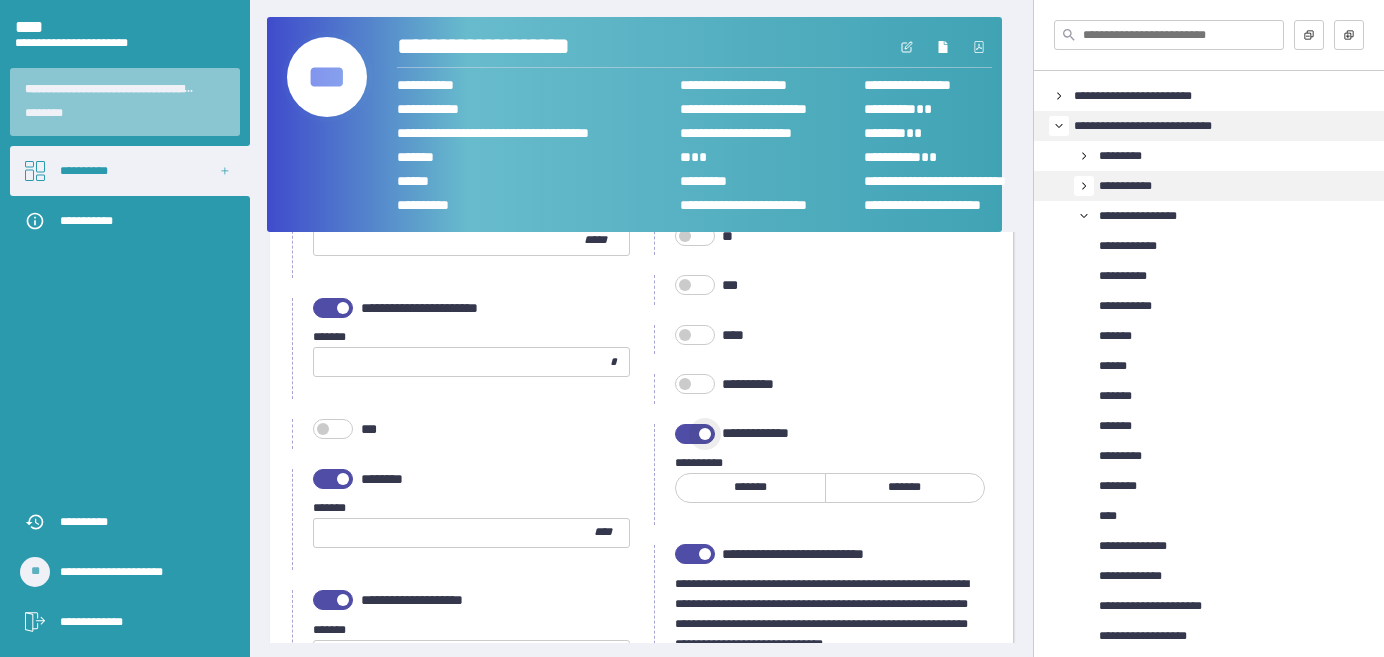 click at bounding box center [695, 434] 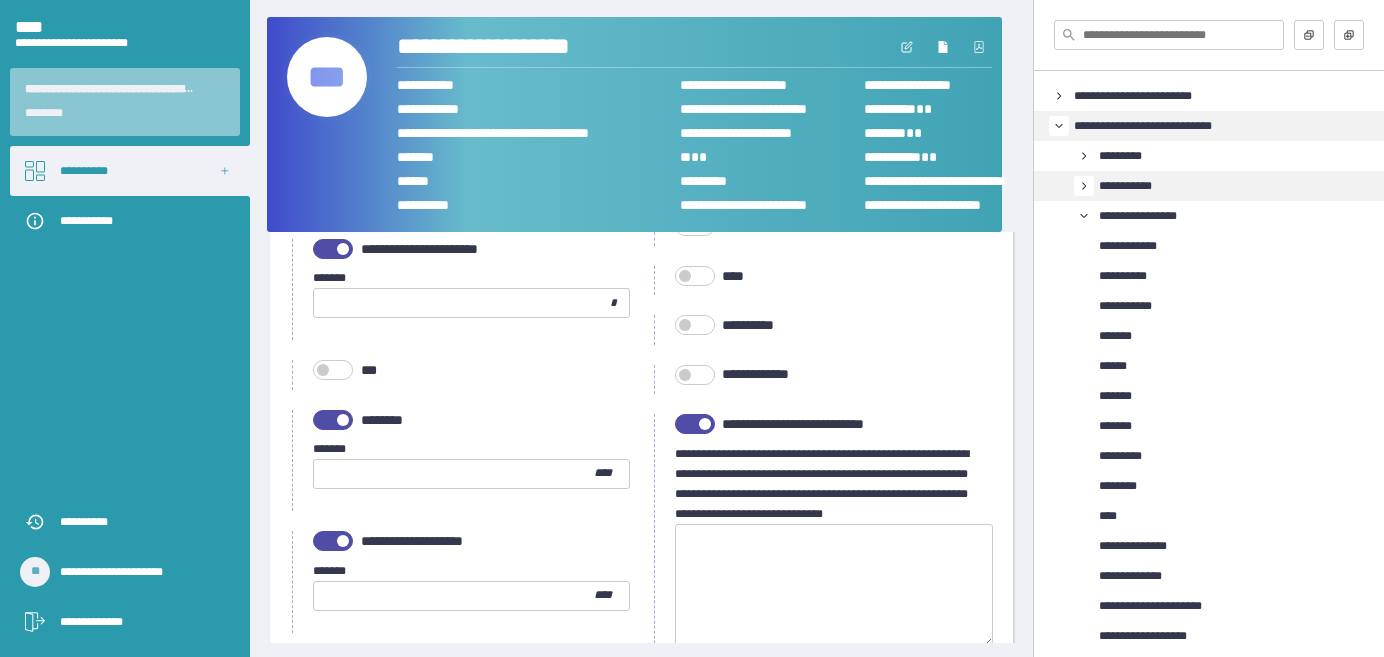 scroll, scrollTop: 1000, scrollLeft: 0, axis: vertical 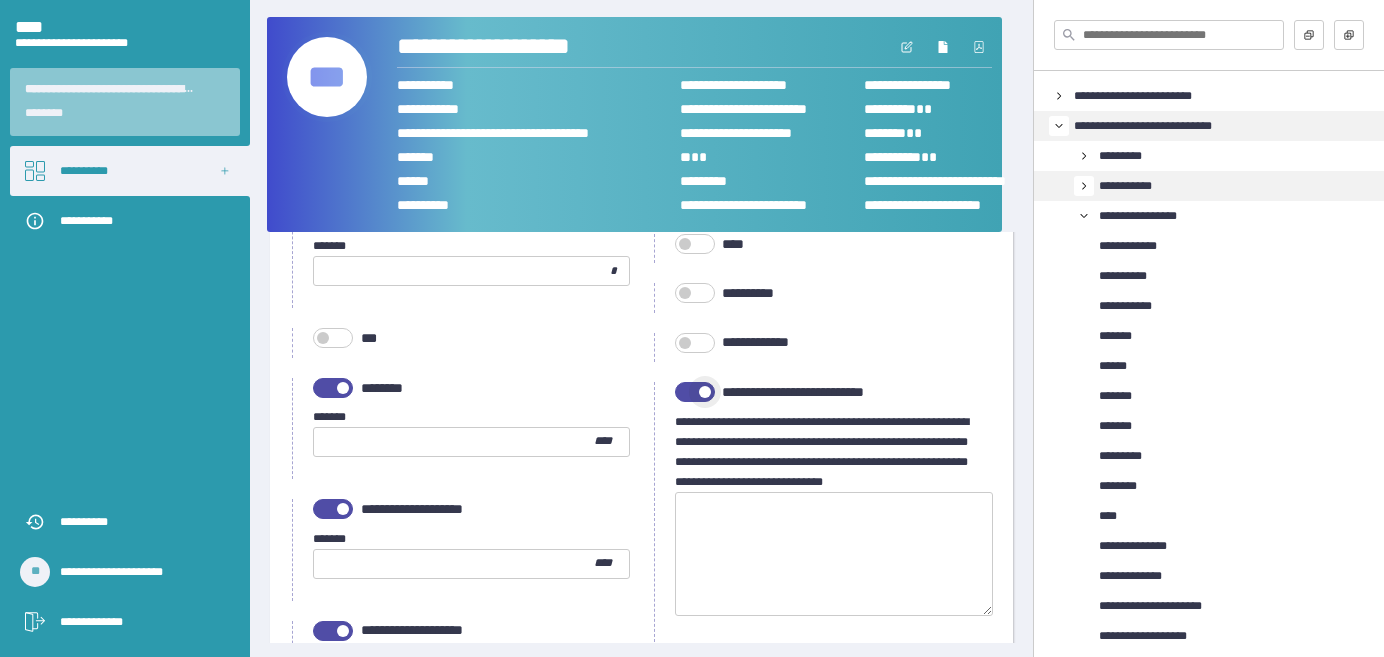 click at bounding box center (695, 392) 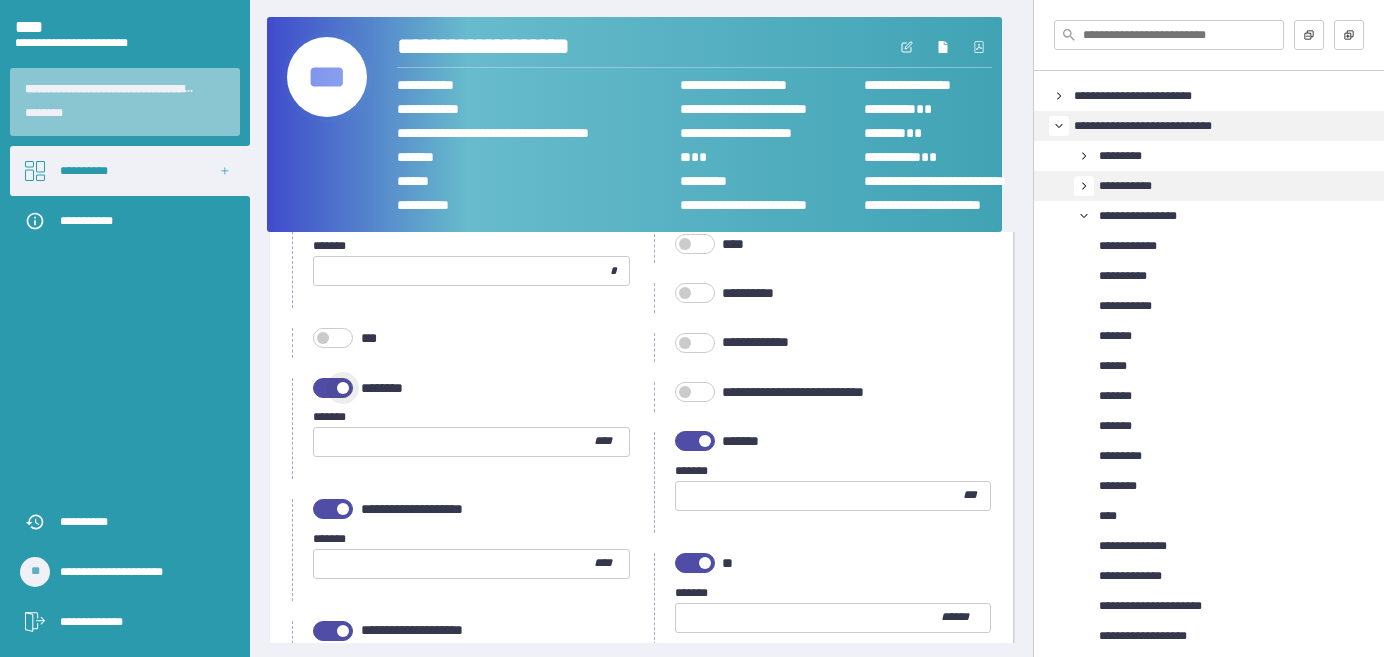 click at bounding box center [333, 388] 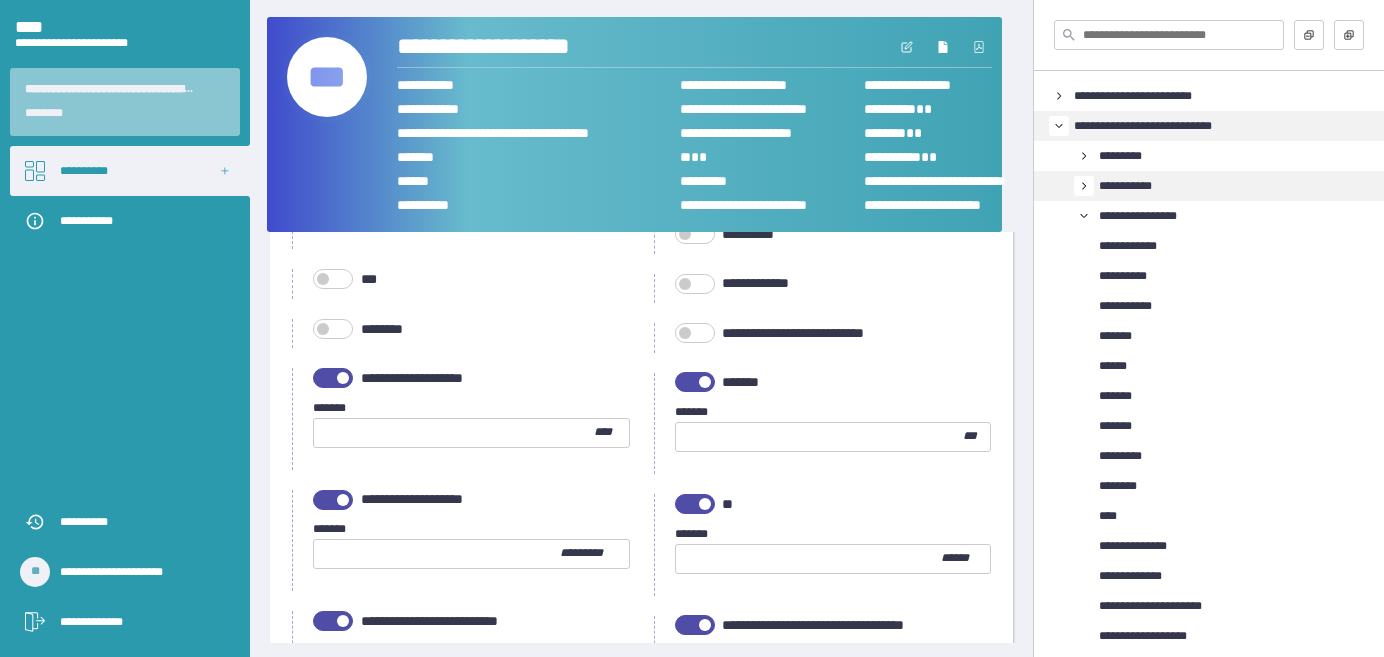 scroll, scrollTop: 1090, scrollLeft: 0, axis: vertical 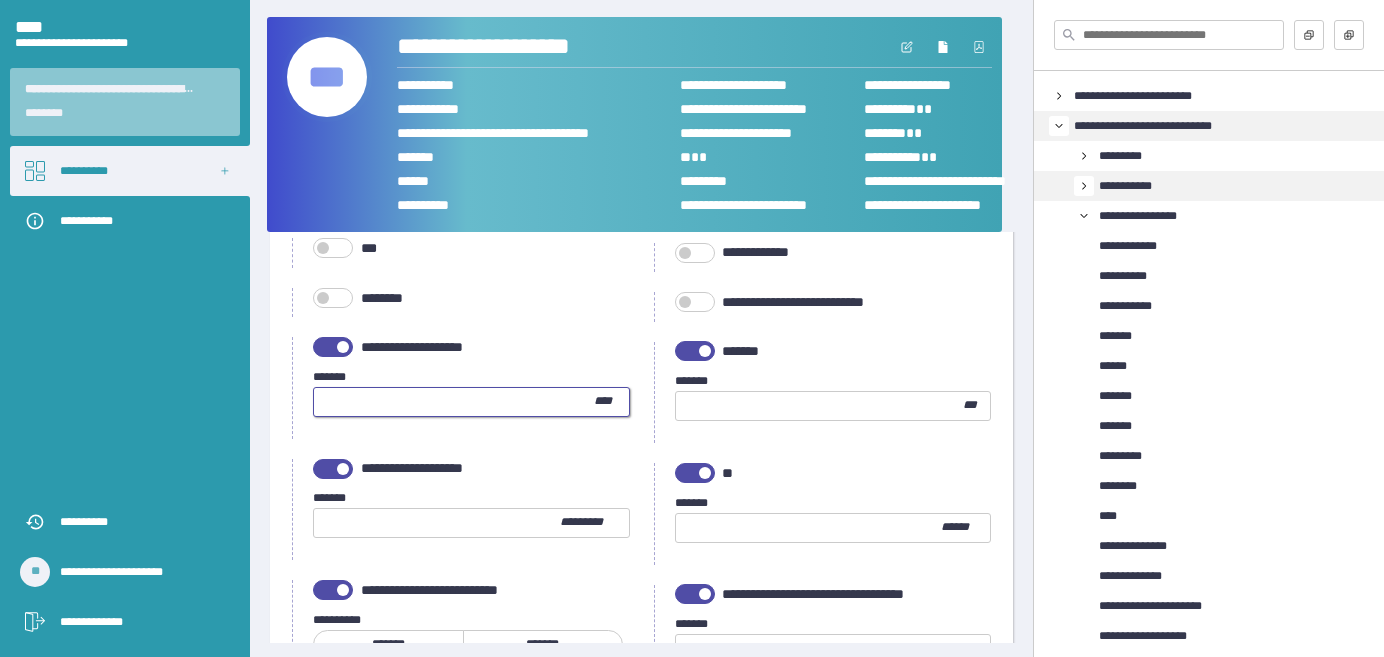 click at bounding box center (454, 402) 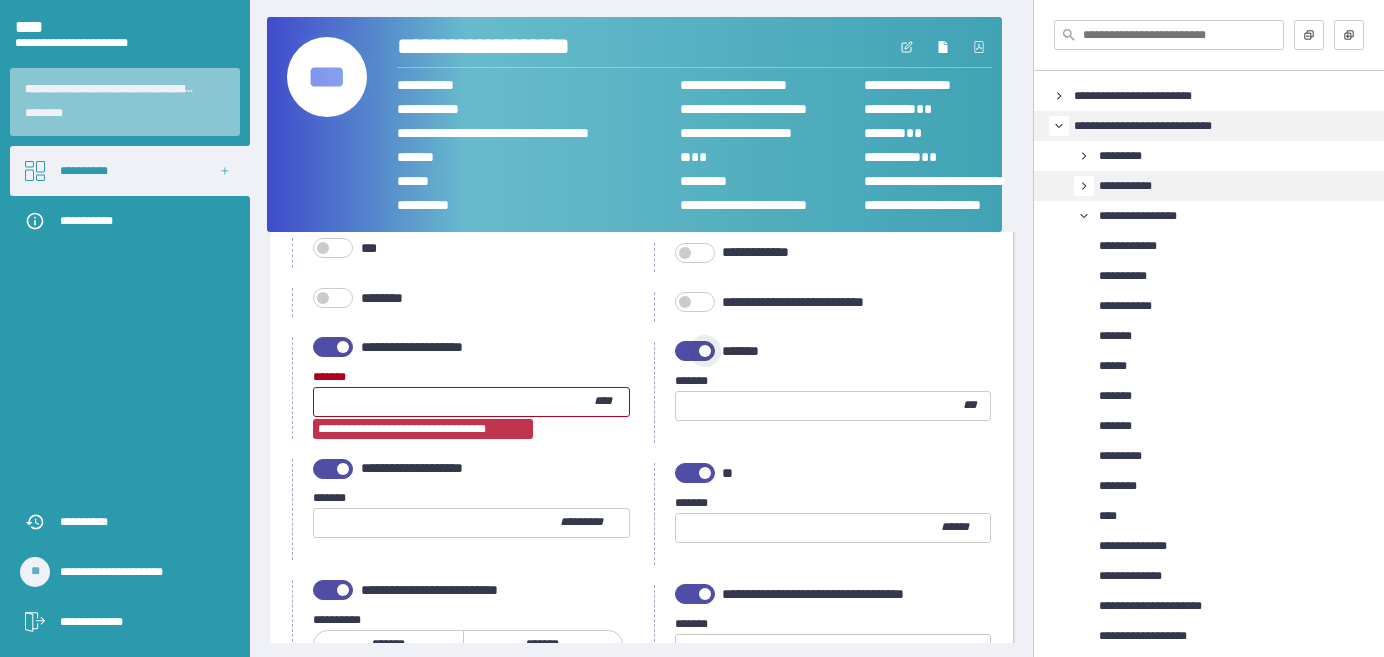 click at bounding box center [695, 351] 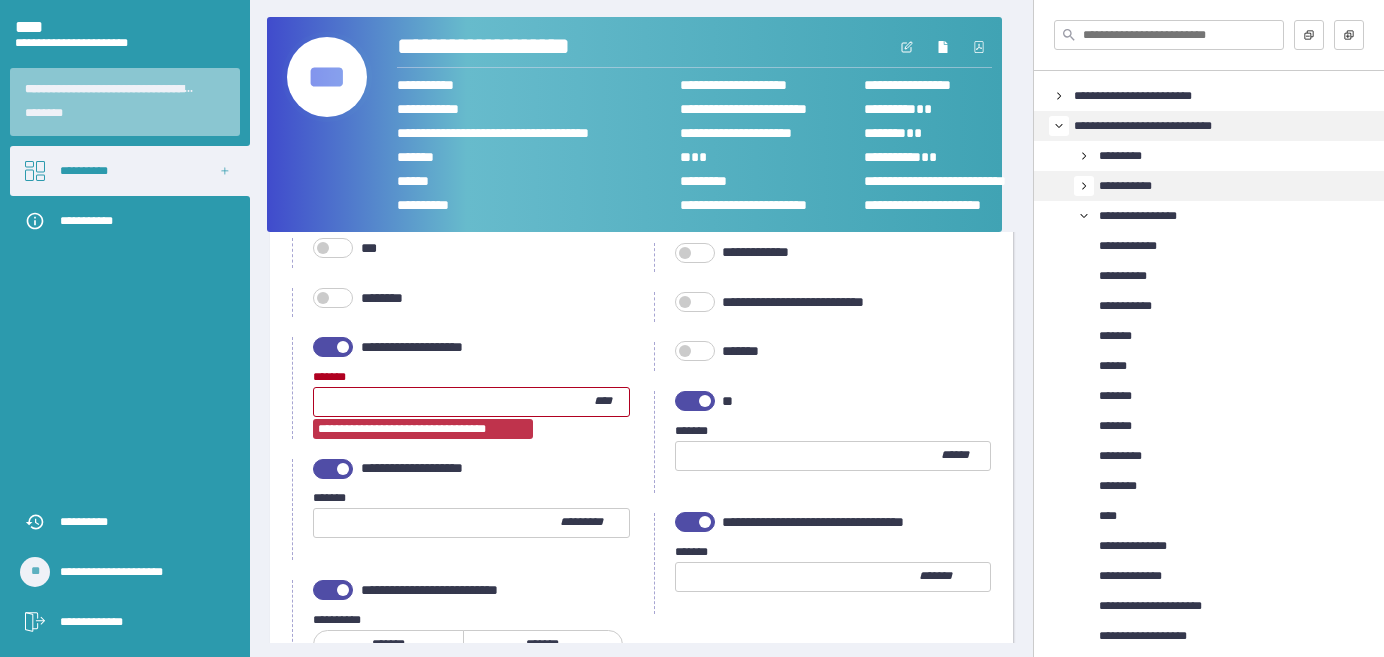 click on "****" at bounding box center (454, 402) 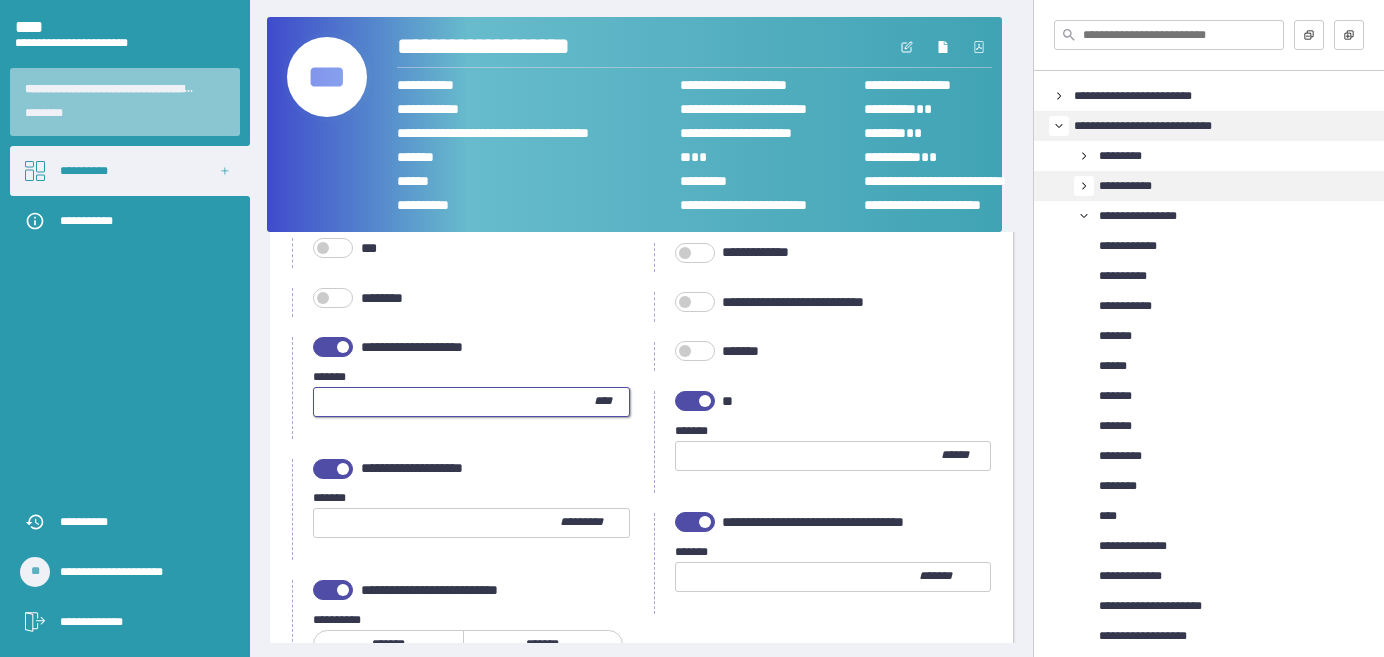 type on "***" 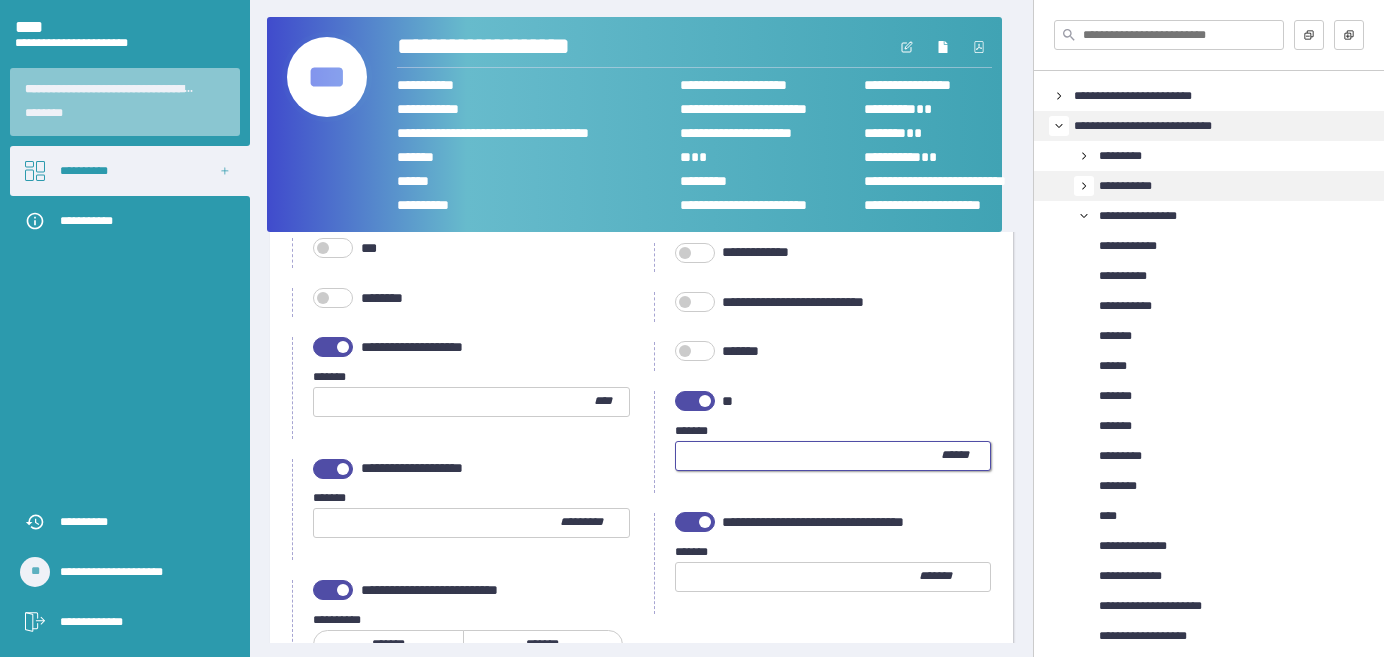 type on "***" 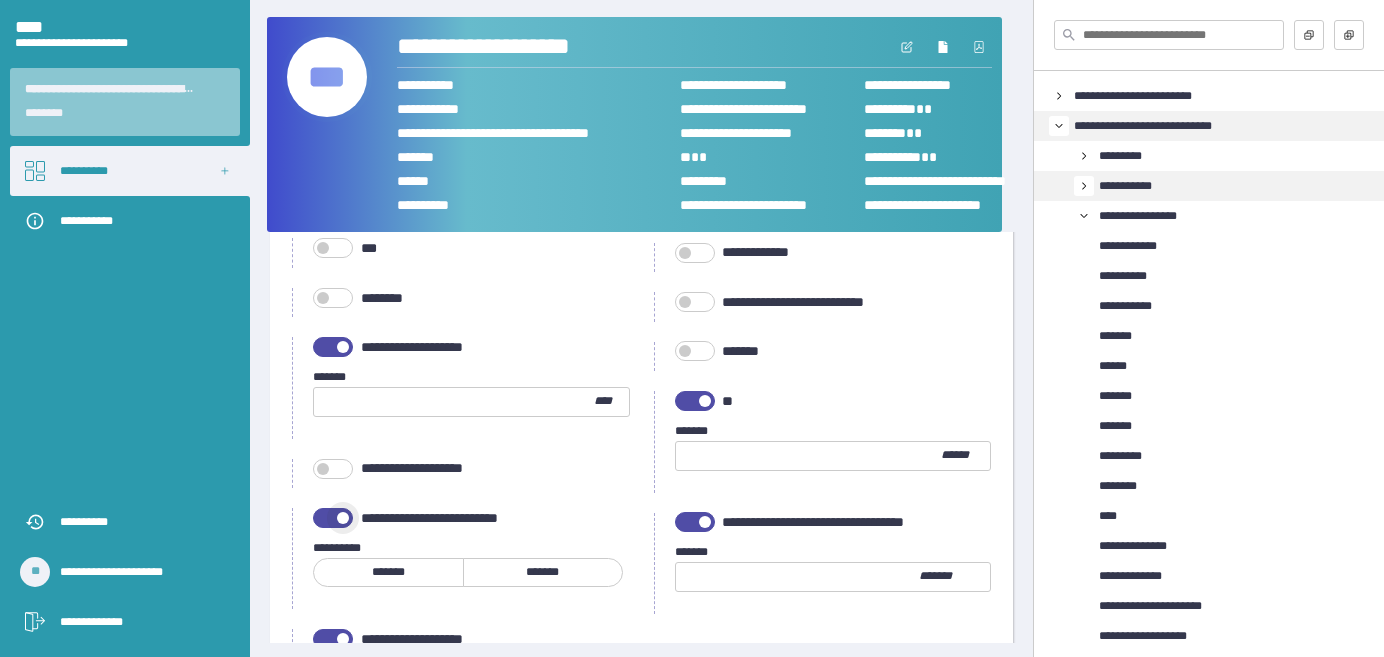 click at bounding box center [333, 518] 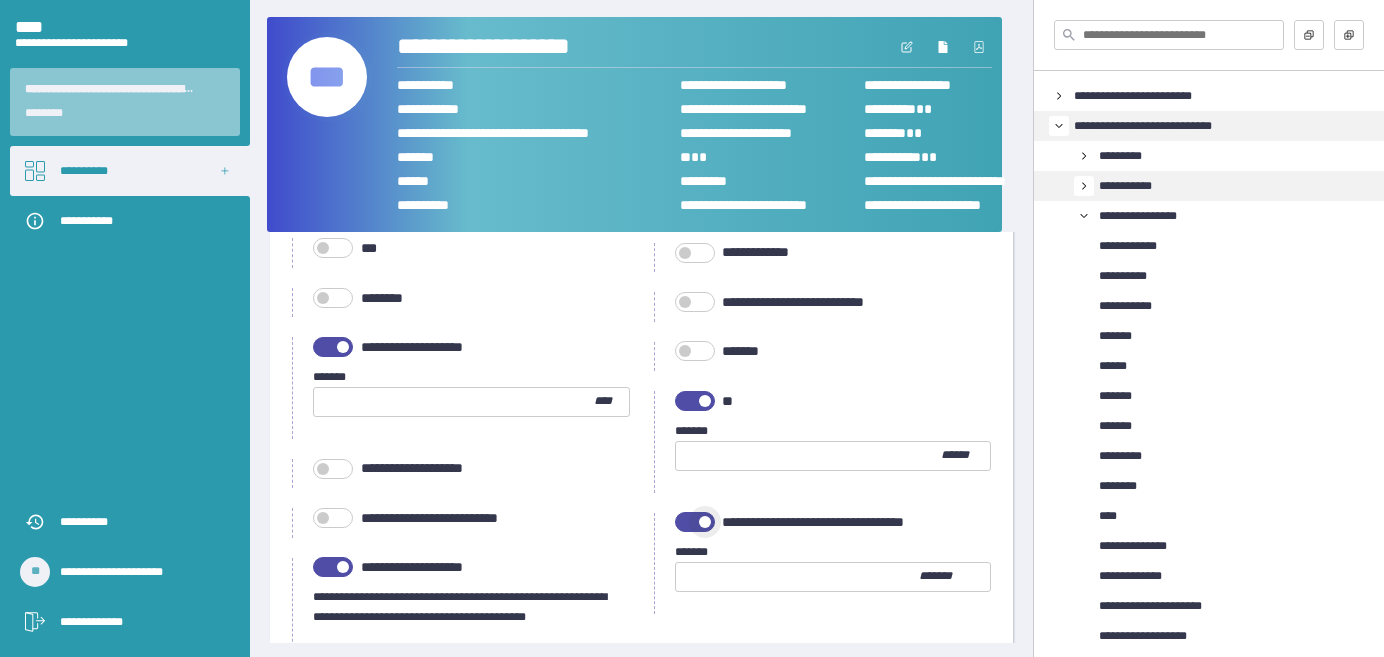 click at bounding box center [695, 522] 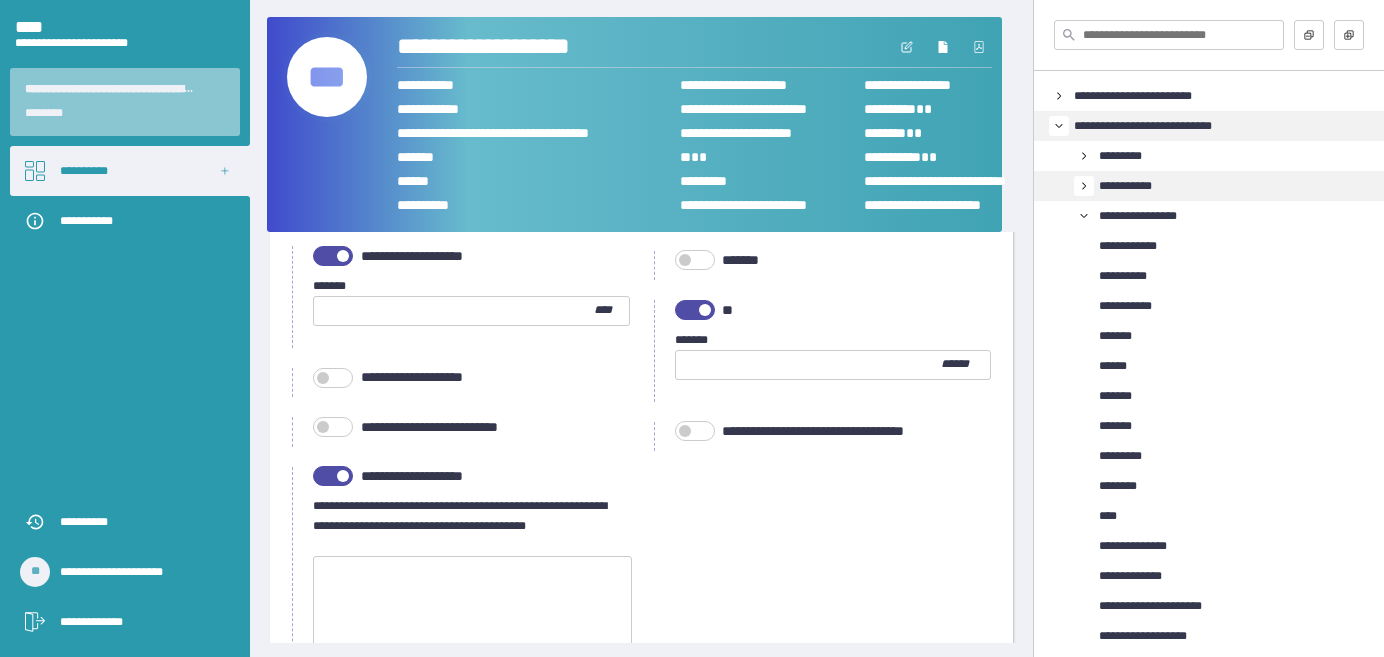 scroll, scrollTop: 1272, scrollLeft: 0, axis: vertical 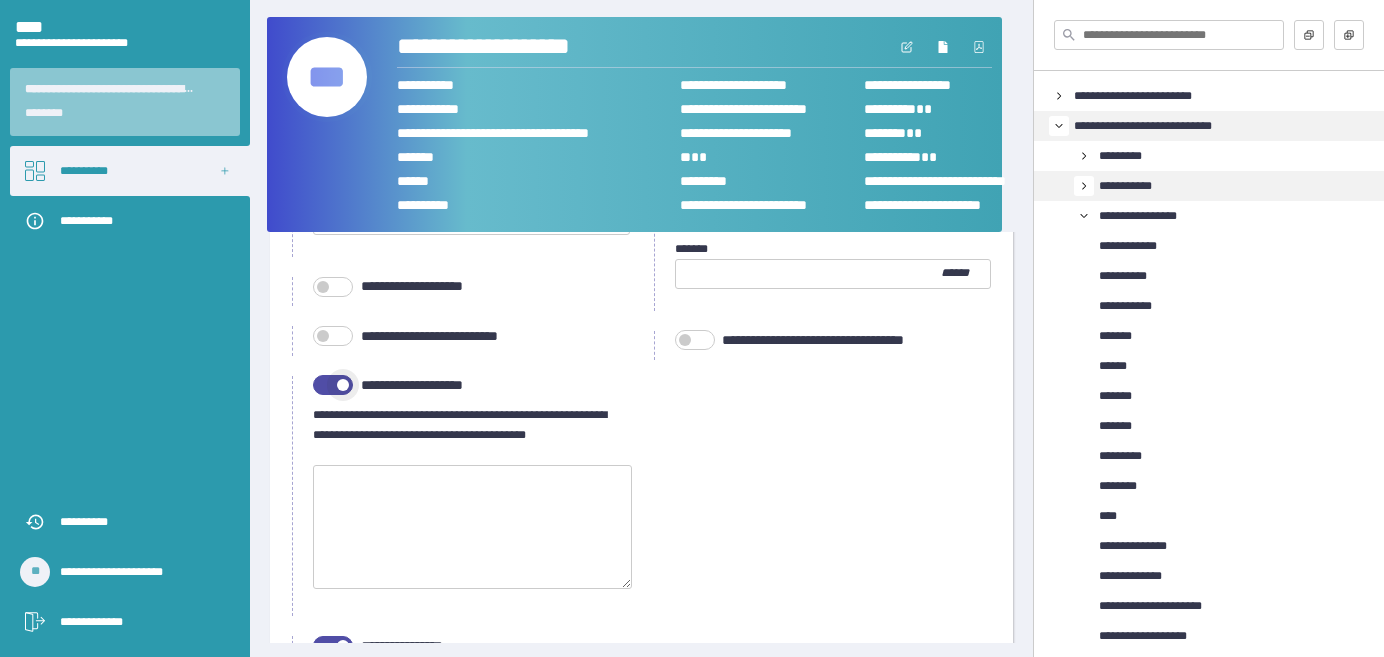 click at bounding box center [333, 385] 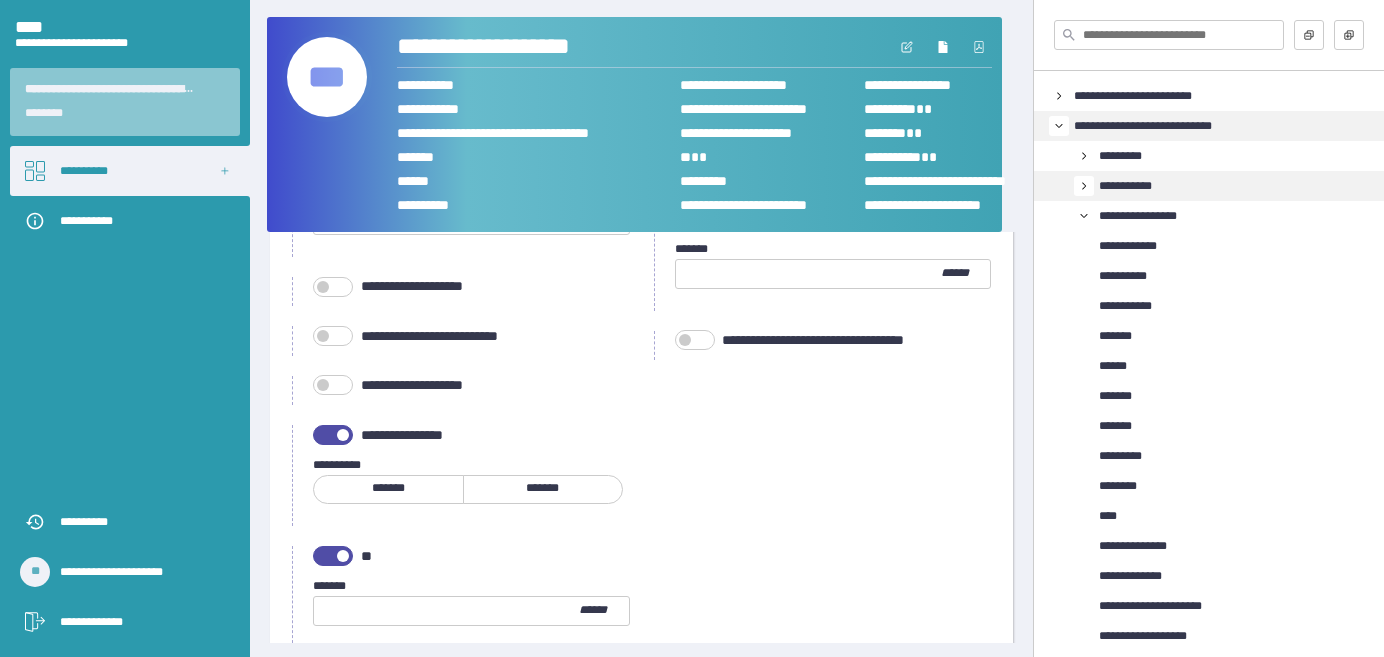 click at bounding box center [333, 435] 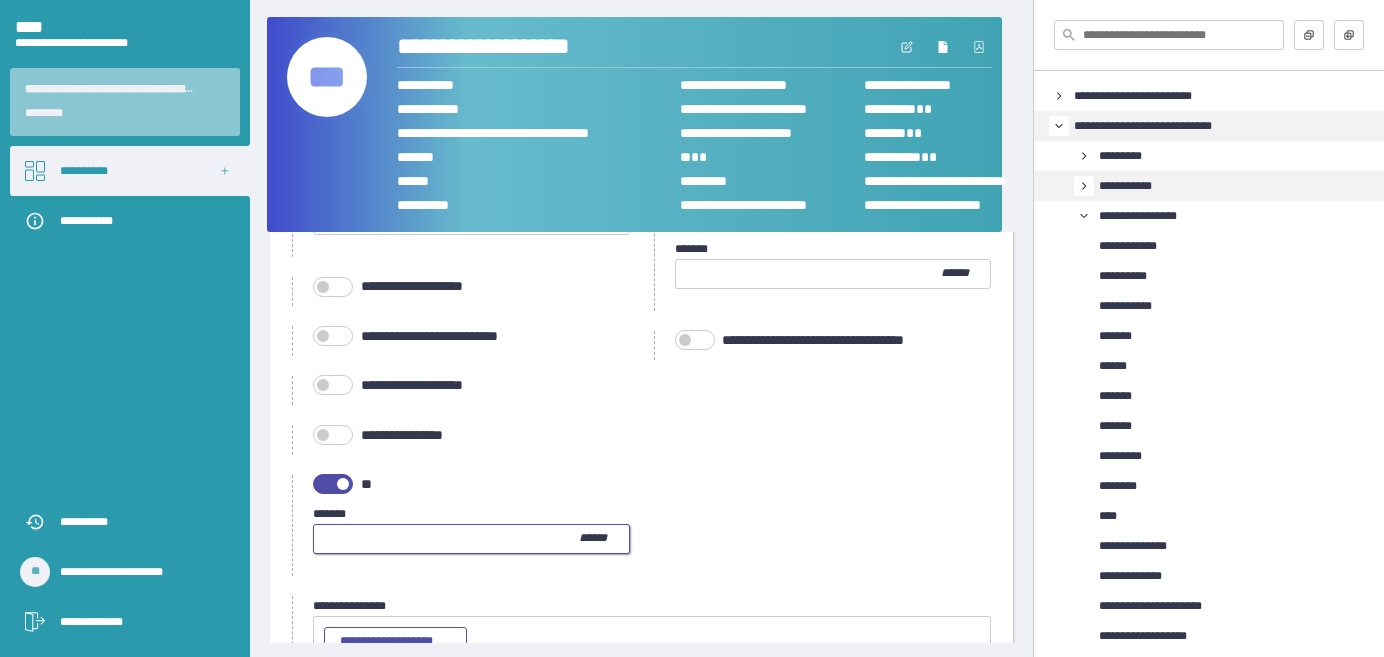 click at bounding box center [446, 539] 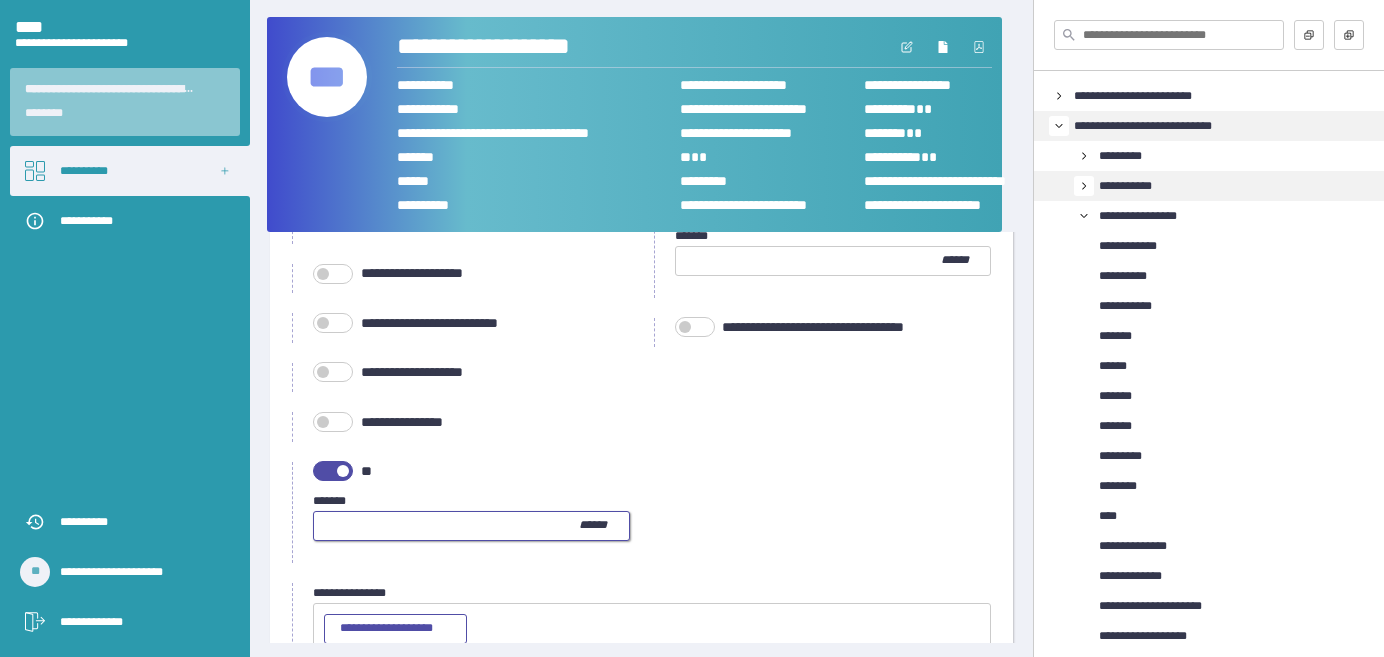scroll, scrollTop: 1425, scrollLeft: 0, axis: vertical 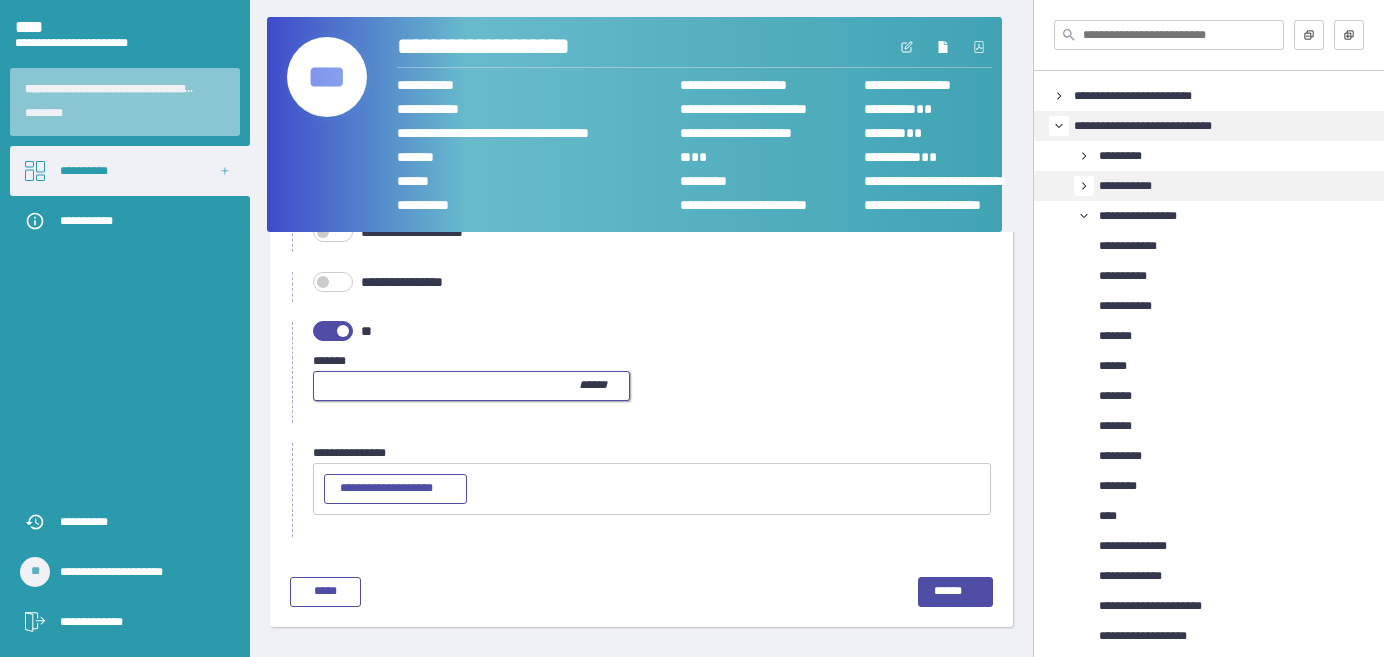 type on "****" 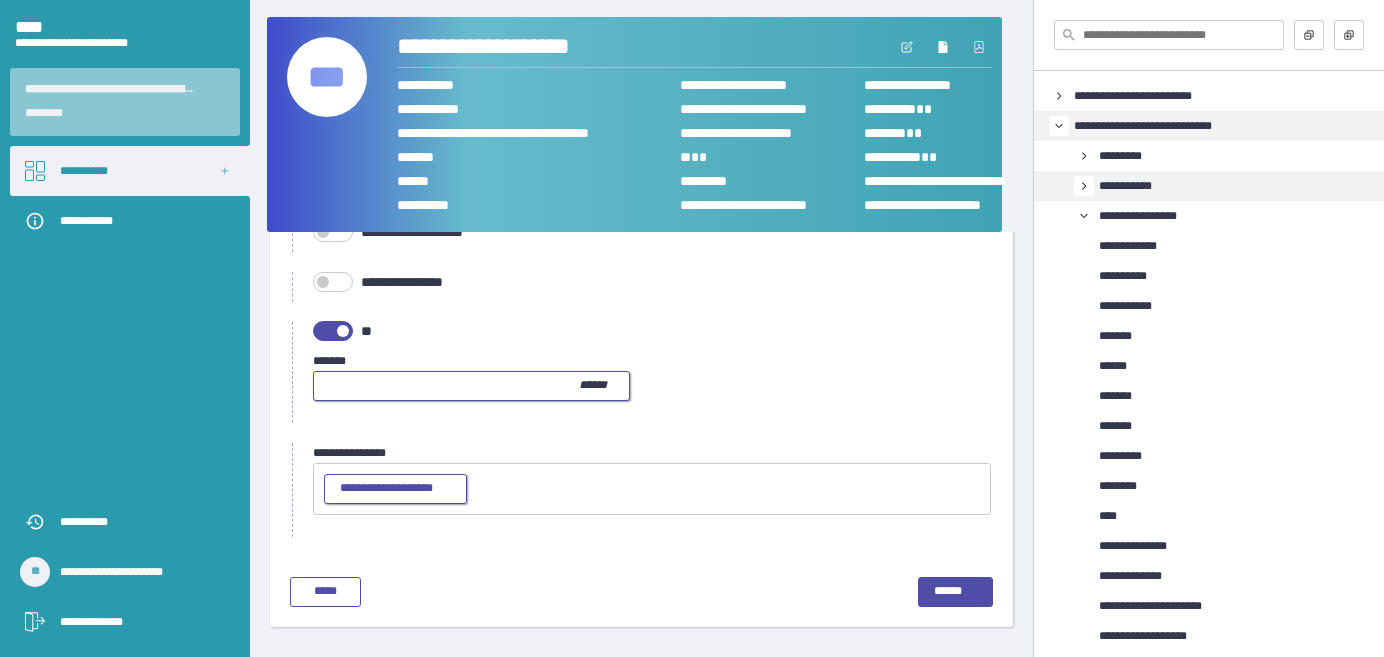 click on "**********" at bounding box center (386, 488) 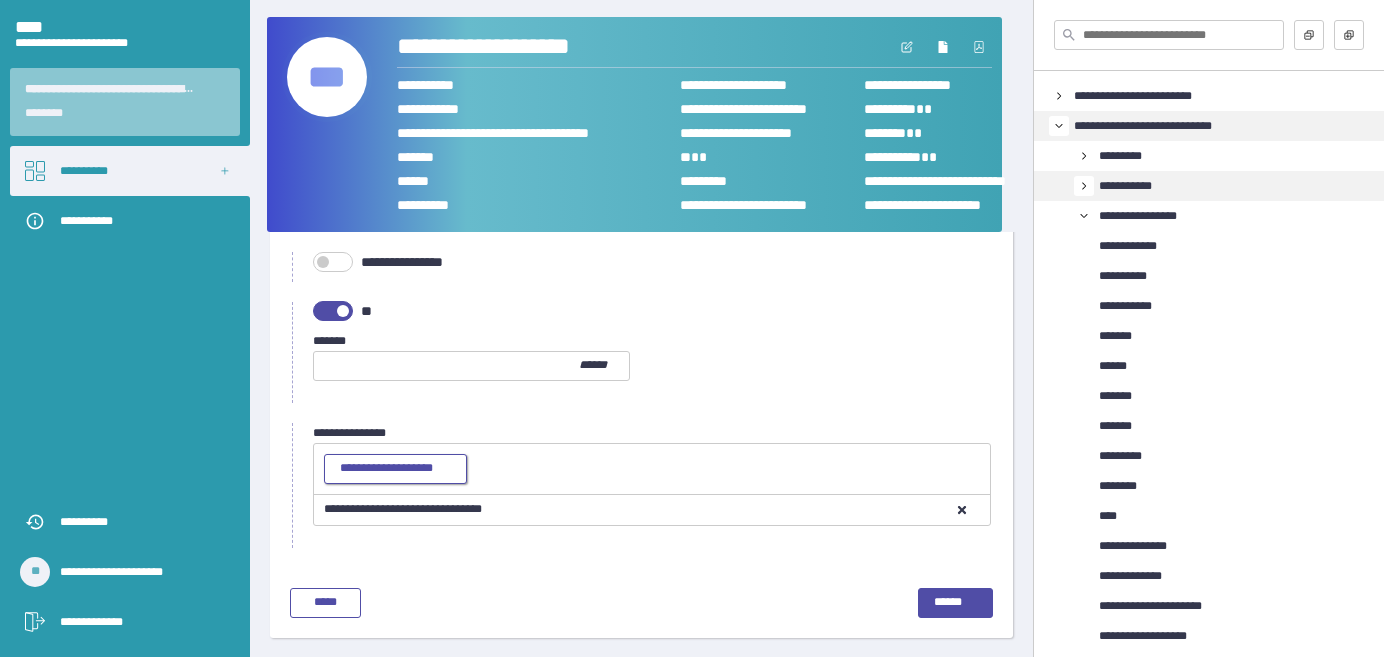 scroll, scrollTop: 1456, scrollLeft: 0, axis: vertical 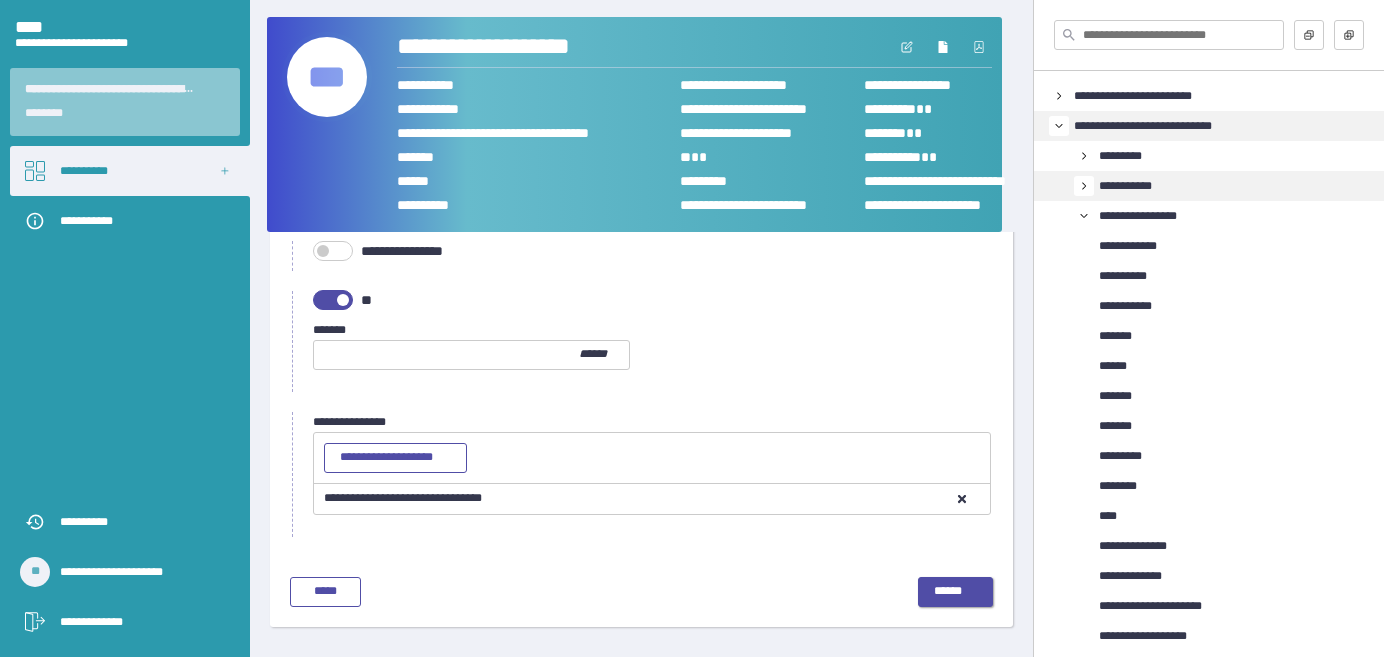 click on "******" at bounding box center (948, 591) 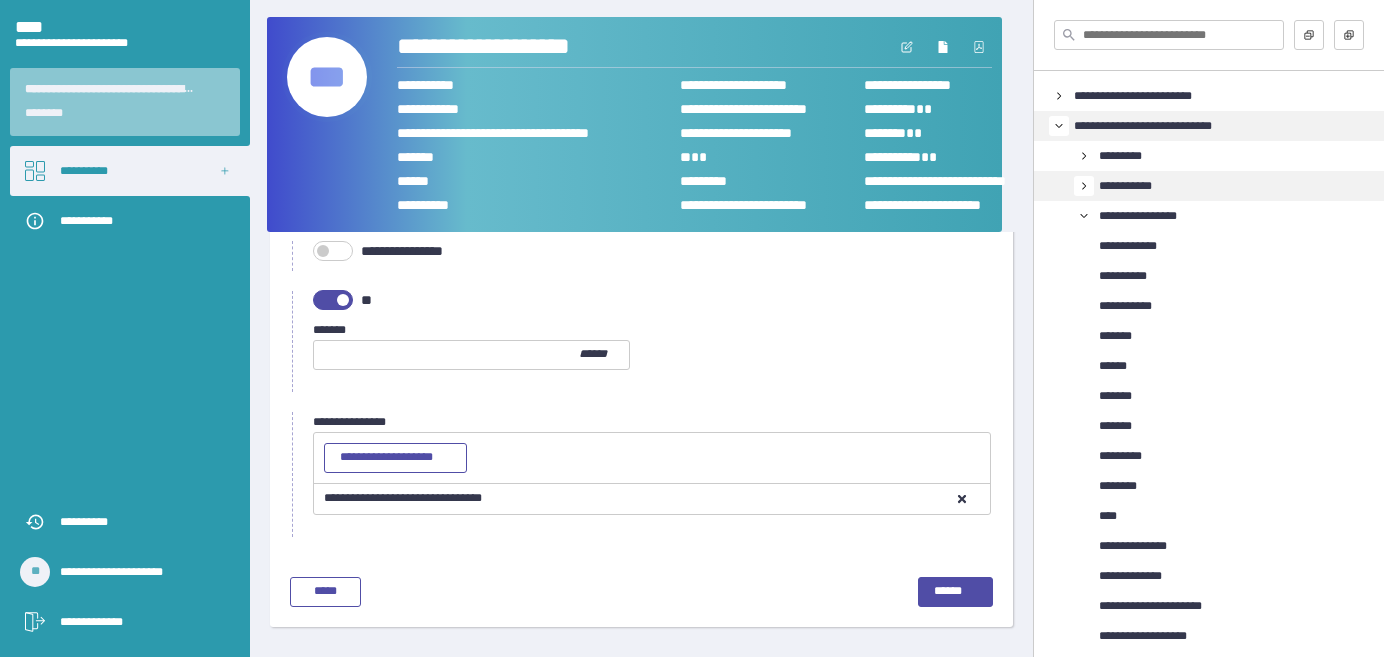 scroll, scrollTop: 92, scrollLeft: 0, axis: vertical 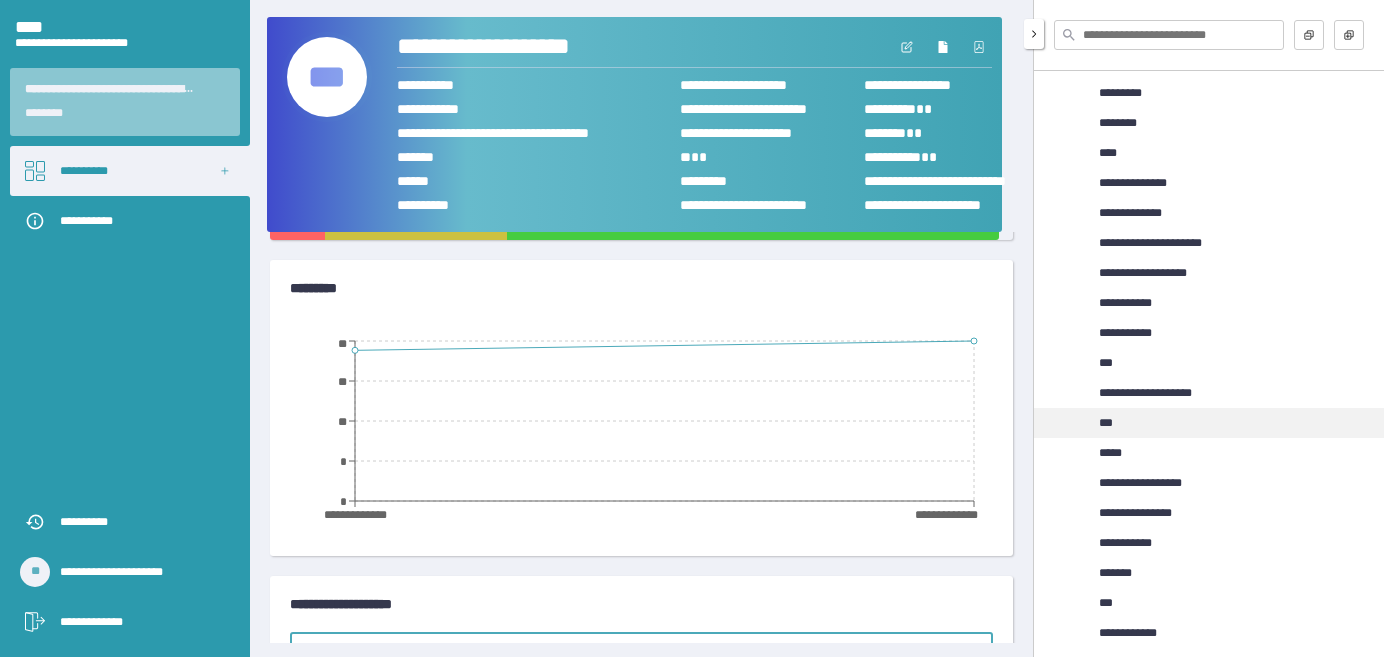 click on "***" at bounding box center (1106, 423) 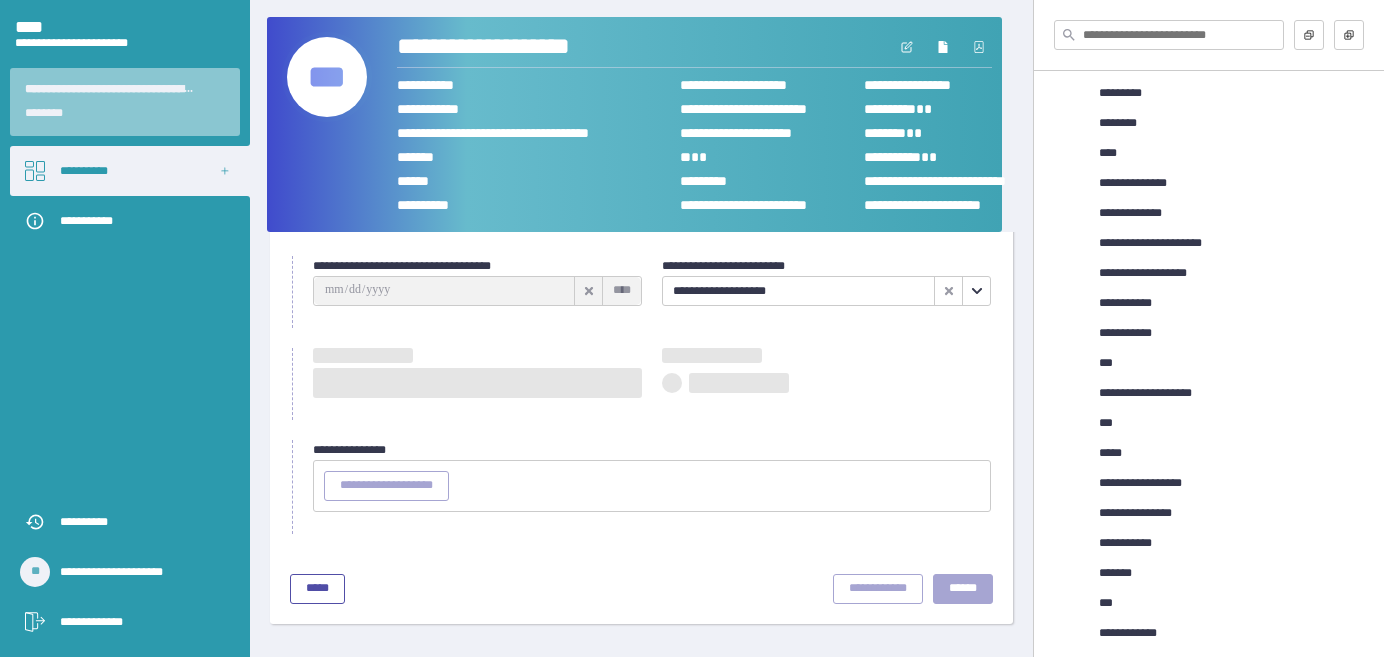 scroll, scrollTop: 71, scrollLeft: 0, axis: vertical 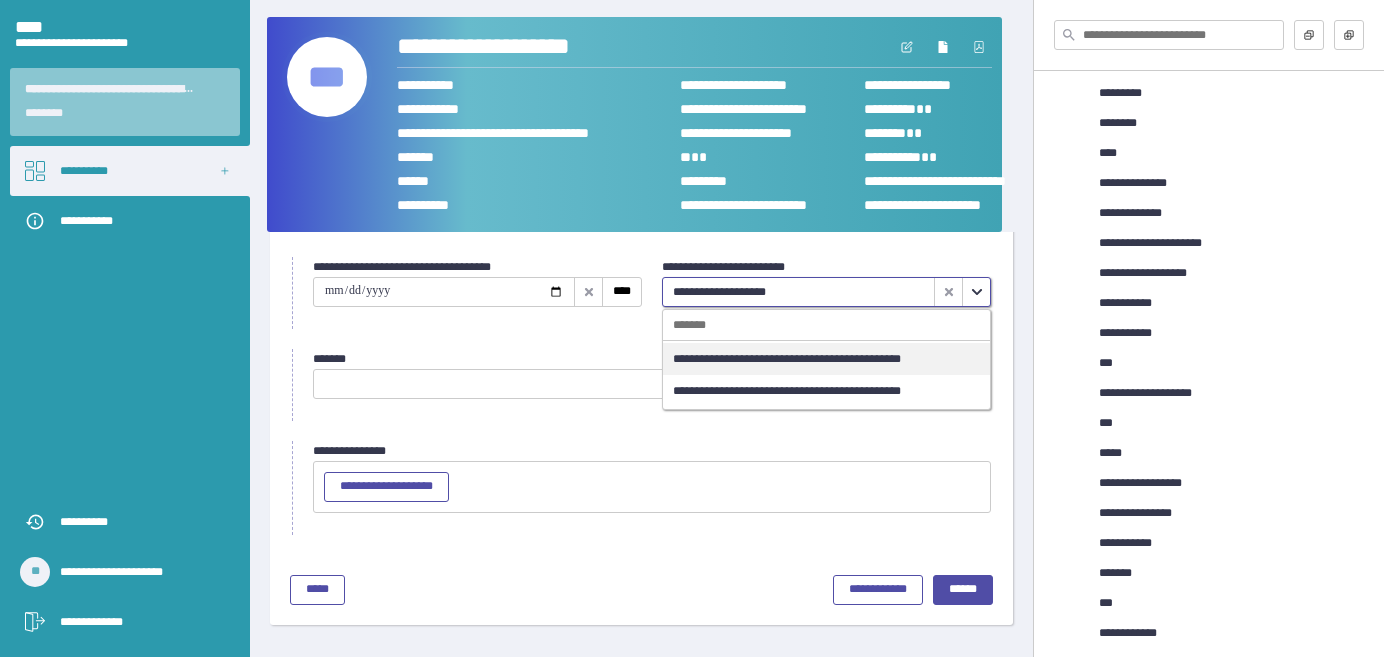 click 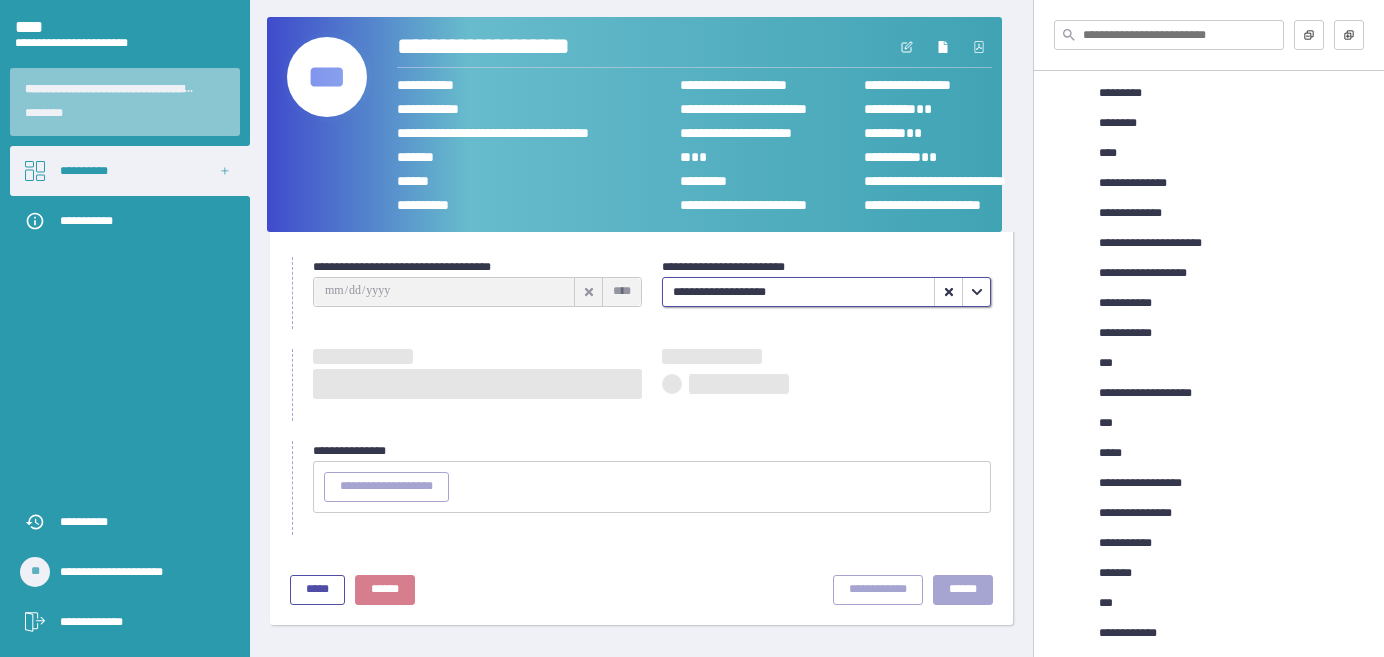 type on "**********" 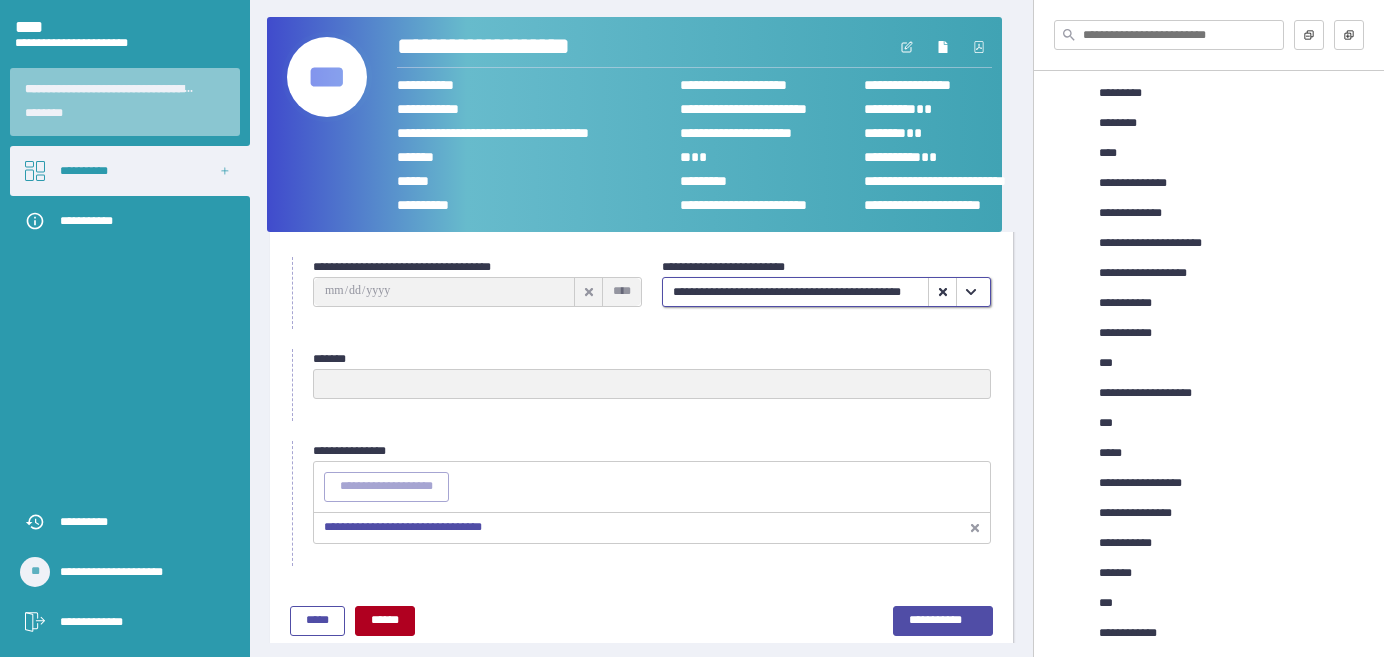 click on "**********" at bounding box center (403, 527) 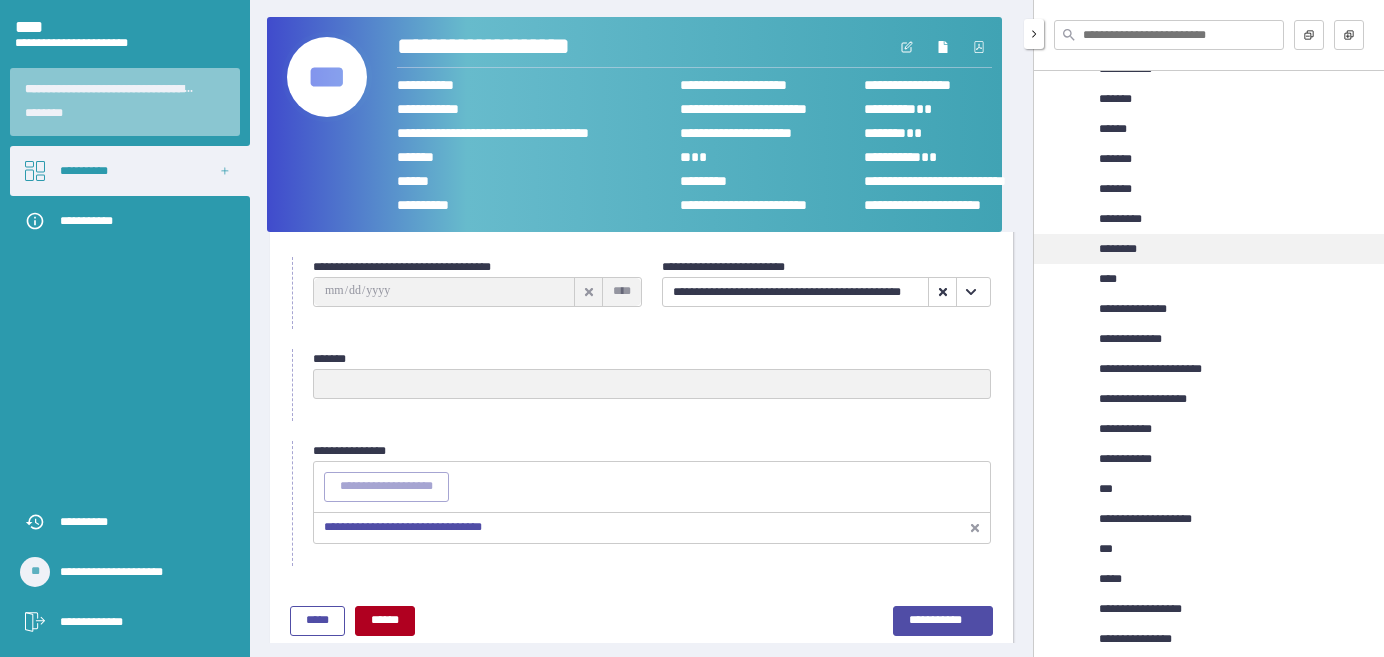 scroll, scrollTop: 90, scrollLeft: 0, axis: vertical 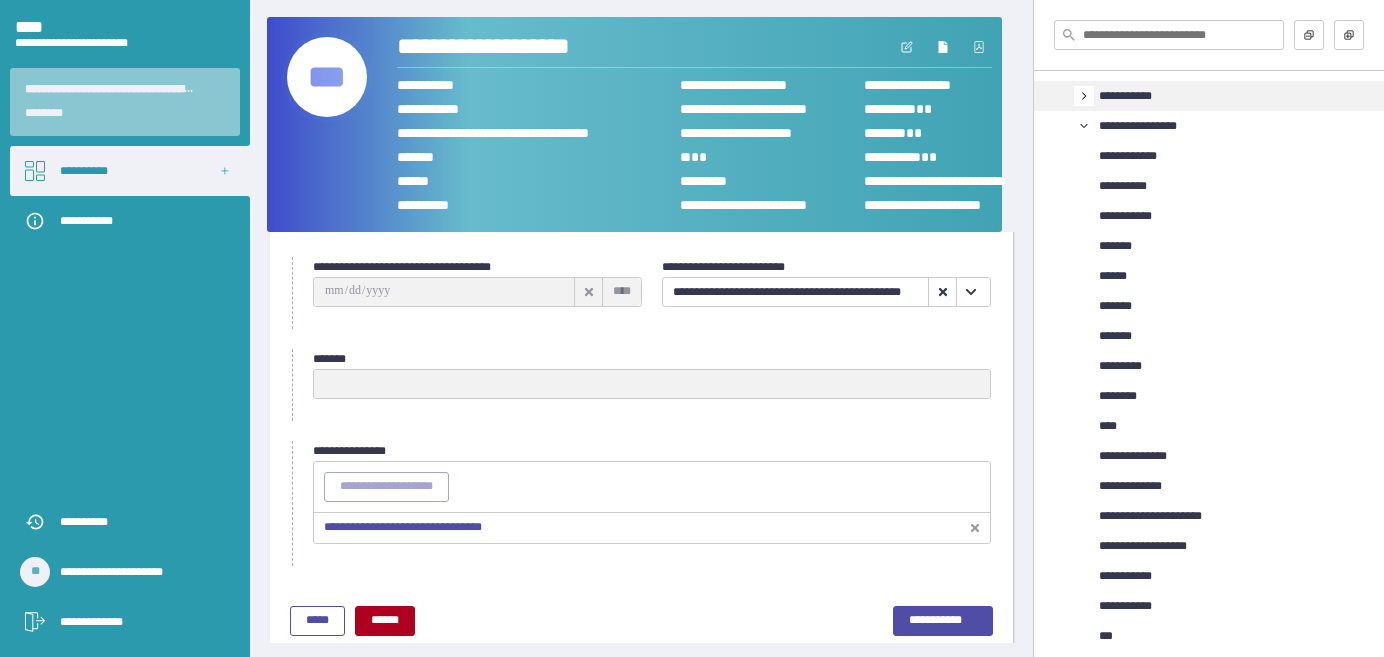 click 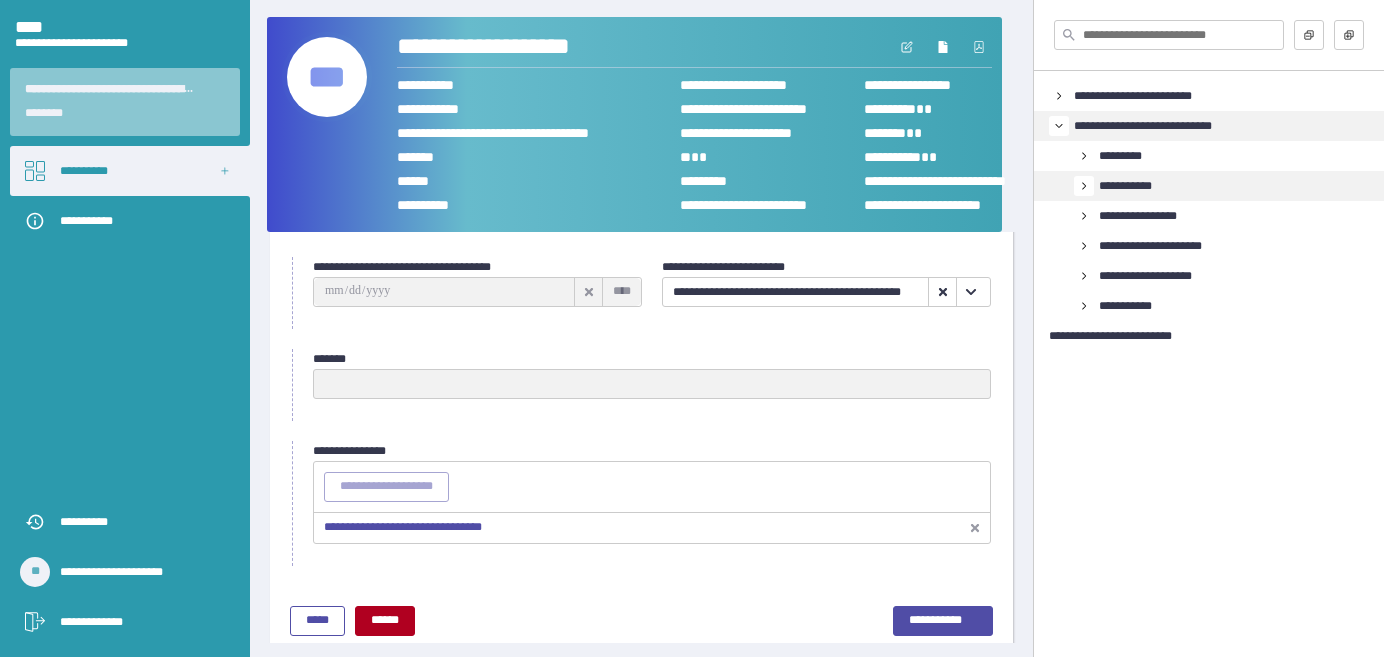 scroll, scrollTop: 0, scrollLeft: 0, axis: both 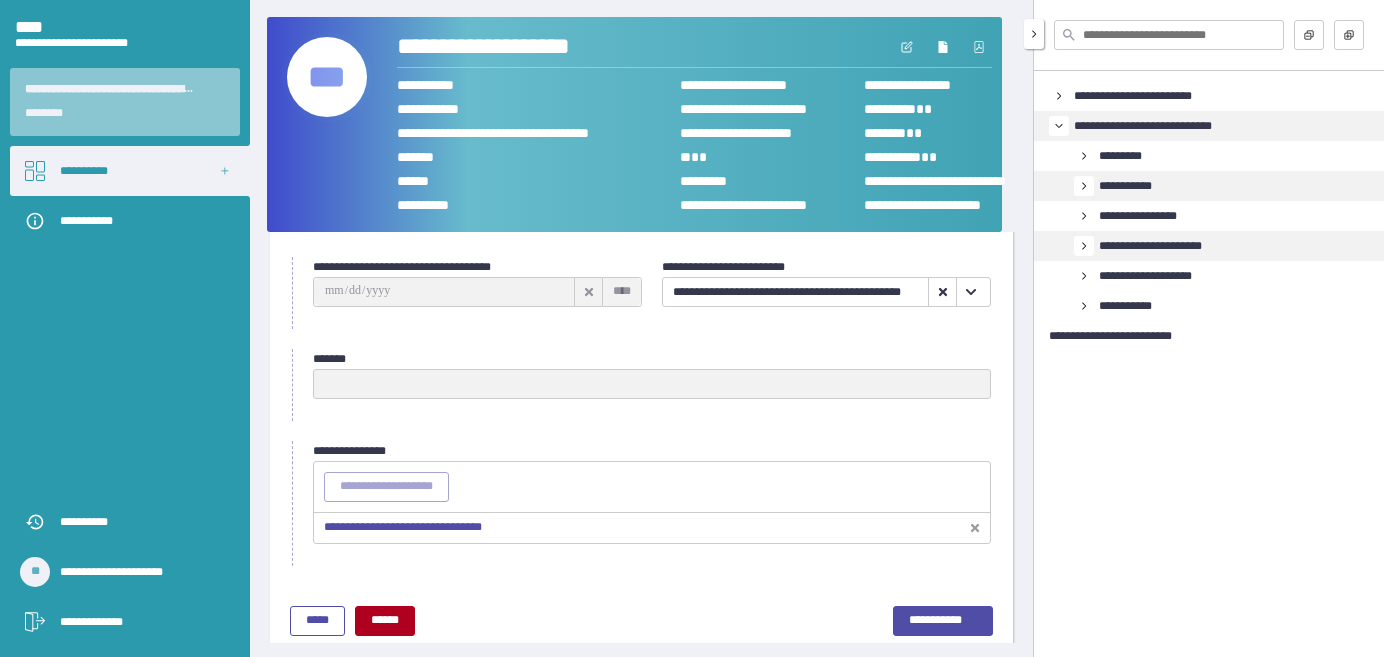 click 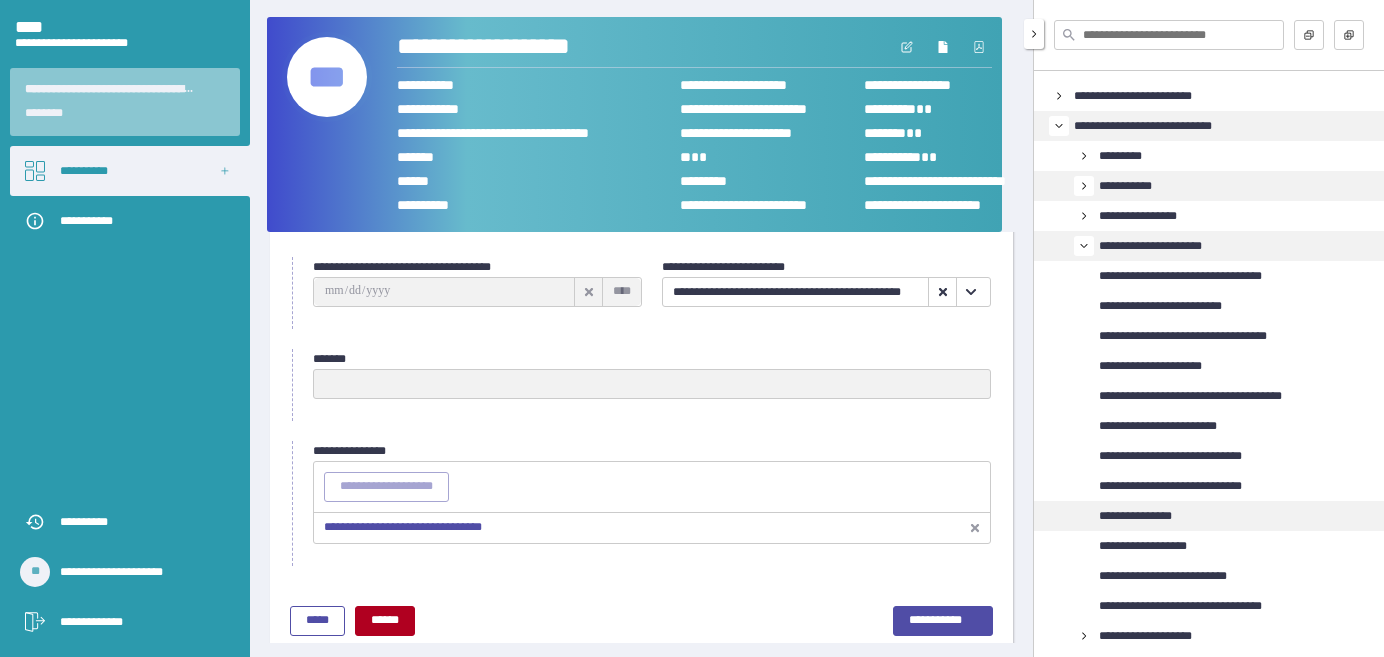 click on "**********" at bounding box center (1135, 516) 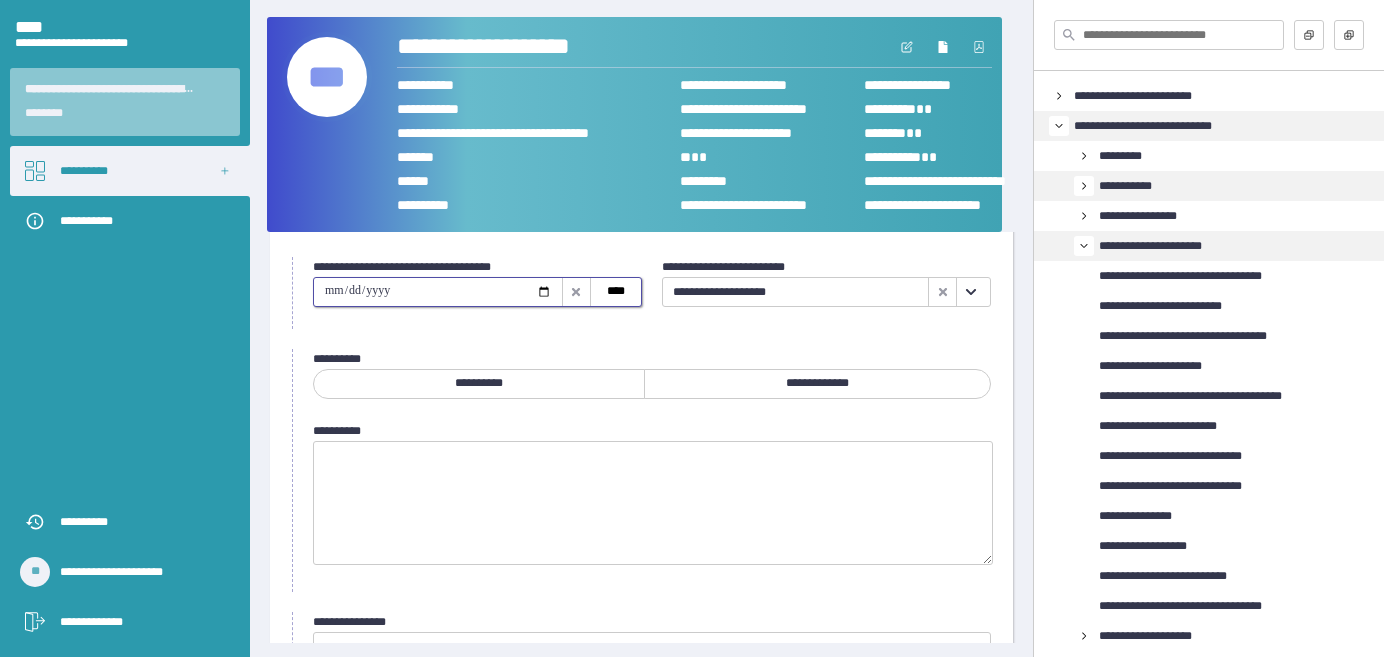 click at bounding box center [438, 292] 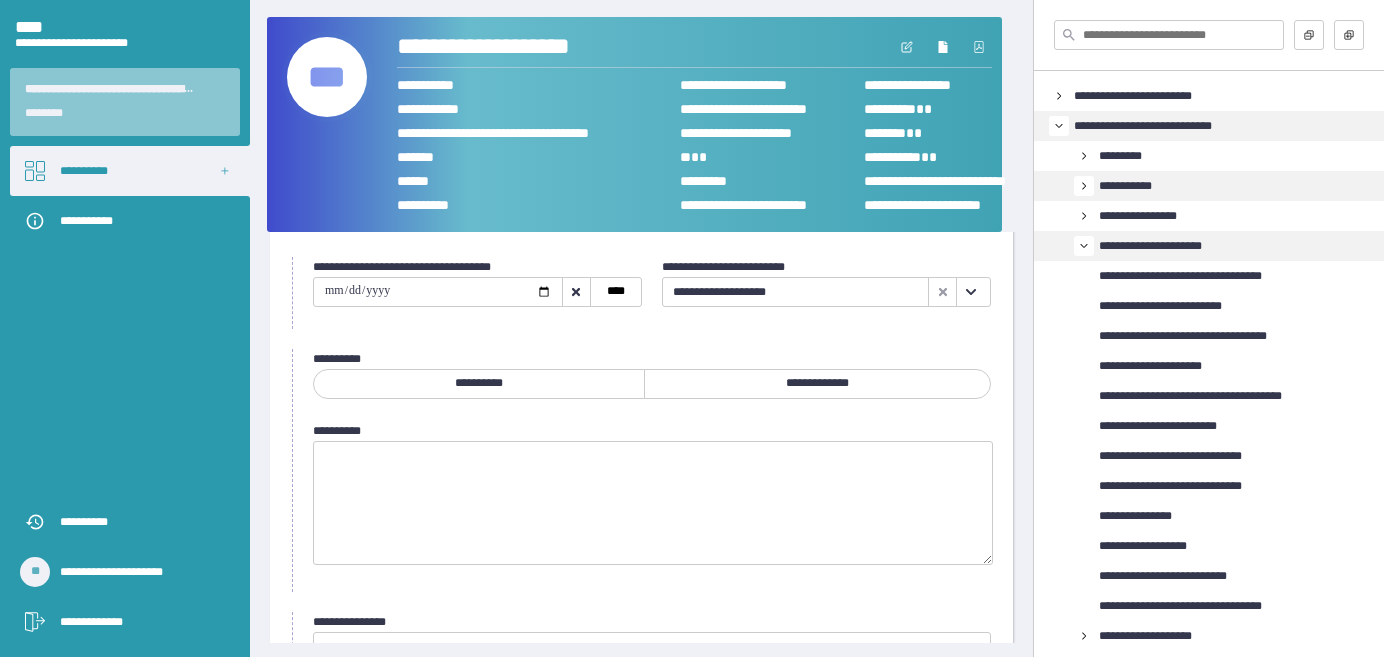 click on "**********" at bounding box center (817, 383) 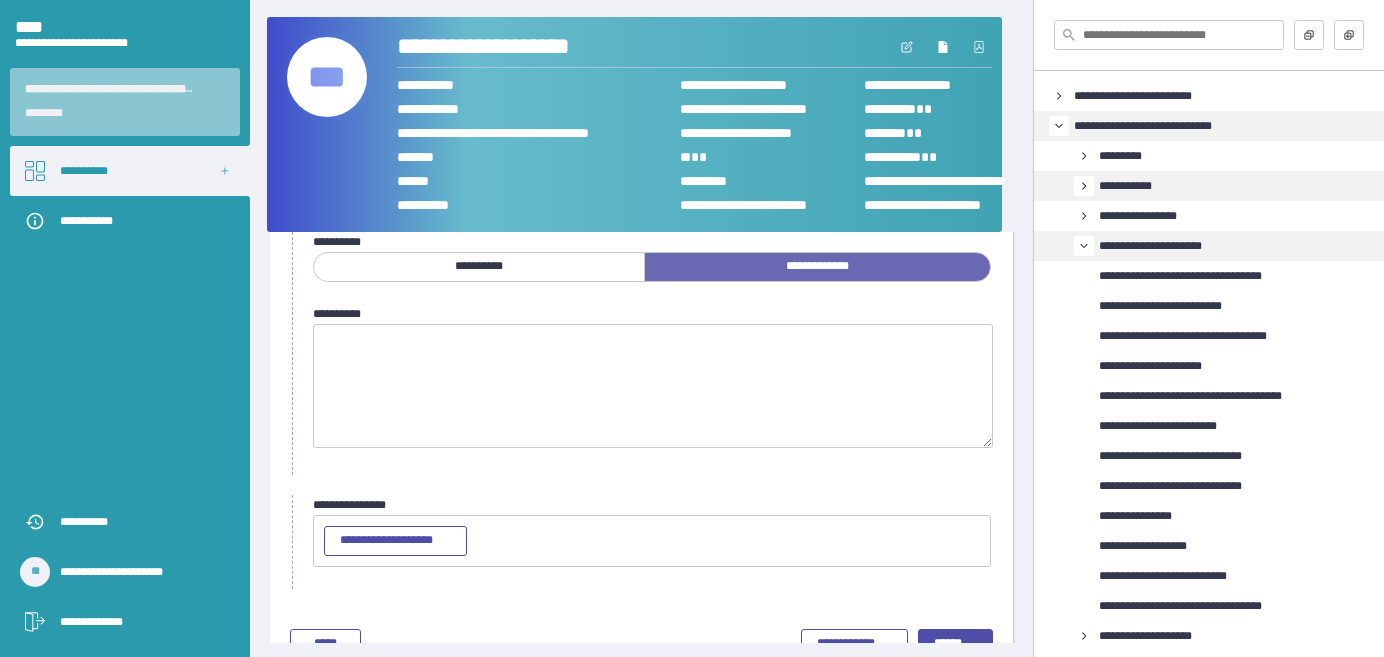 scroll, scrollTop: 240, scrollLeft: 0, axis: vertical 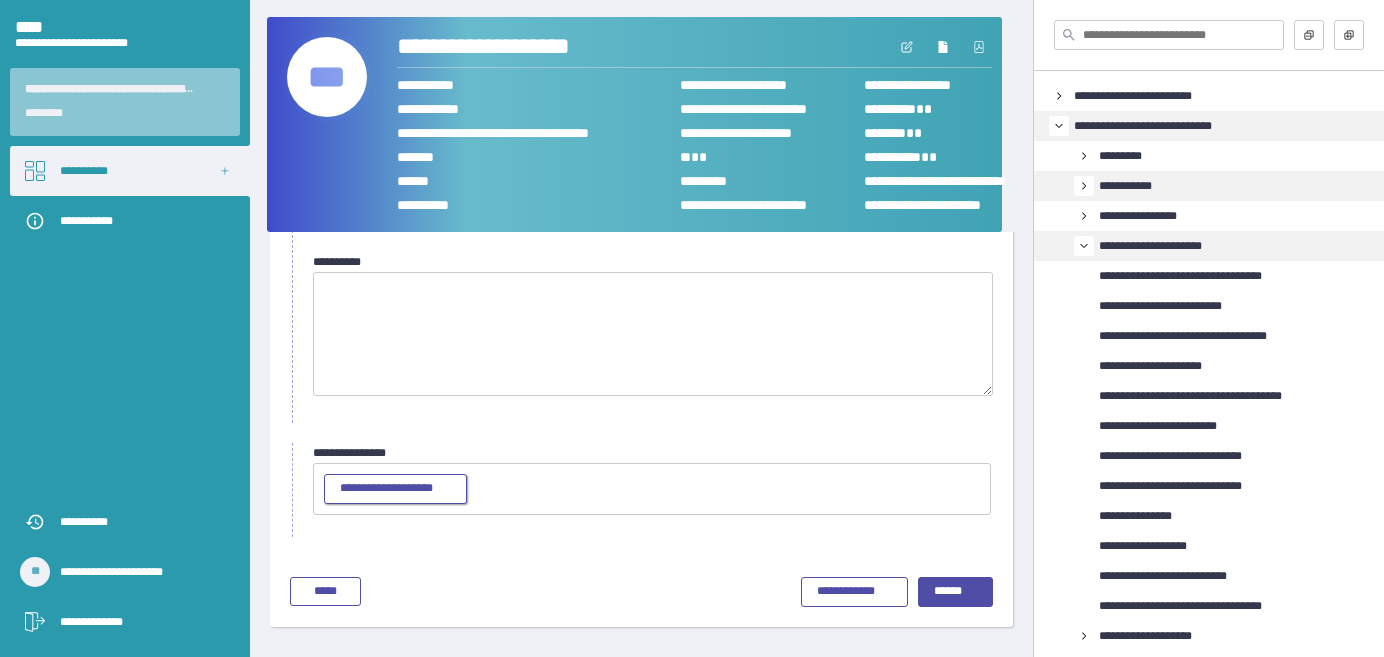click on "**********" at bounding box center [386, 488] 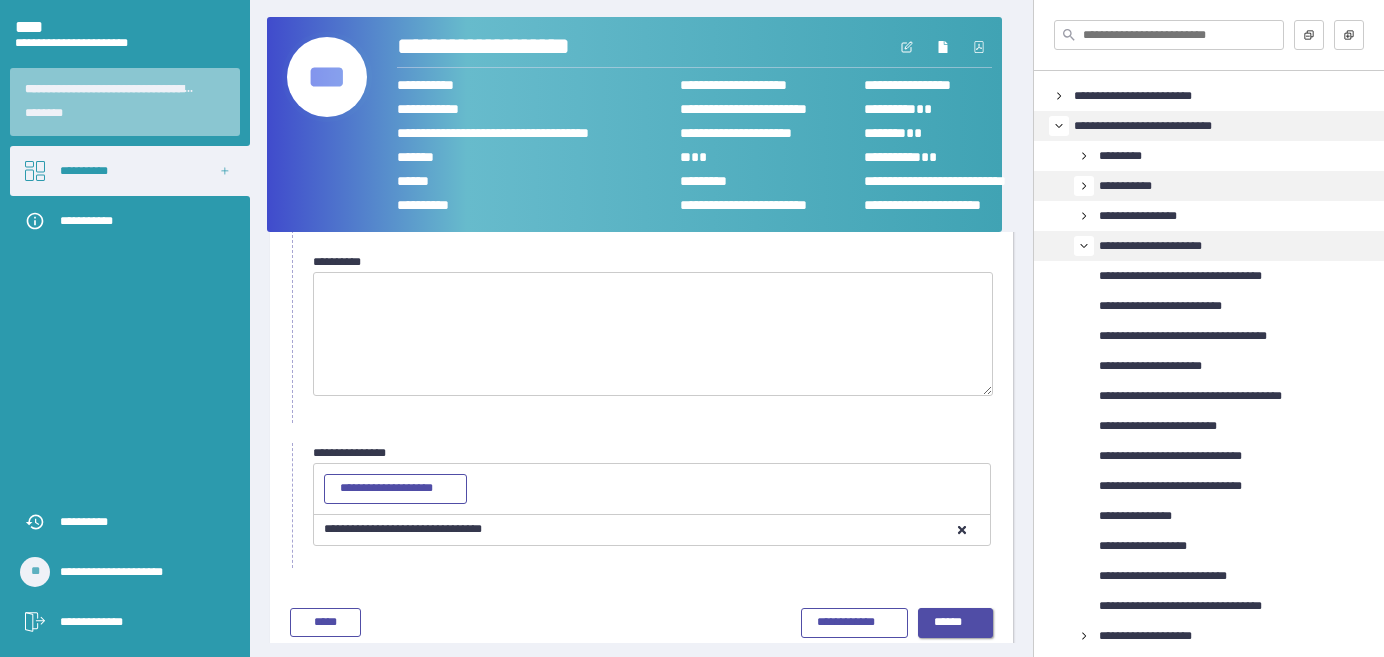 click on "******" at bounding box center (948, 622) 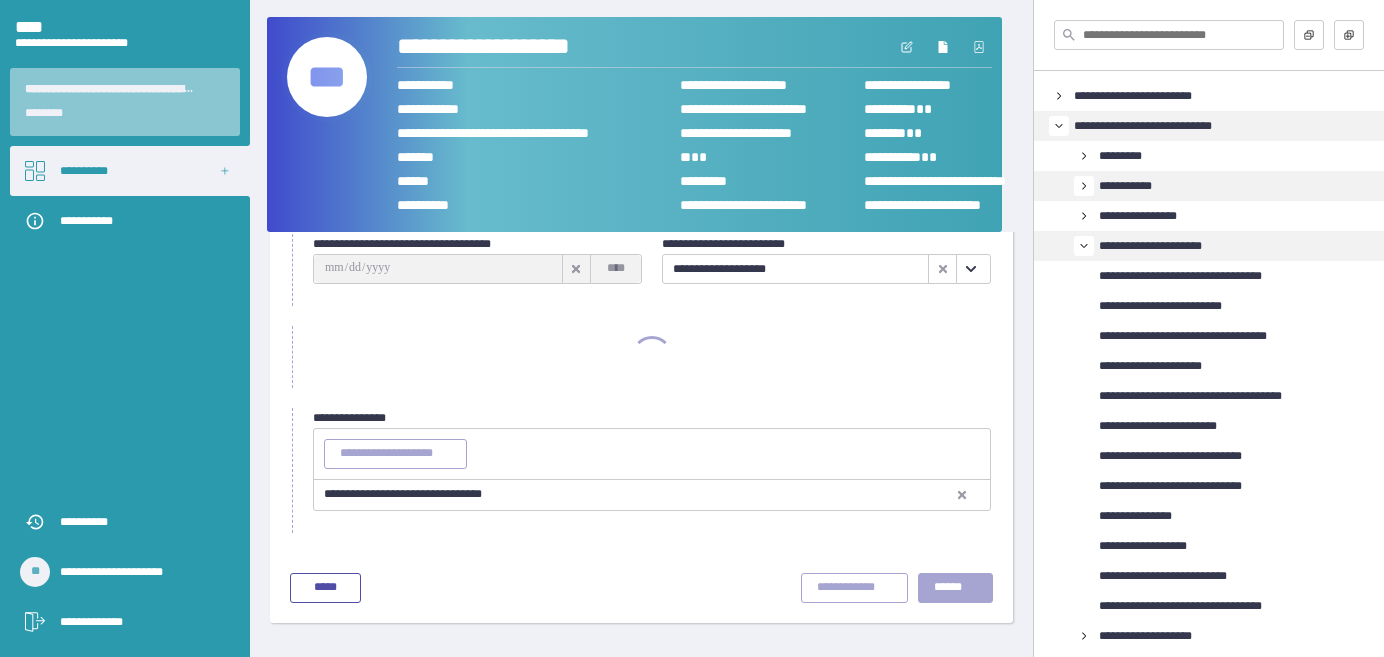 scroll, scrollTop: 92, scrollLeft: 0, axis: vertical 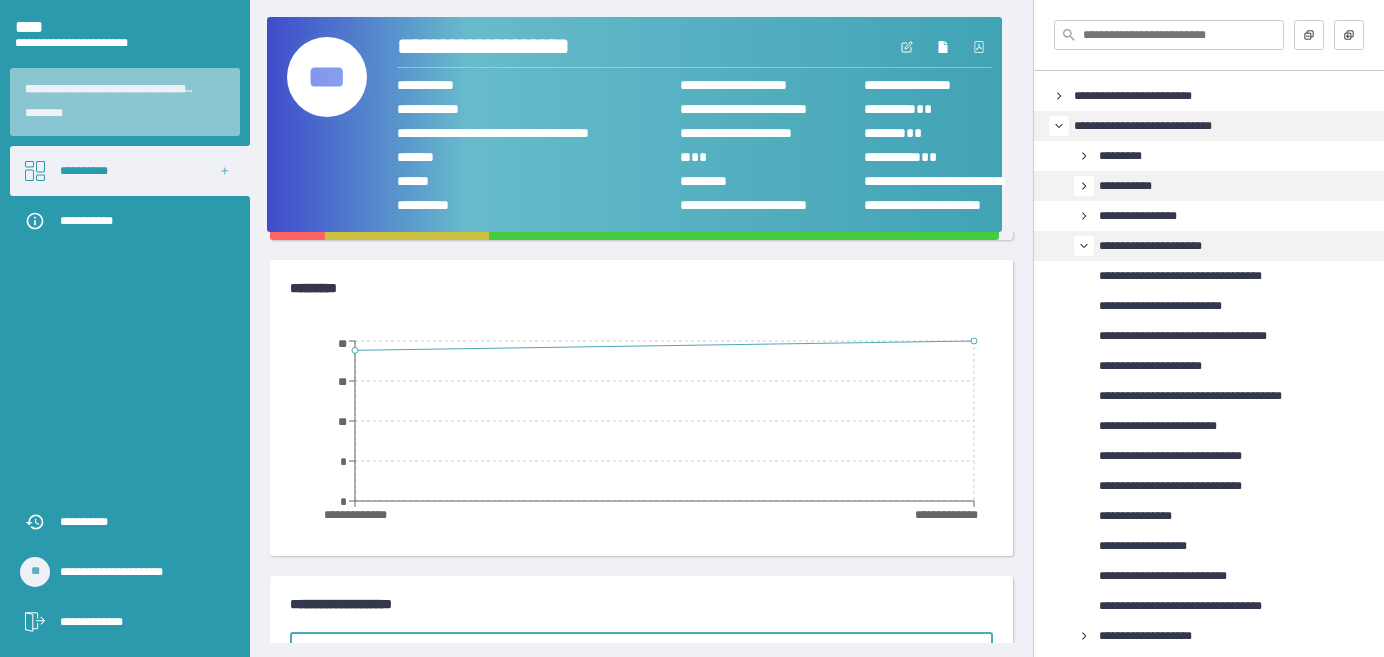 click 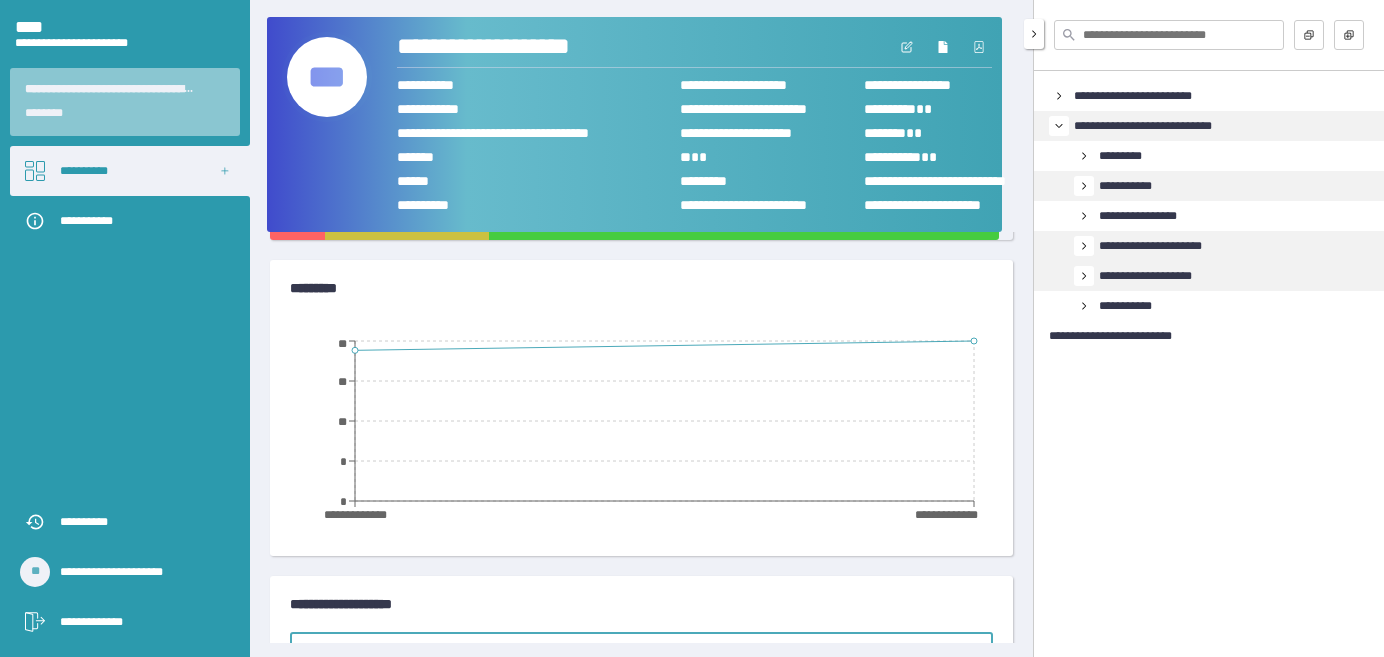 click 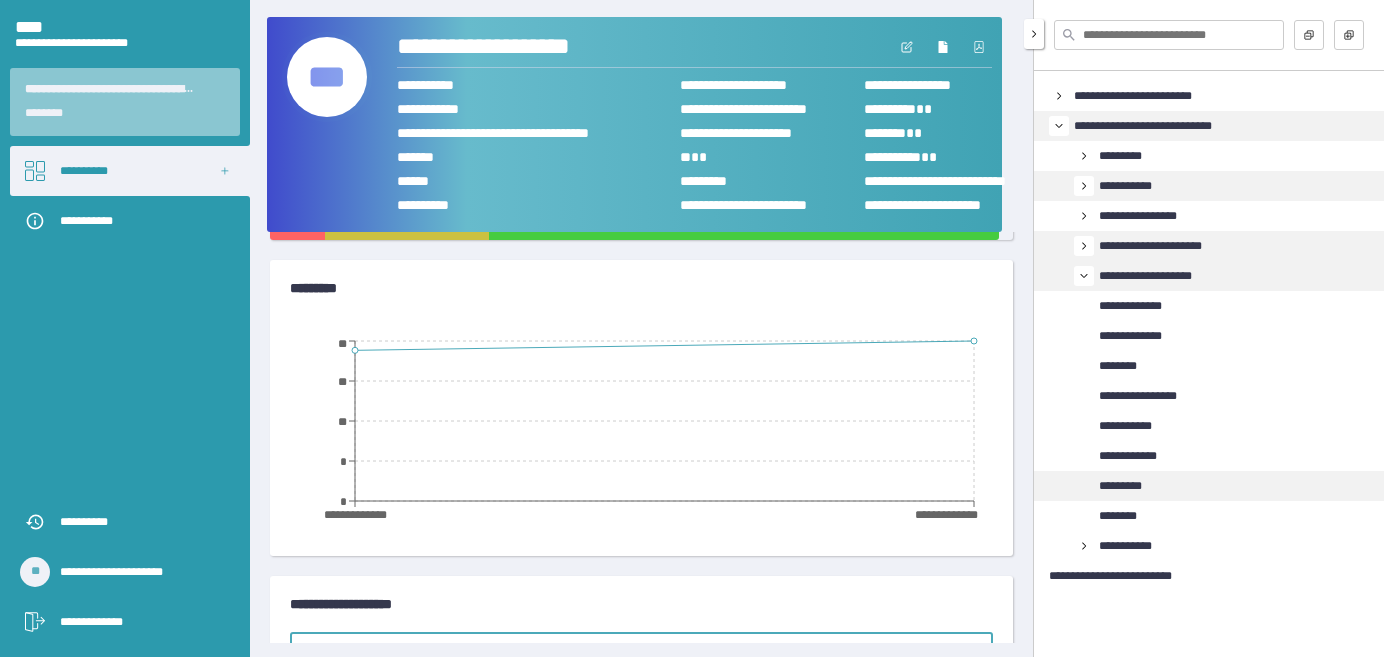 click on "*********" at bounding box center (1120, 486) 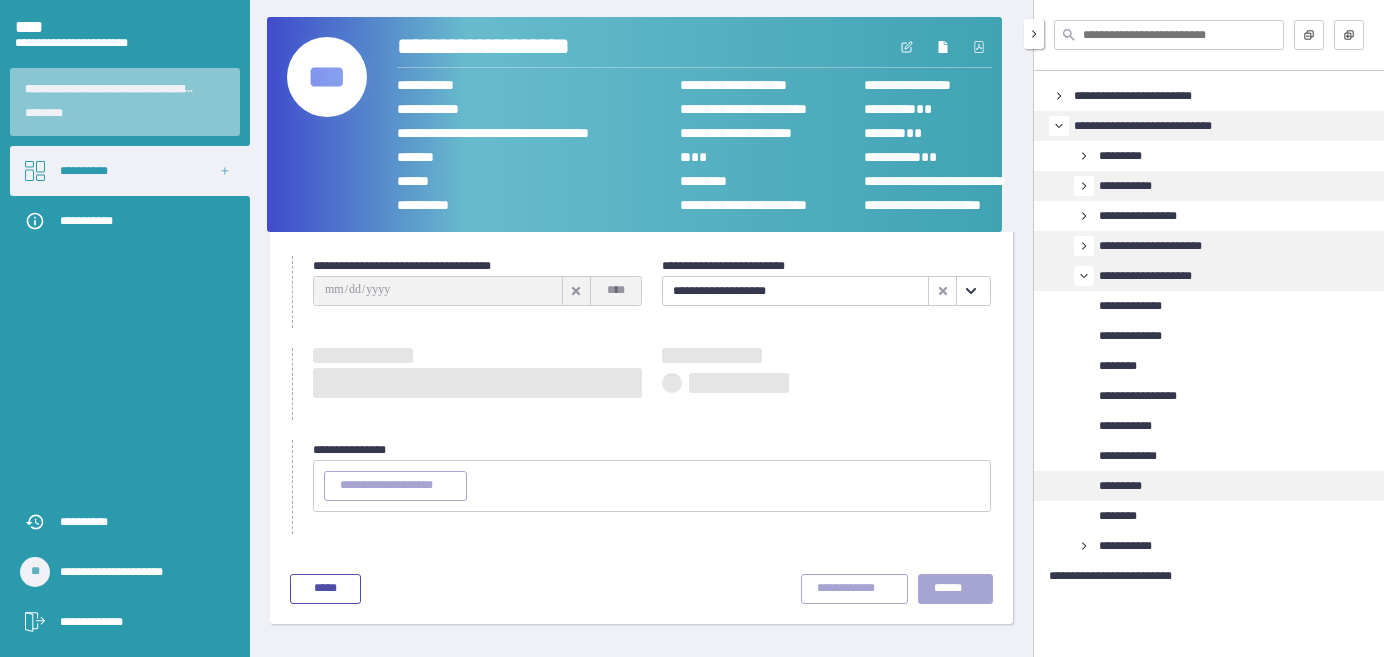 scroll, scrollTop: 92, scrollLeft: 0, axis: vertical 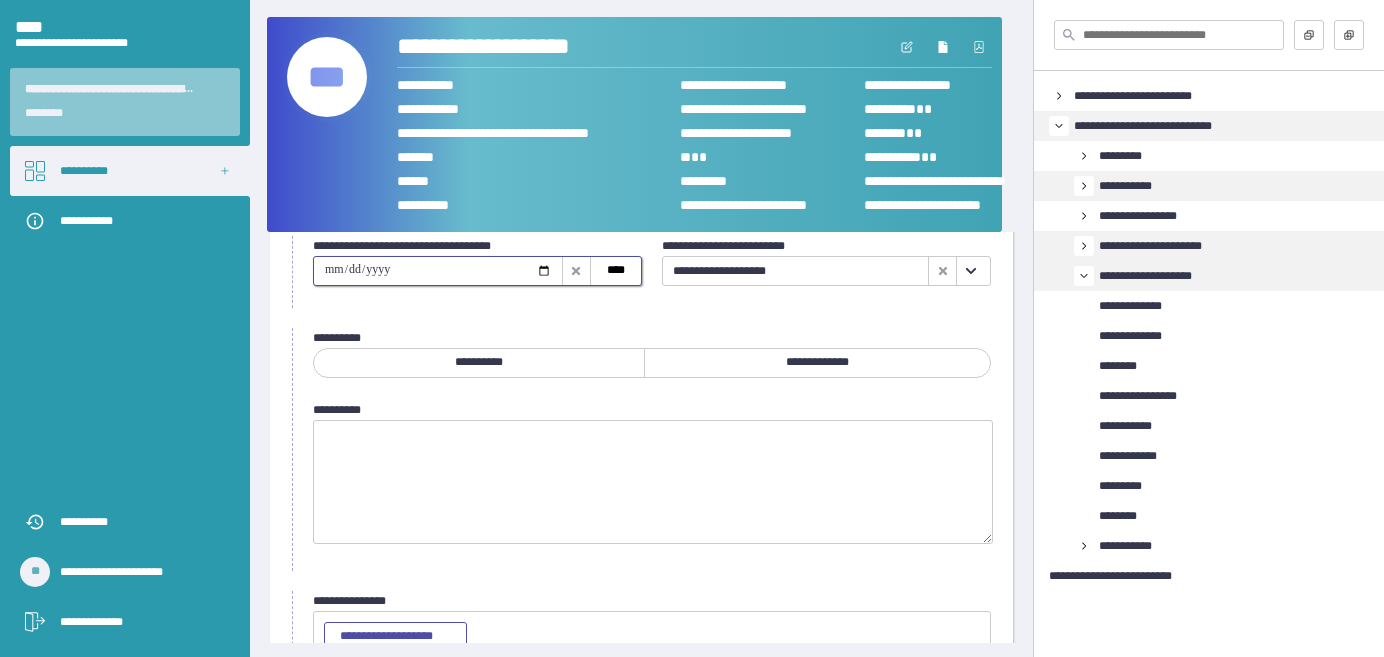 click at bounding box center (438, 271) 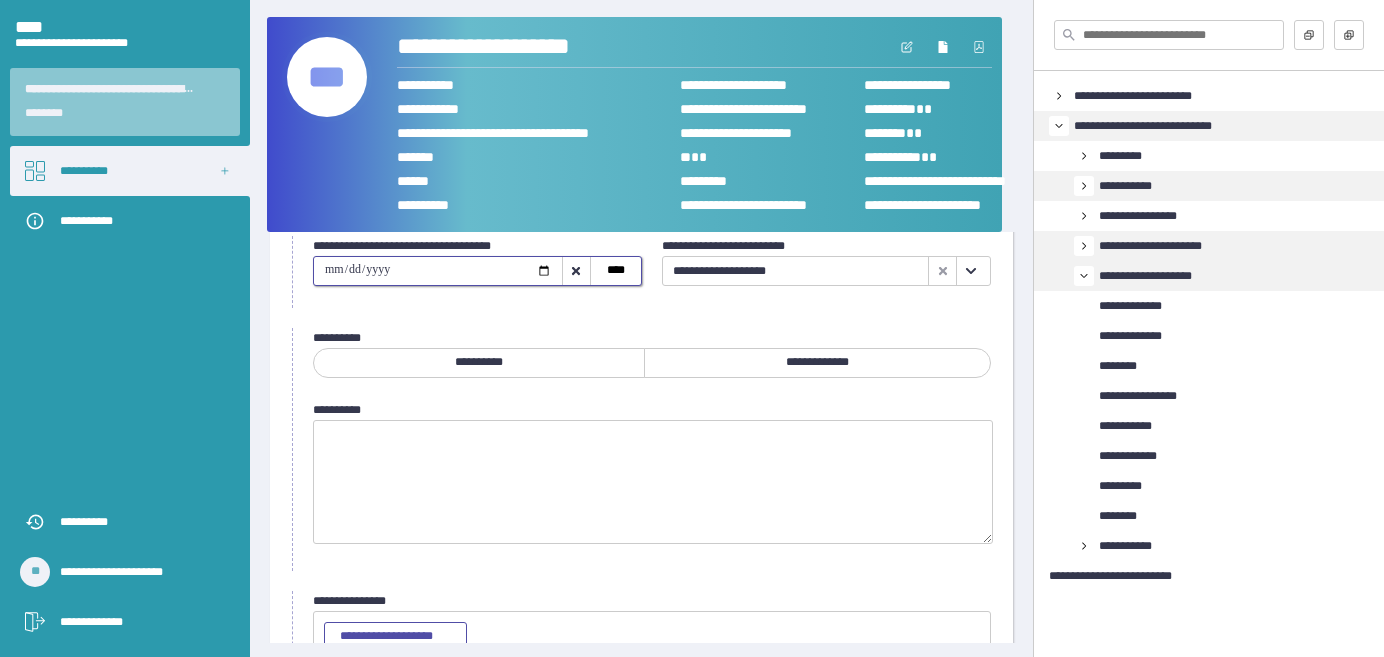 type on "**********" 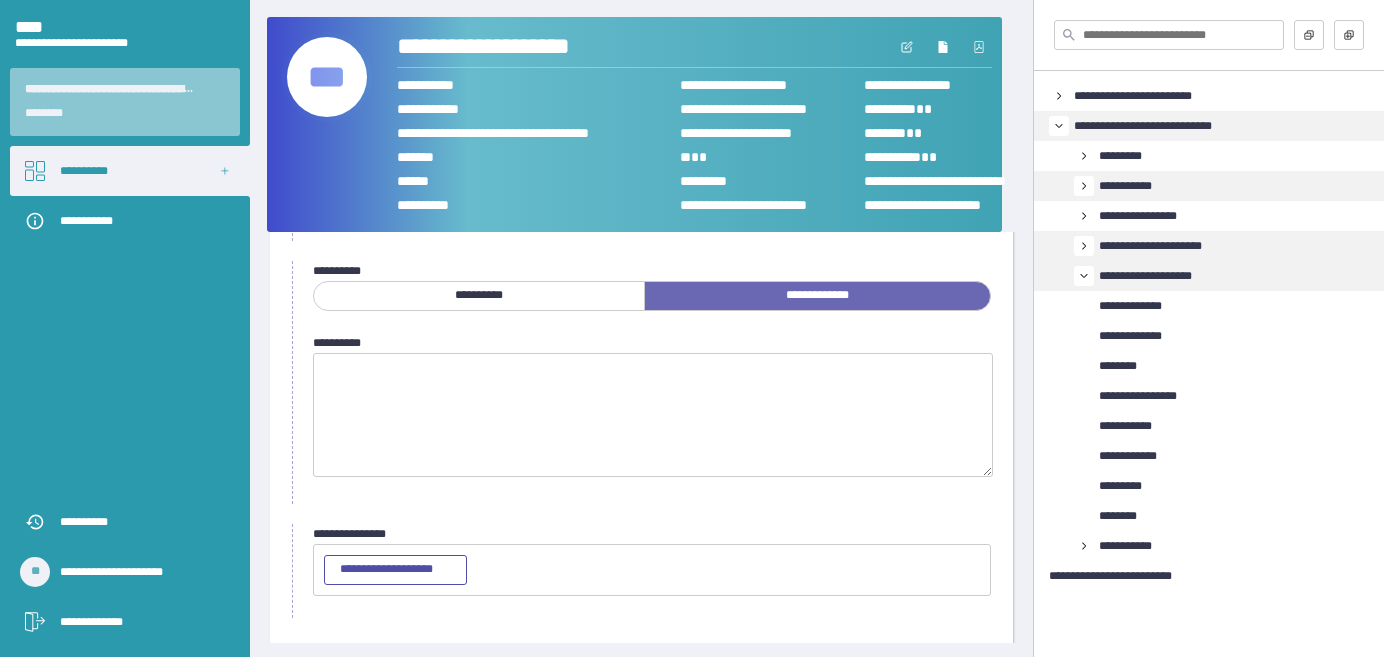 scroll, scrollTop: 240, scrollLeft: 0, axis: vertical 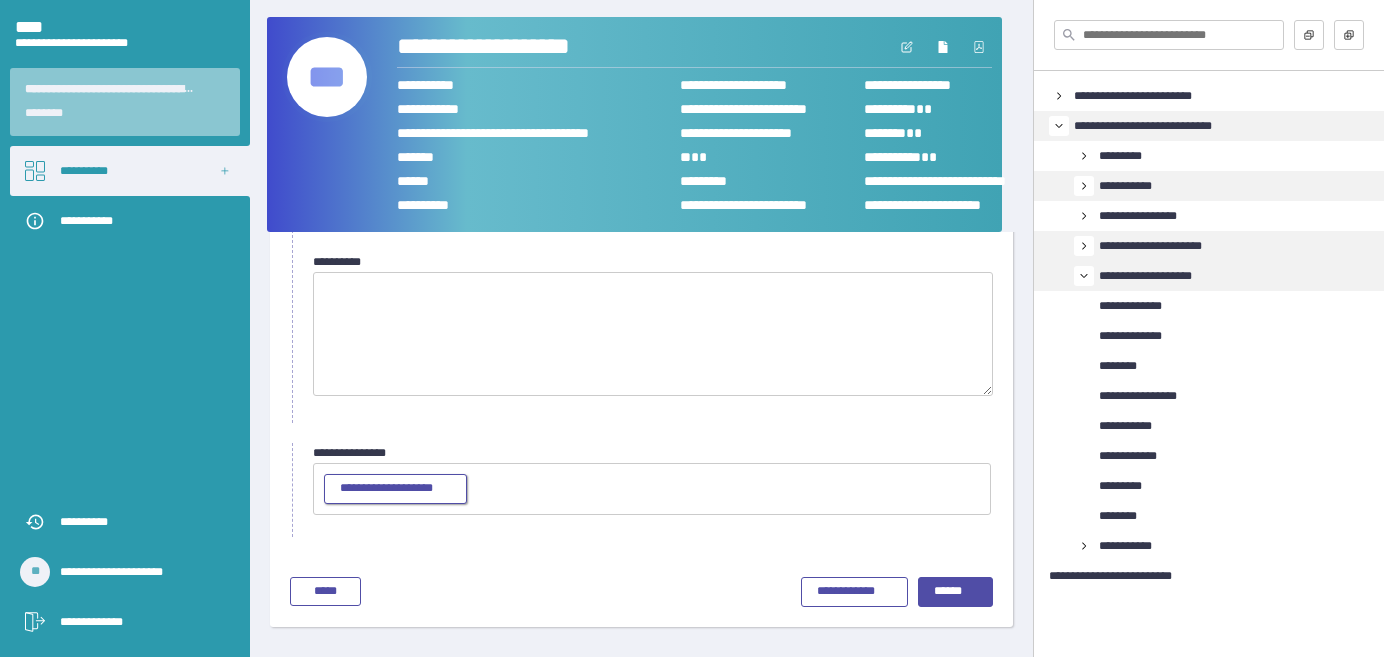 click on "**********" at bounding box center (386, 488) 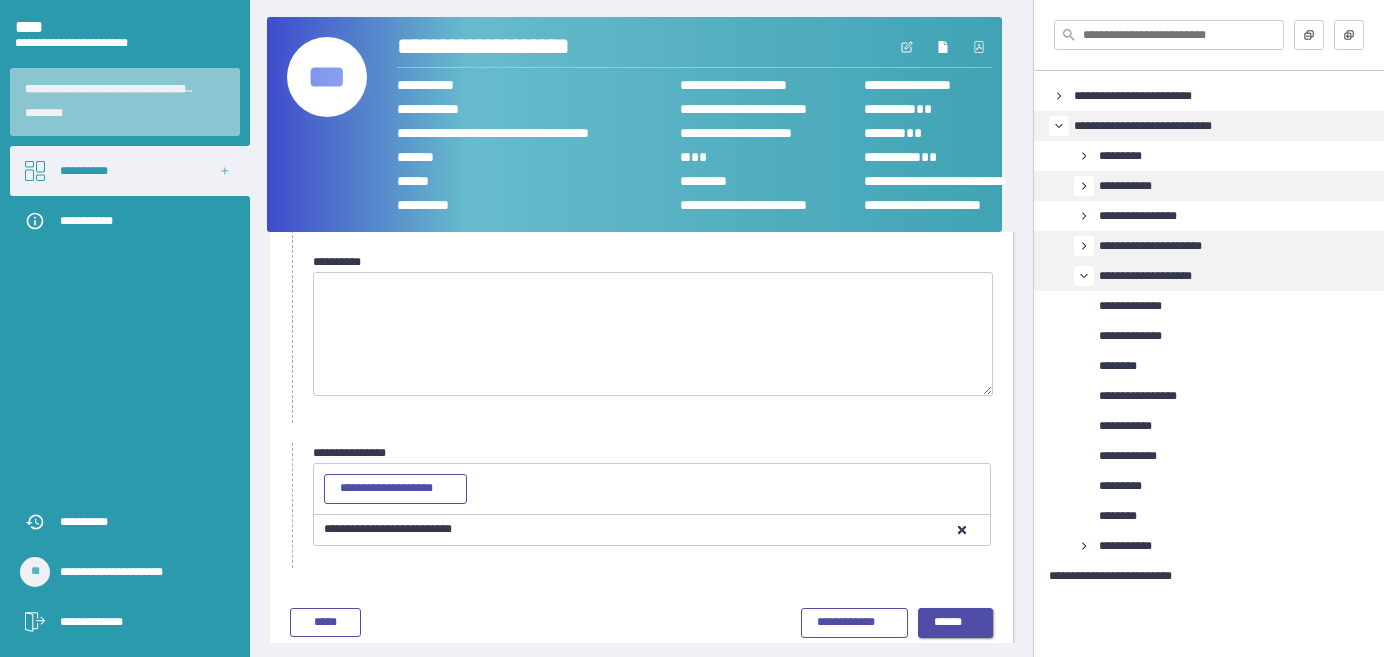 click on "******" at bounding box center [948, 622] 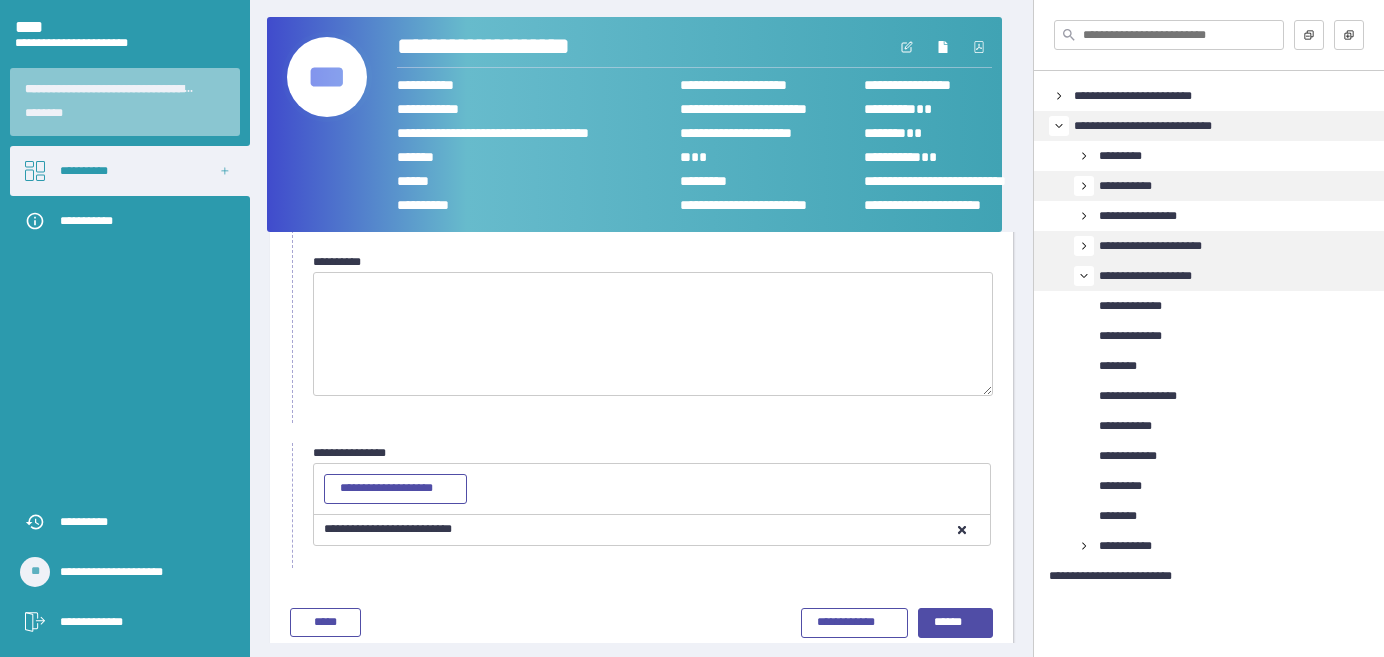 scroll, scrollTop: 92, scrollLeft: 0, axis: vertical 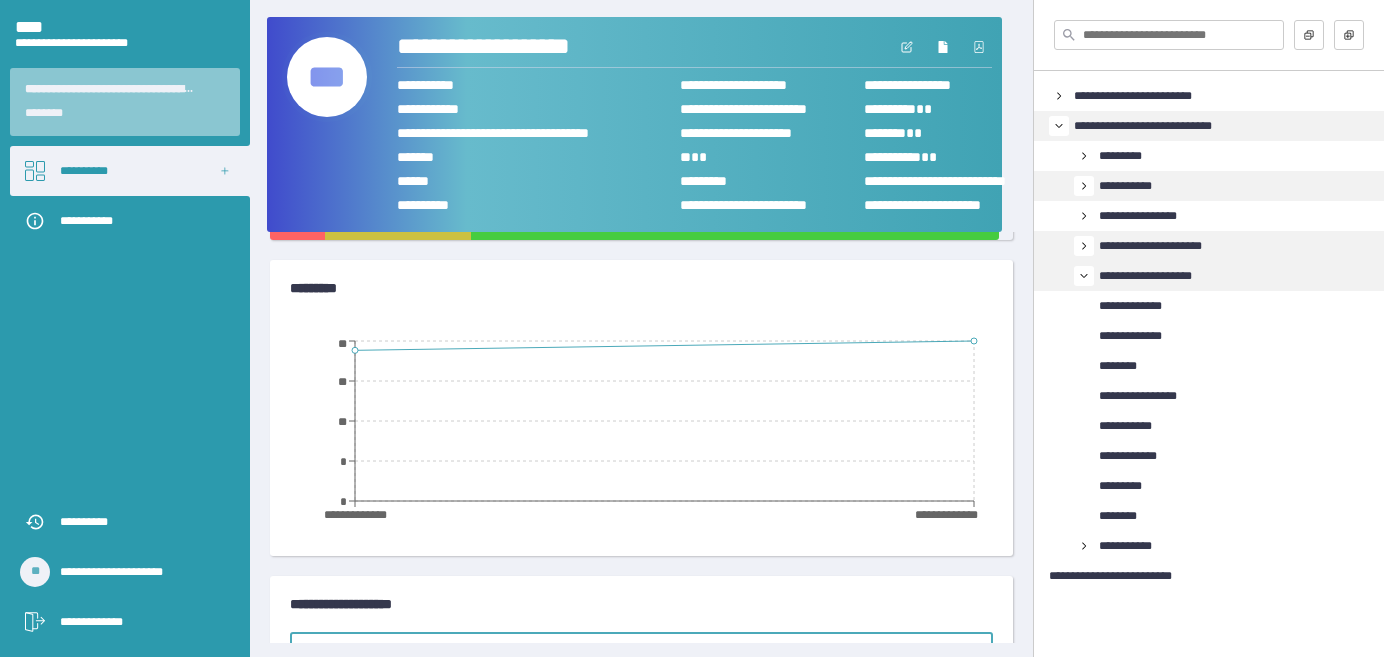 click 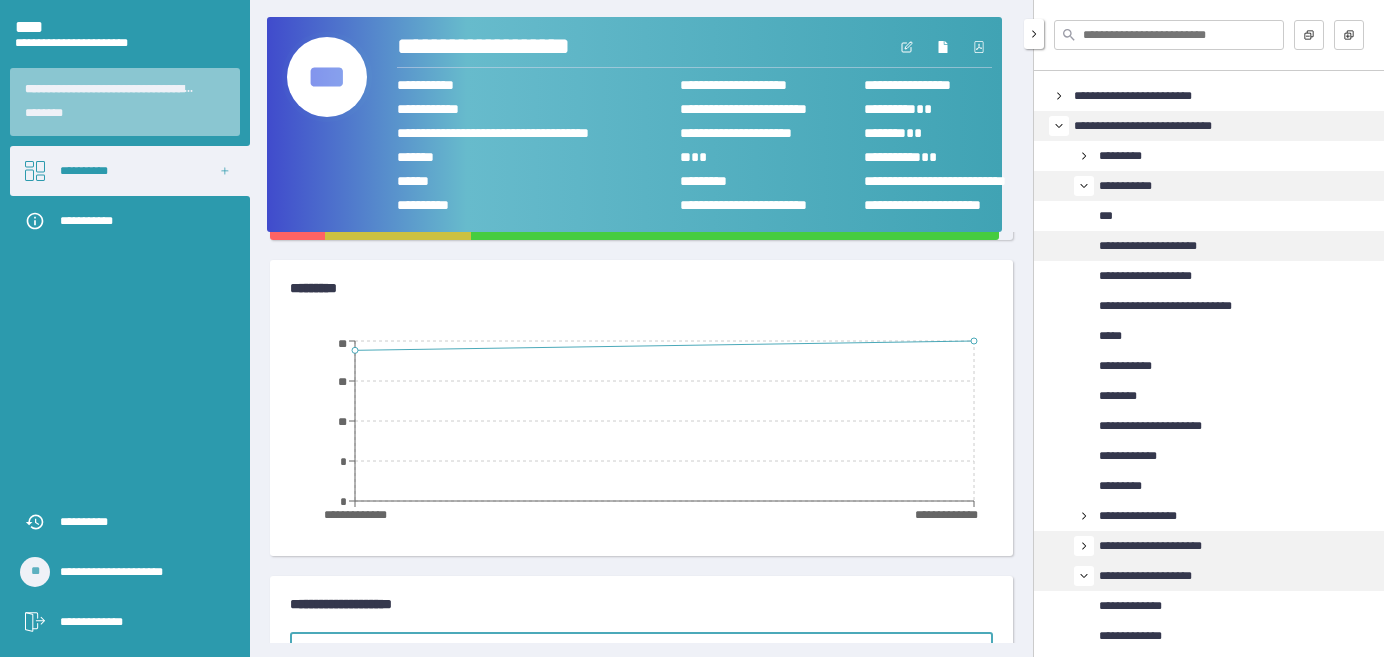 click on "**********" at bounding box center [1148, 246] 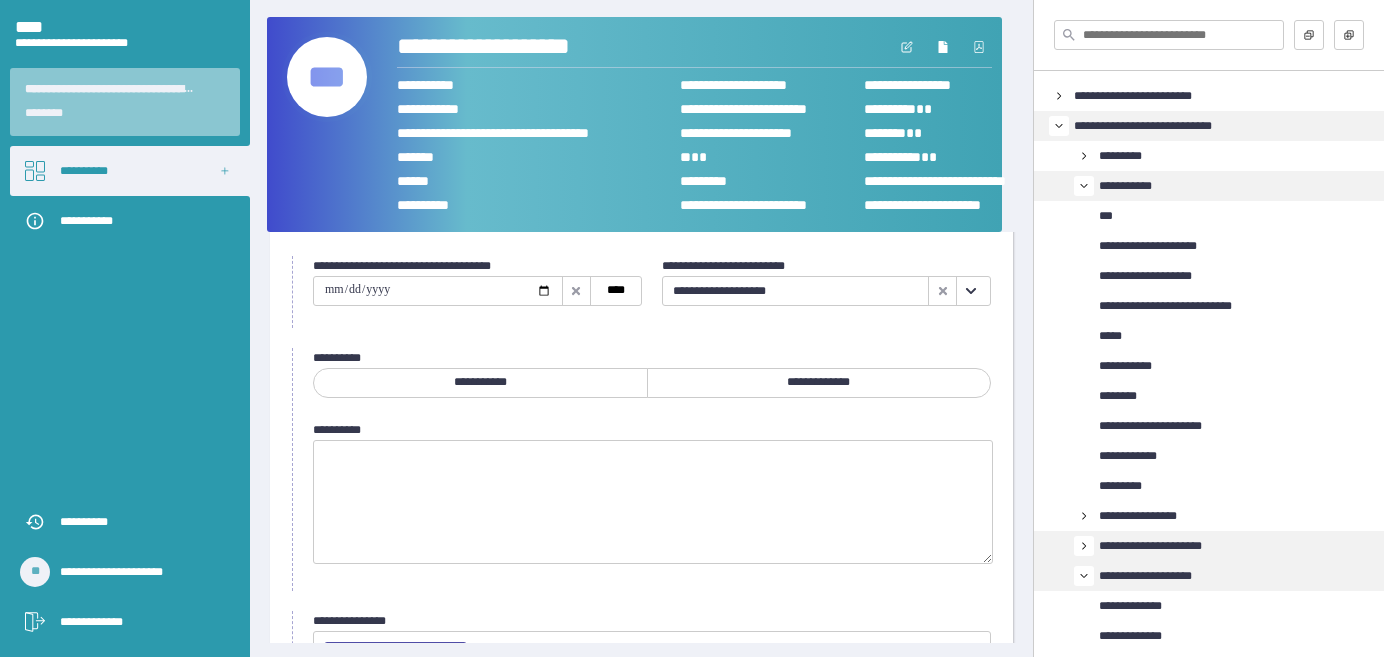 scroll, scrollTop: 92, scrollLeft: 0, axis: vertical 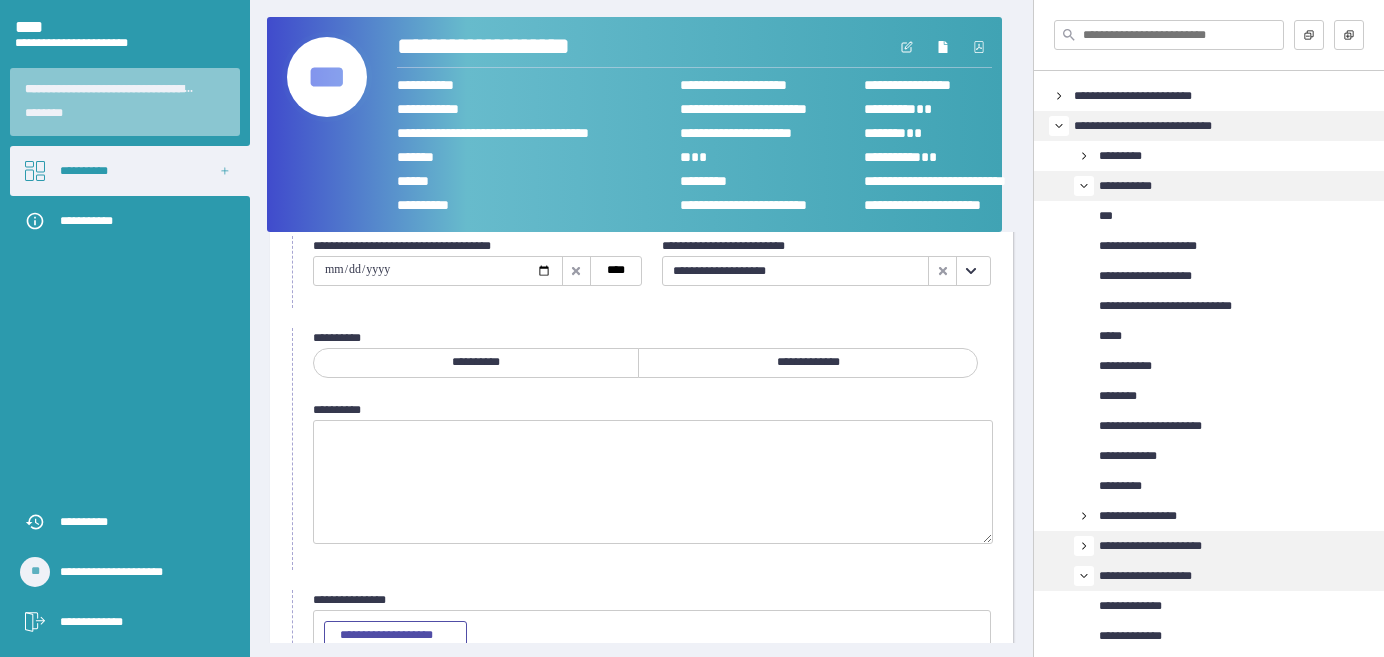 click at bounding box center [438, 271] 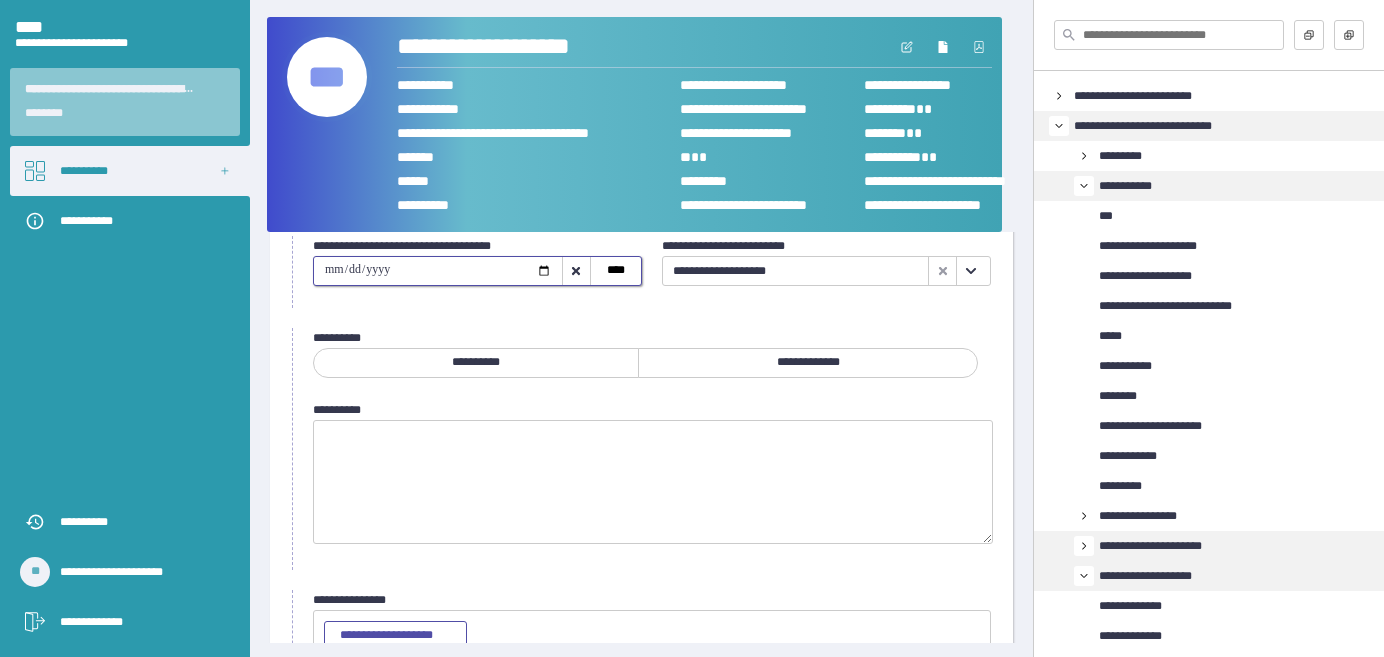 type on "**********" 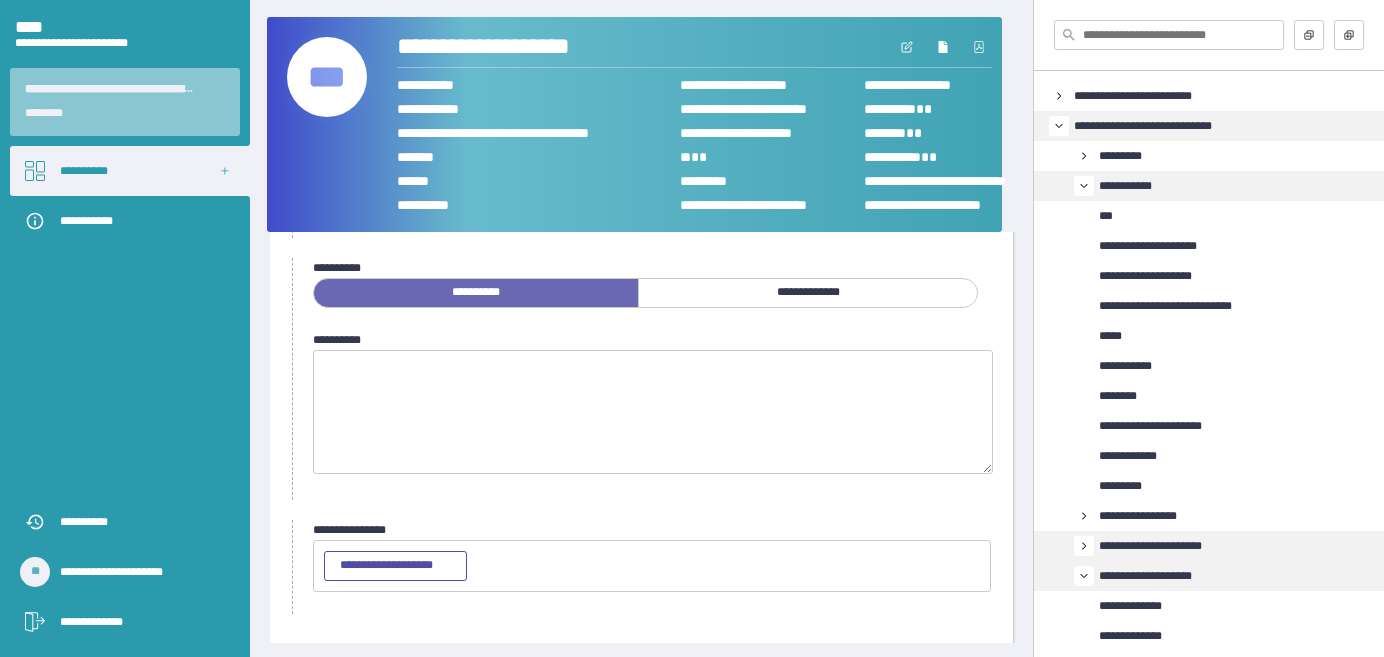 scroll, scrollTop: 240, scrollLeft: 0, axis: vertical 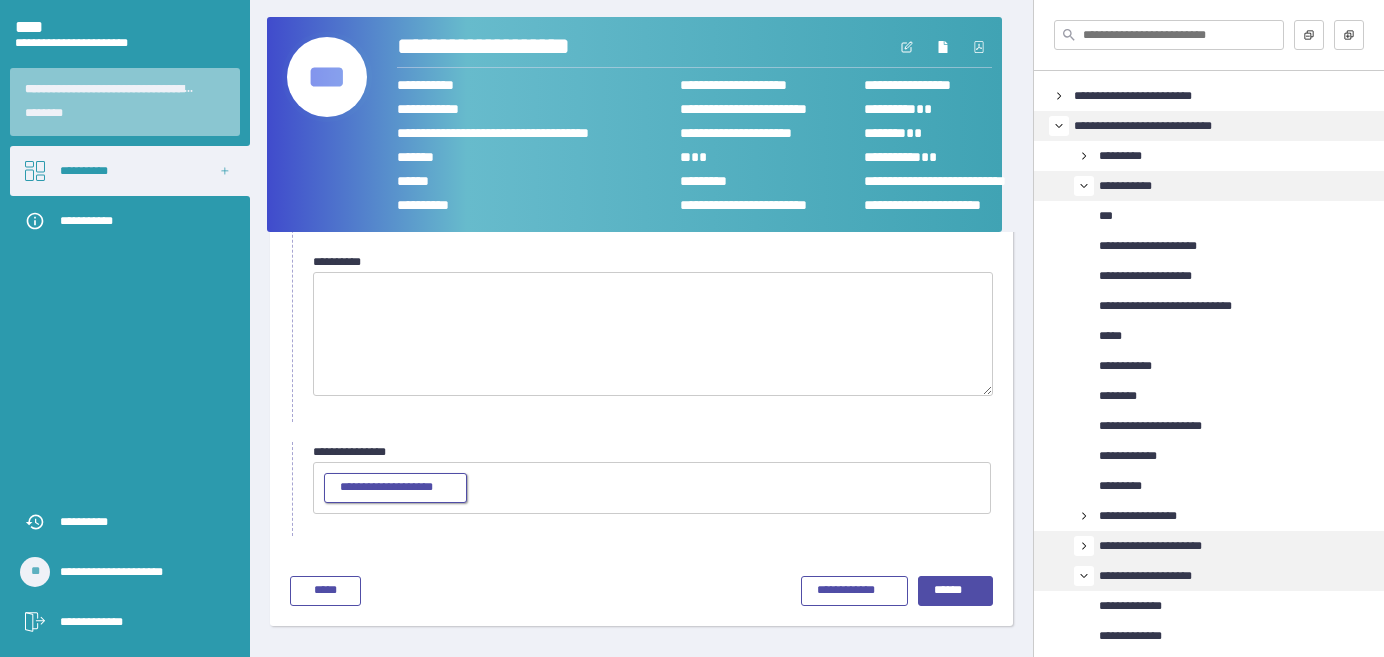 click on "**********" at bounding box center (386, 487) 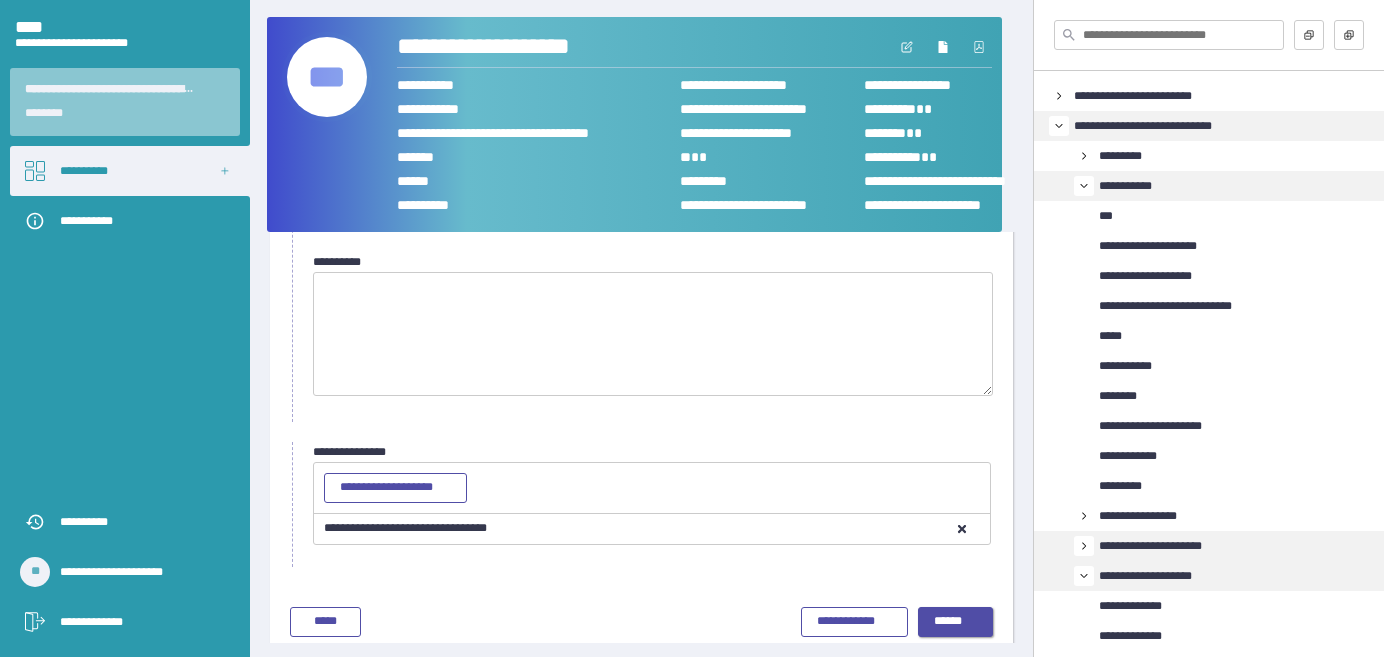 click on "******" at bounding box center (948, 621) 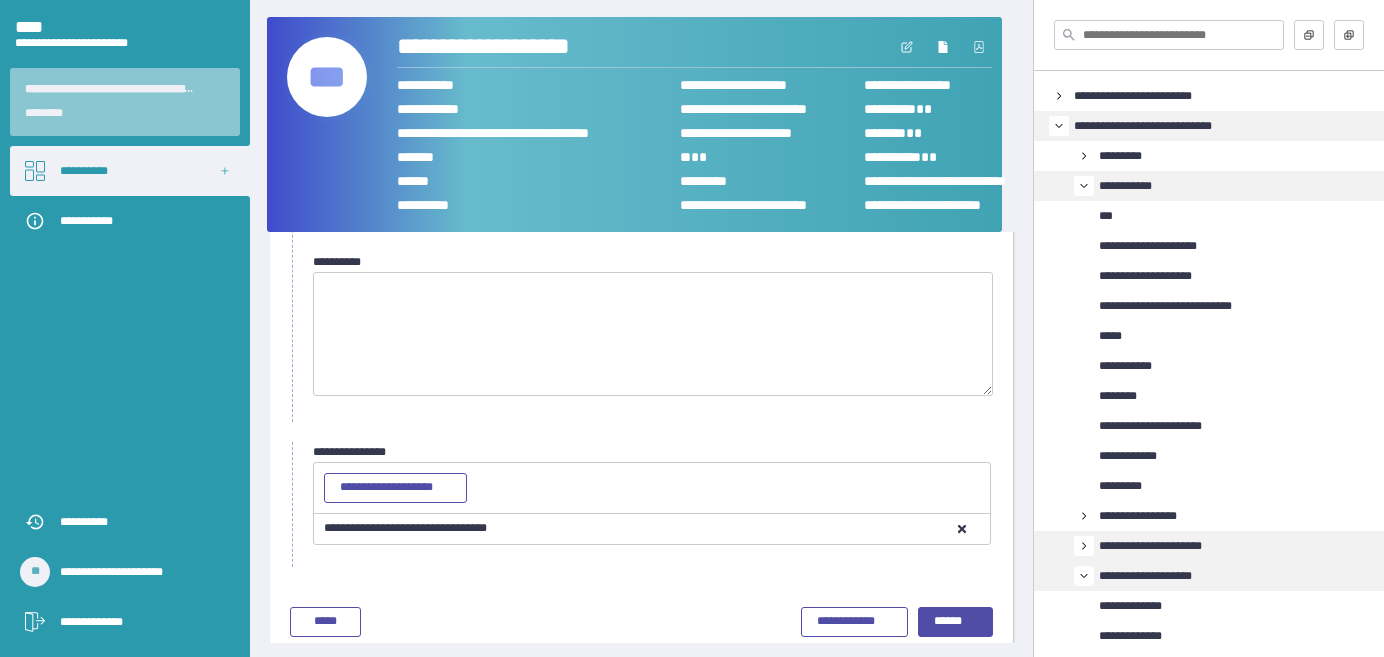 scroll, scrollTop: 92, scrollLeft: 0, axis: vertical 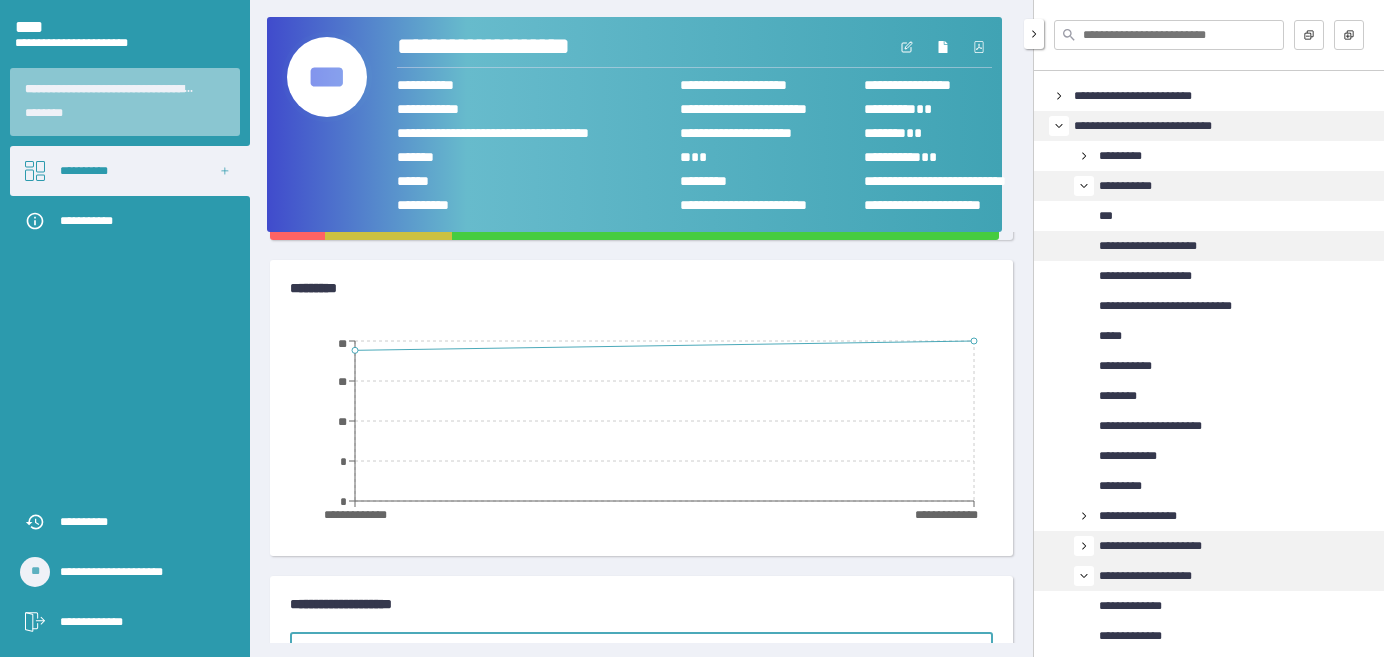 click on "**********" at bounding box center (1148, 246) 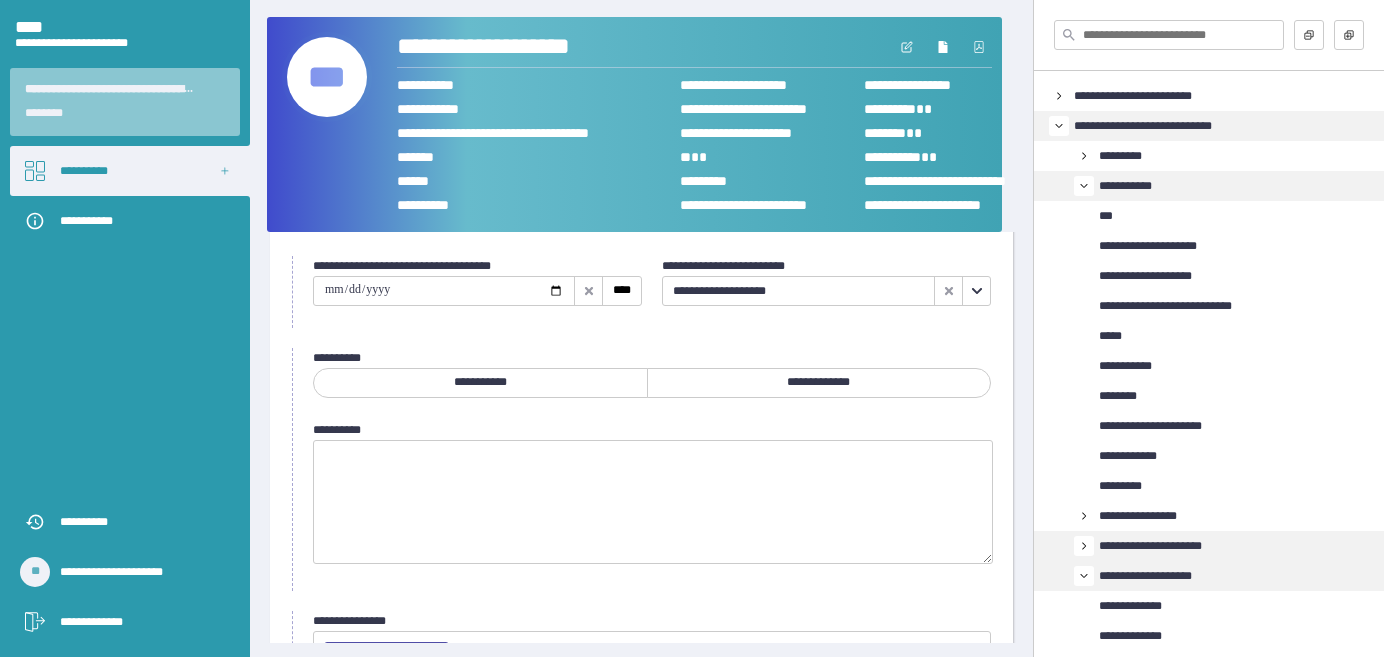 scroll, scrollTop: 92, scrollLeft: 0, axis: vertical 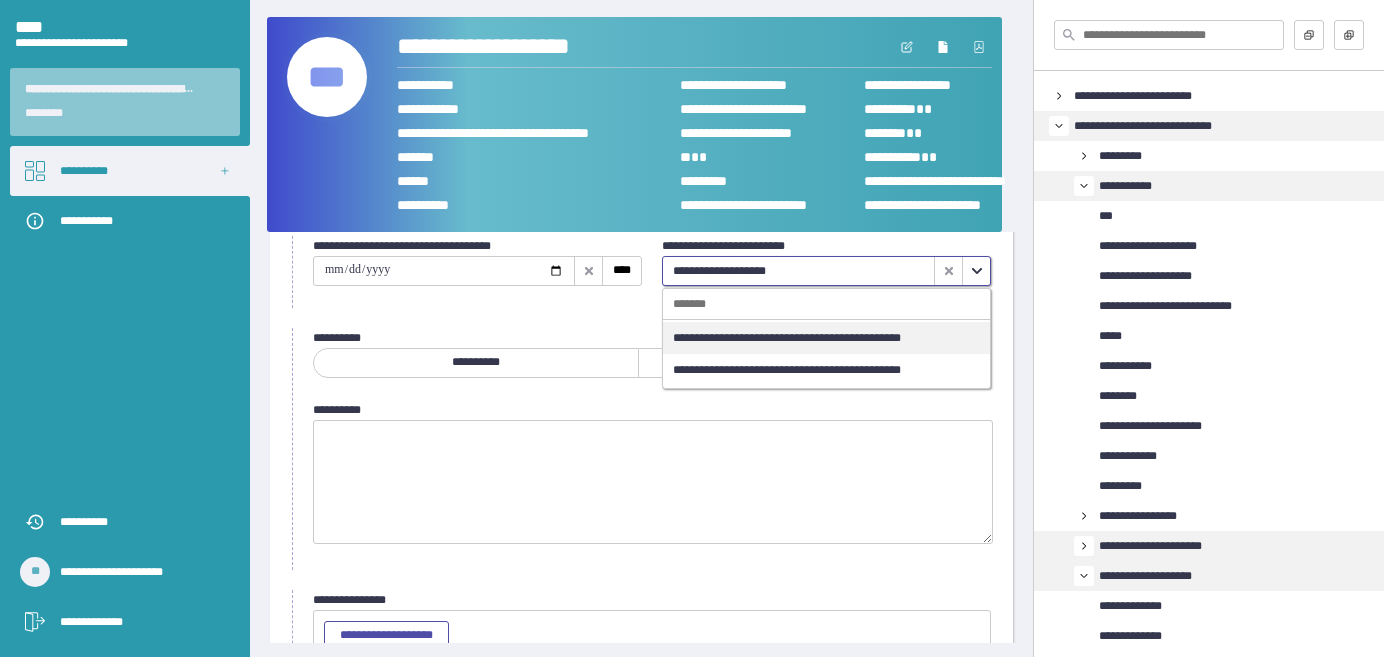 click 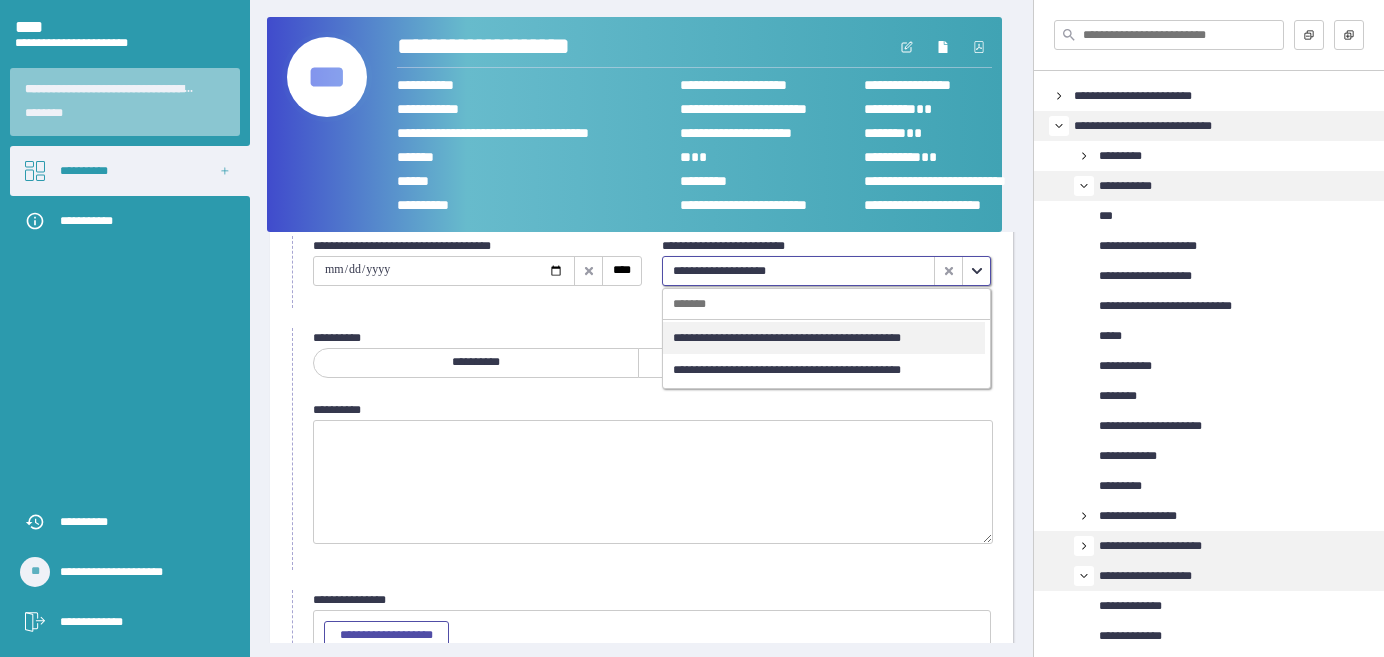 click on "**********" at bounding box center (787, 338) 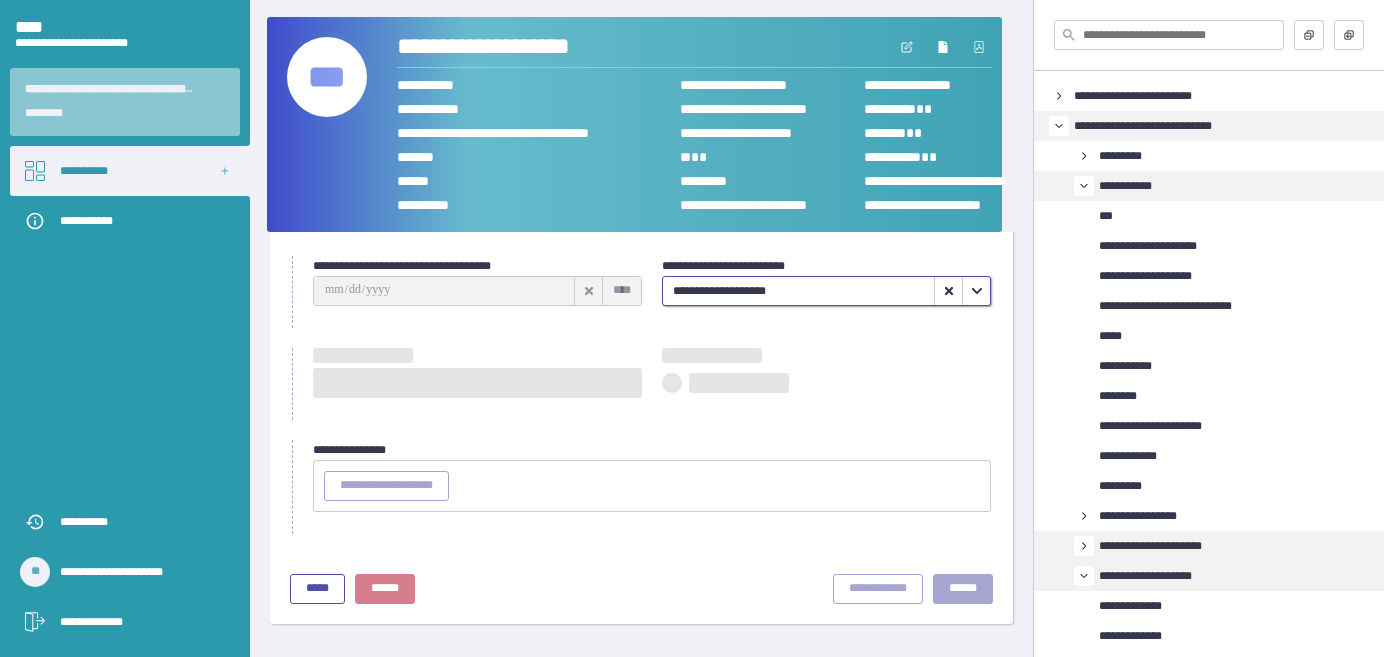 type on "**********" 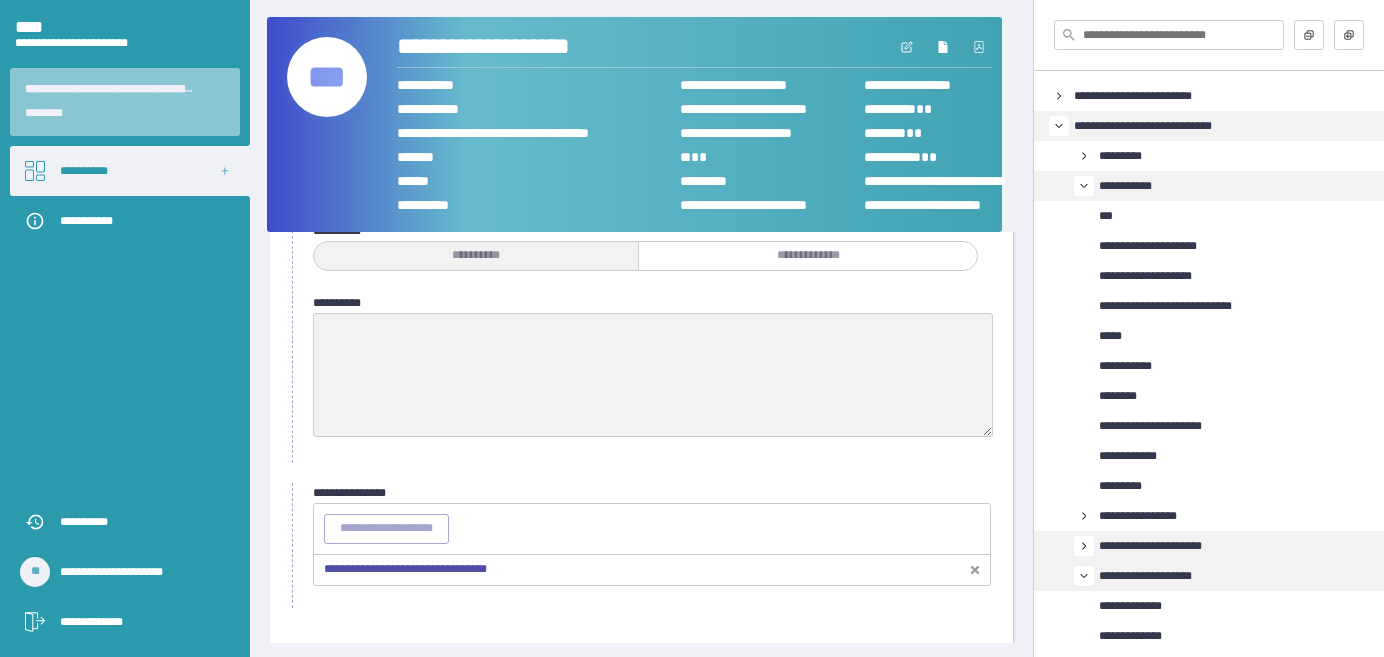 scroll, scrollTop: 271, scrollLeft: 0, axis: vertical 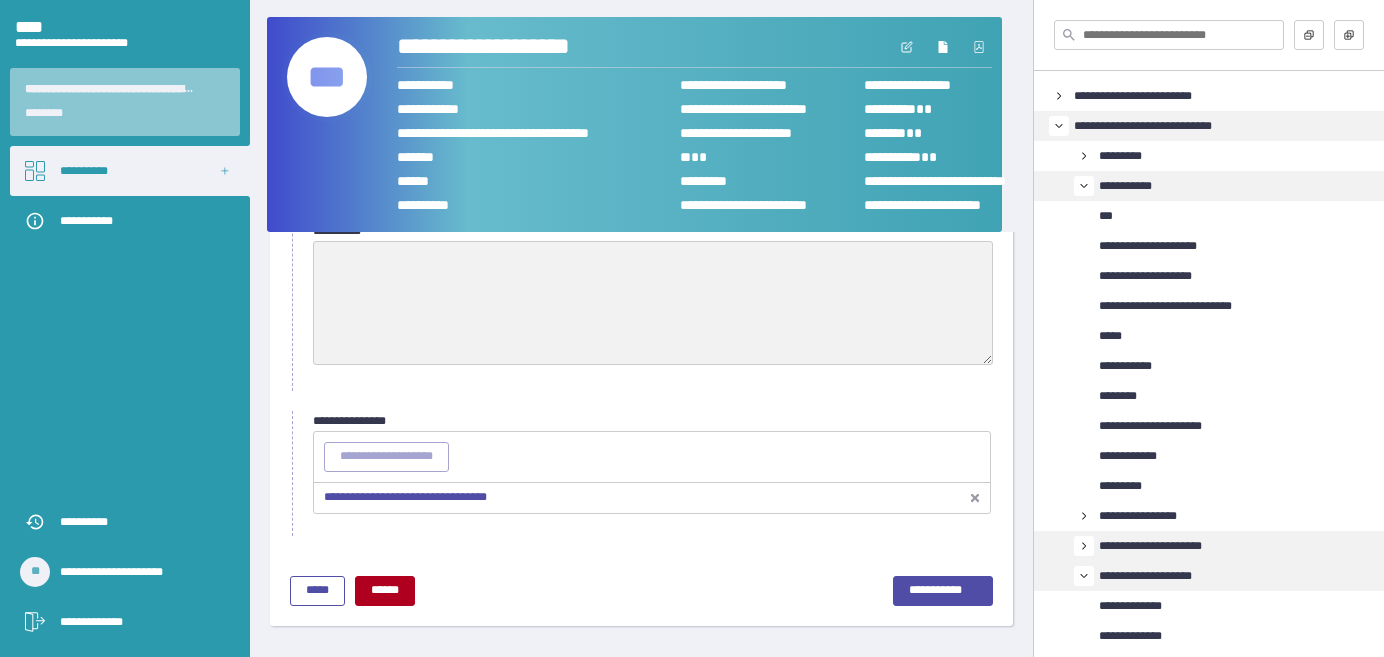 click on "**********" at bounding box center [405, 497] 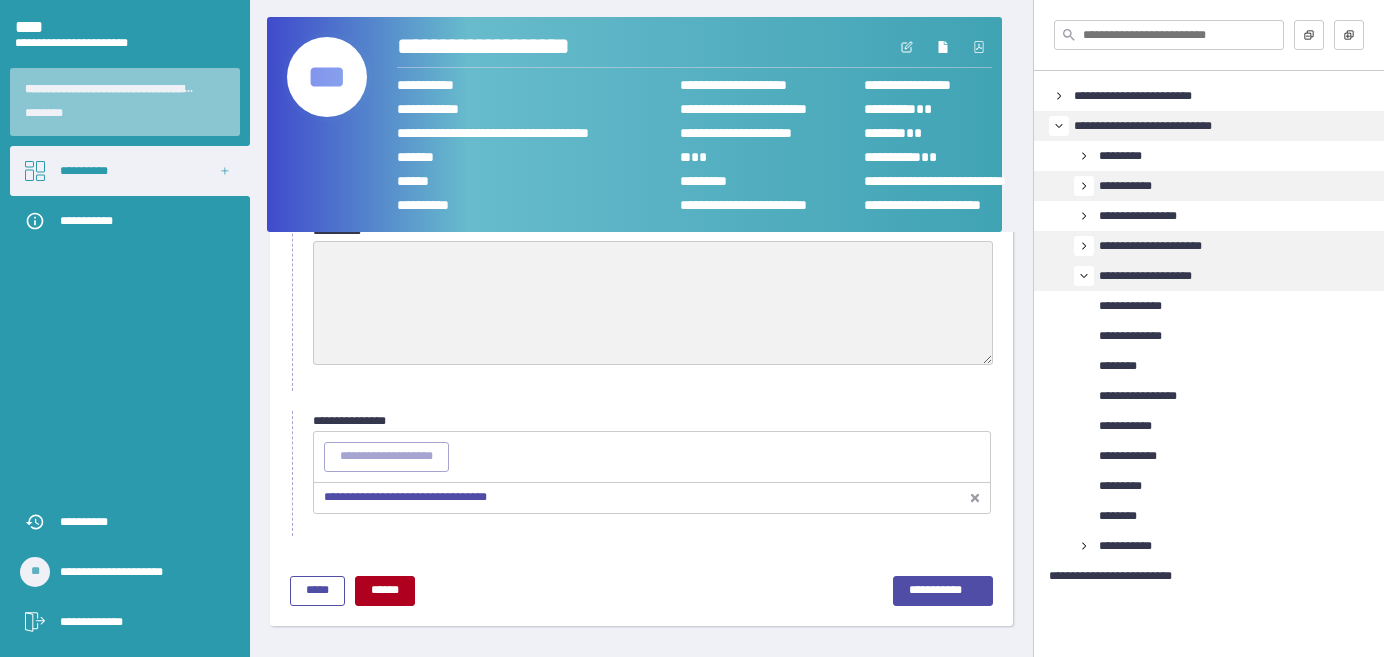 click 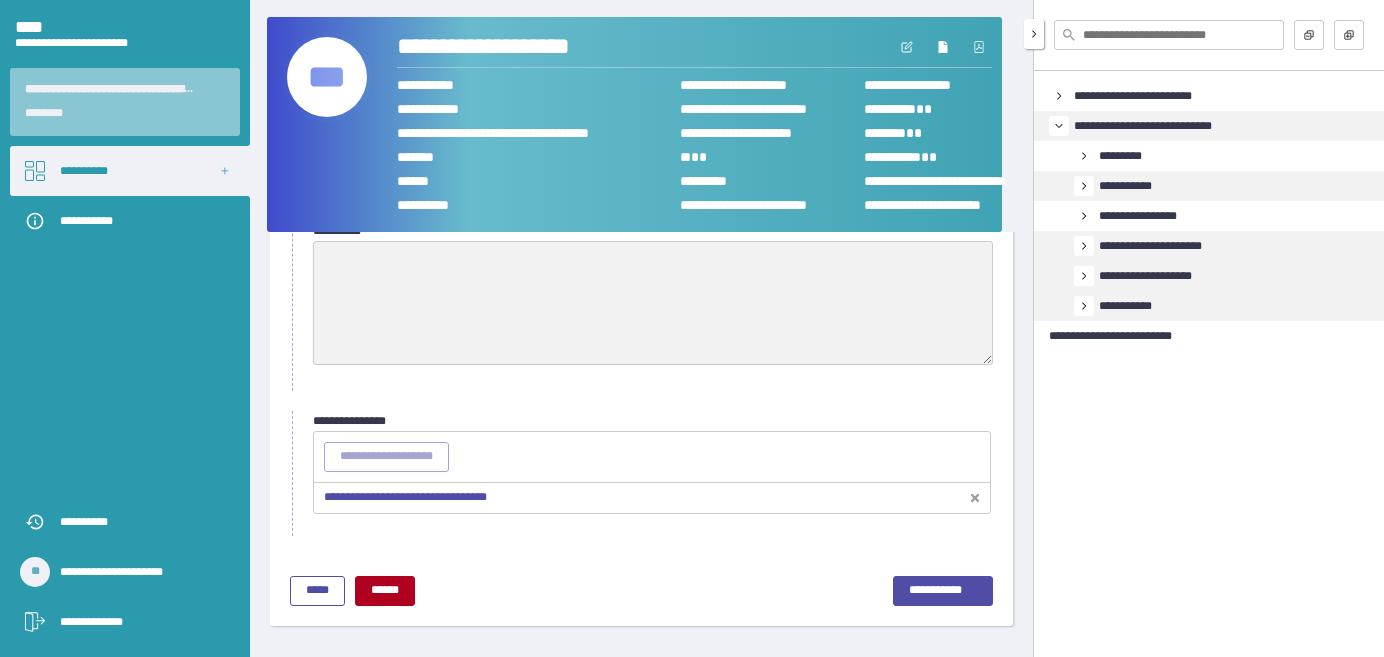 click 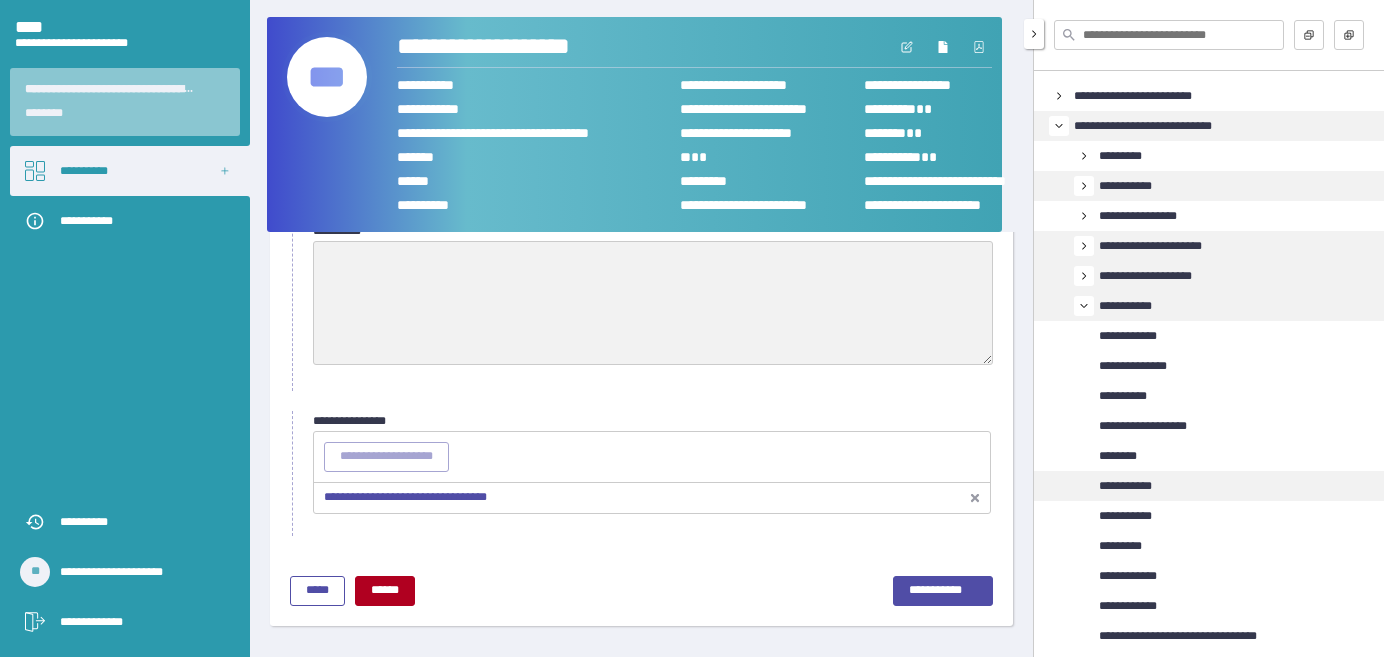 click on "**********" at bounding box center (1125, 486) 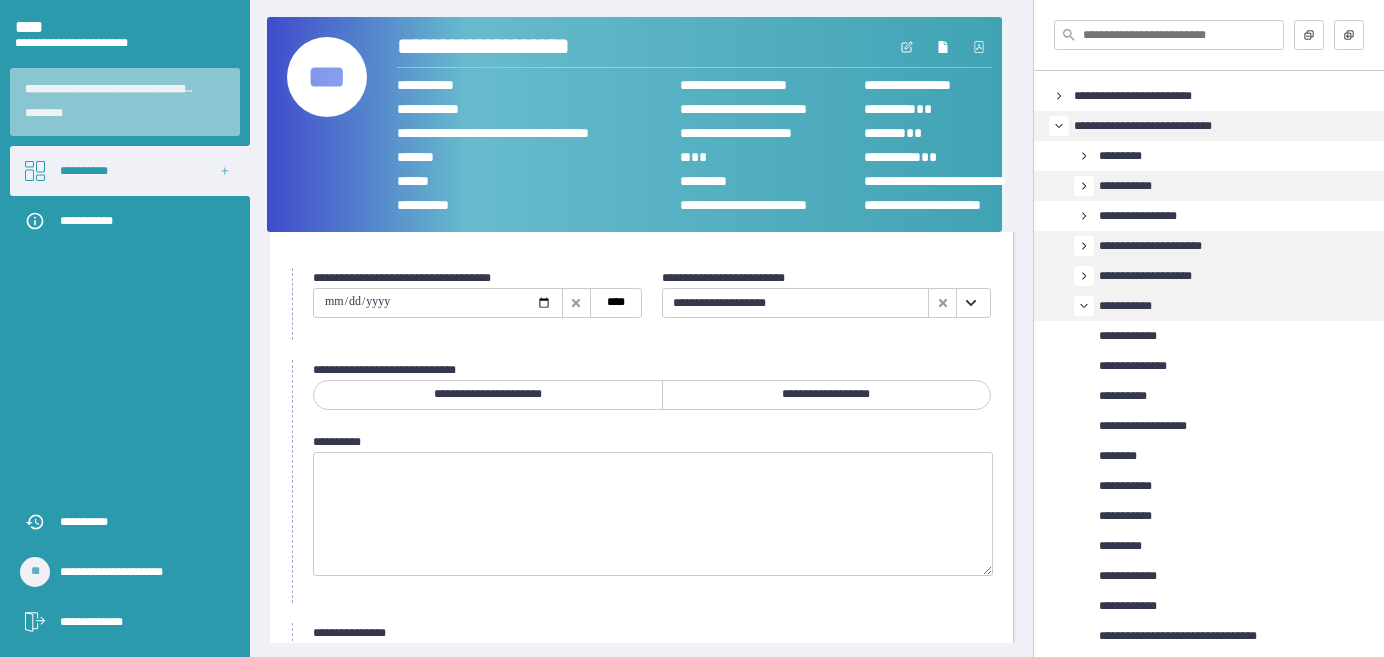 scroll, scrollTop: 58, scrollLeft: 0, axis: vertical 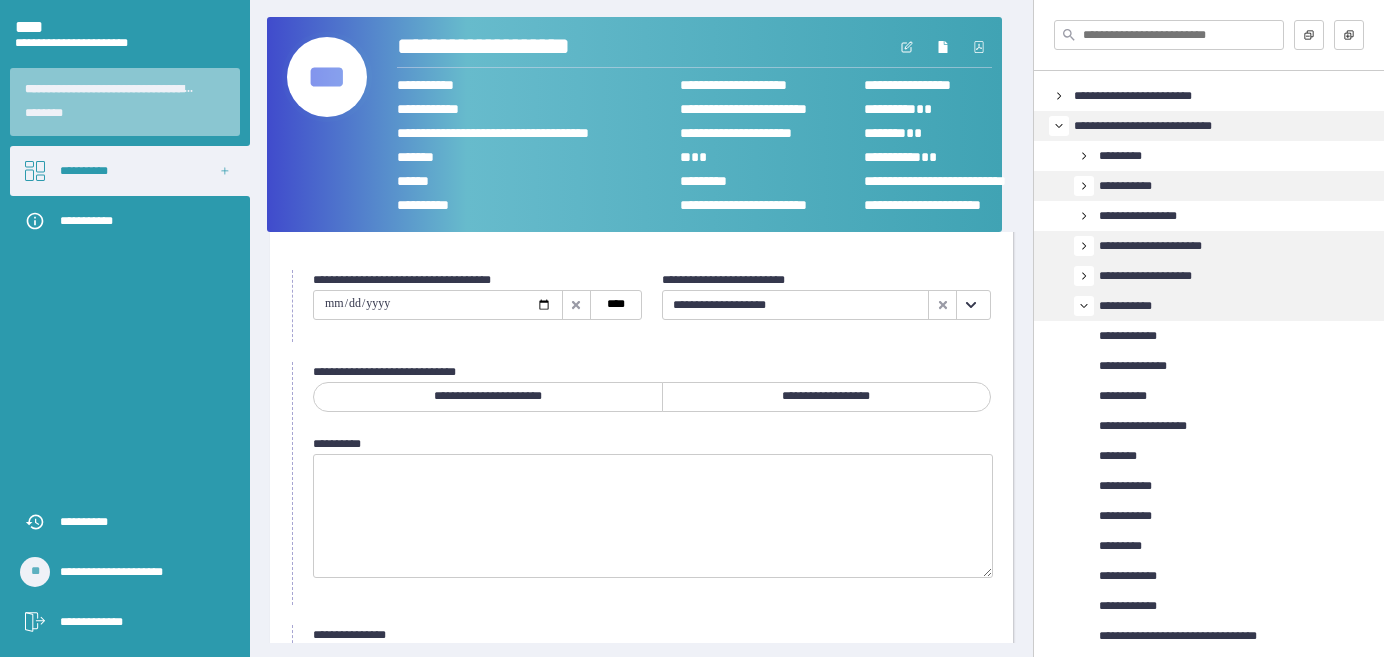 click 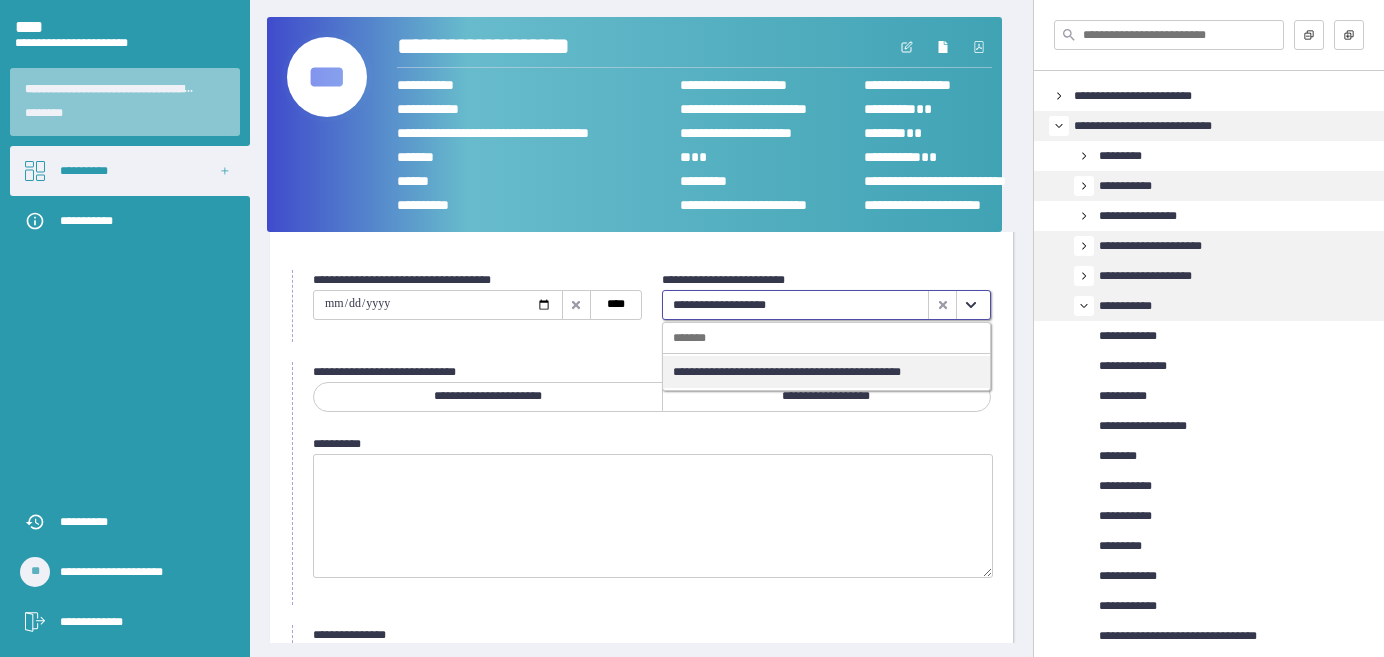 click at bounding box center (438, 305) 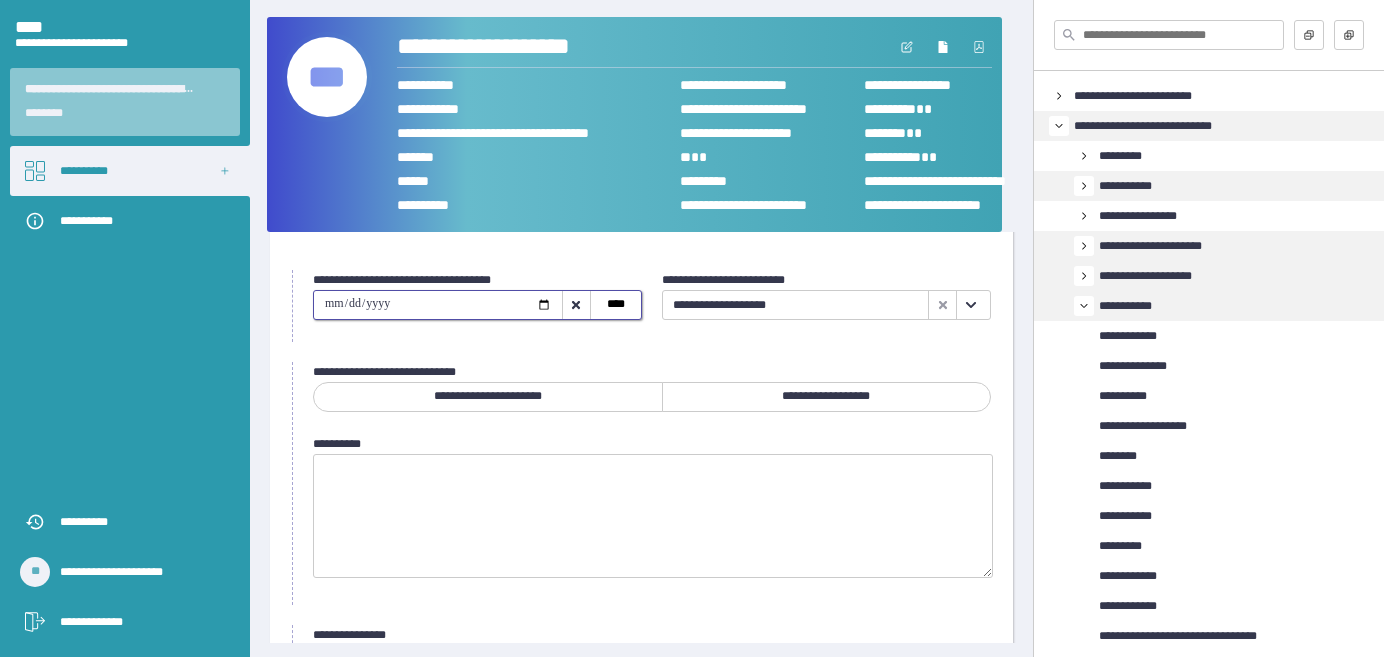 type on "**********" 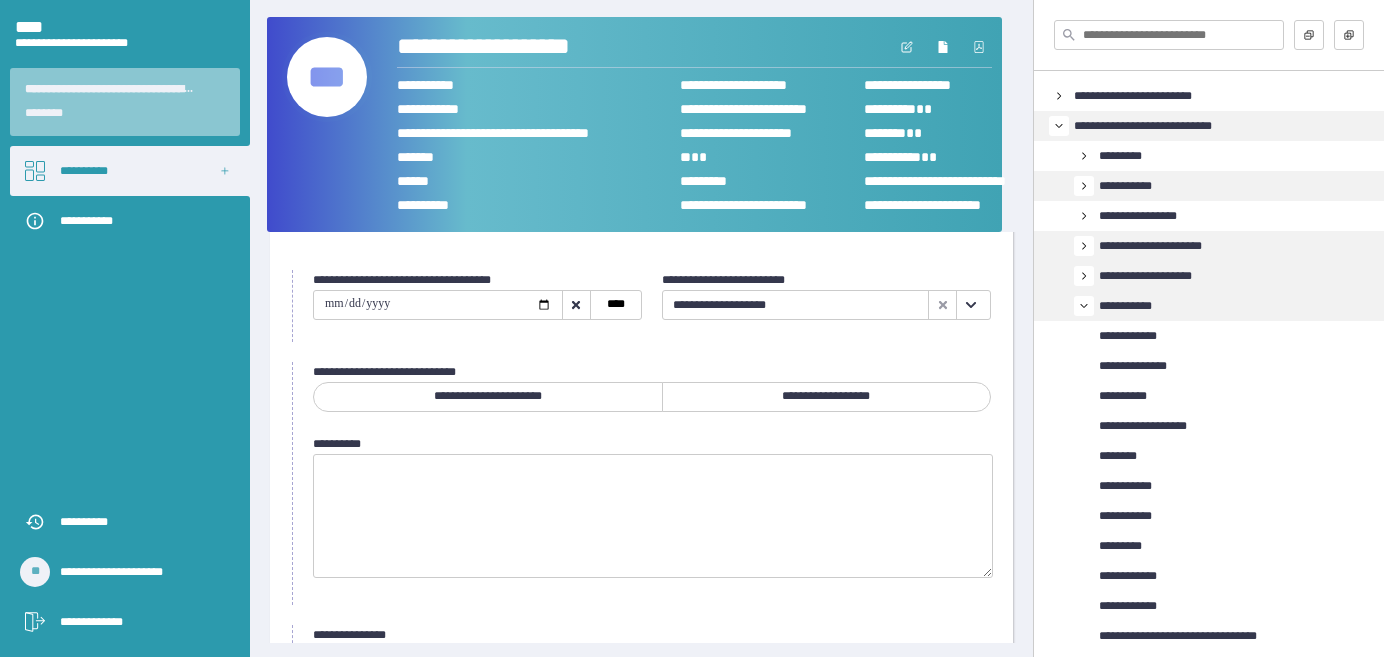 click on "**********" at bounding box center [826, 396] 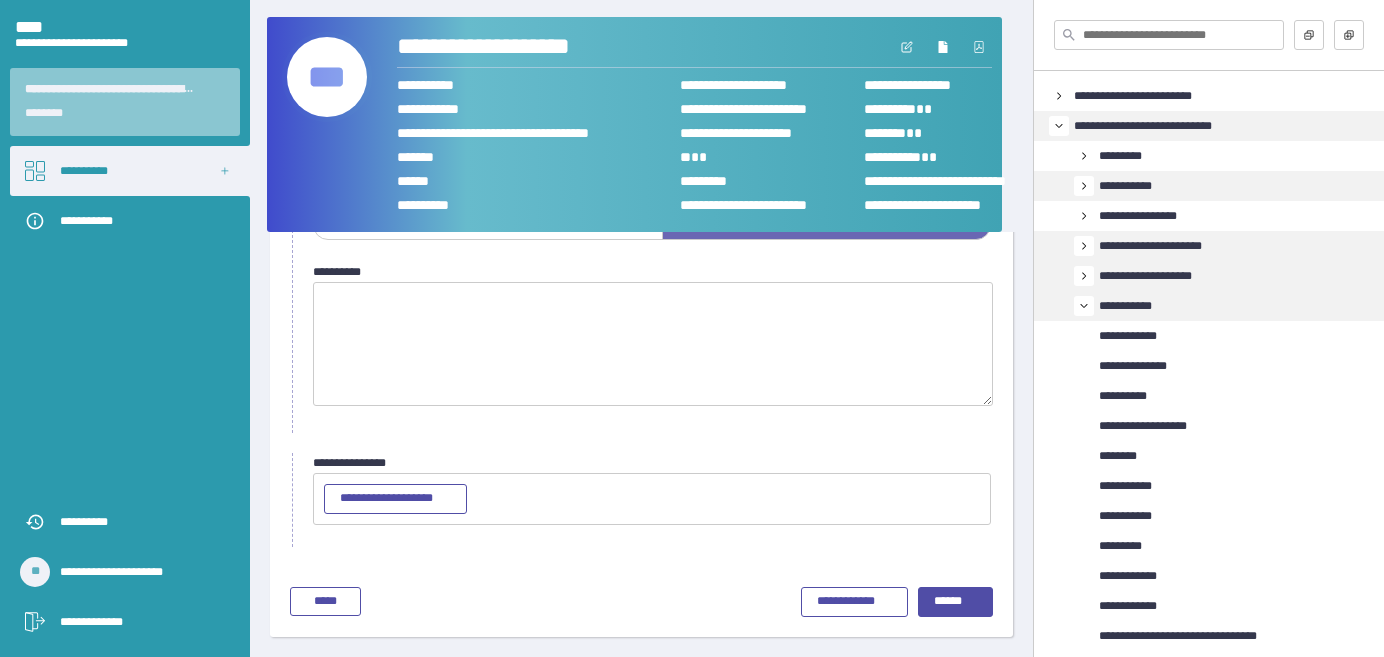 scroll, scrollTop: 240, scrollLeft: 0, axis: vertical 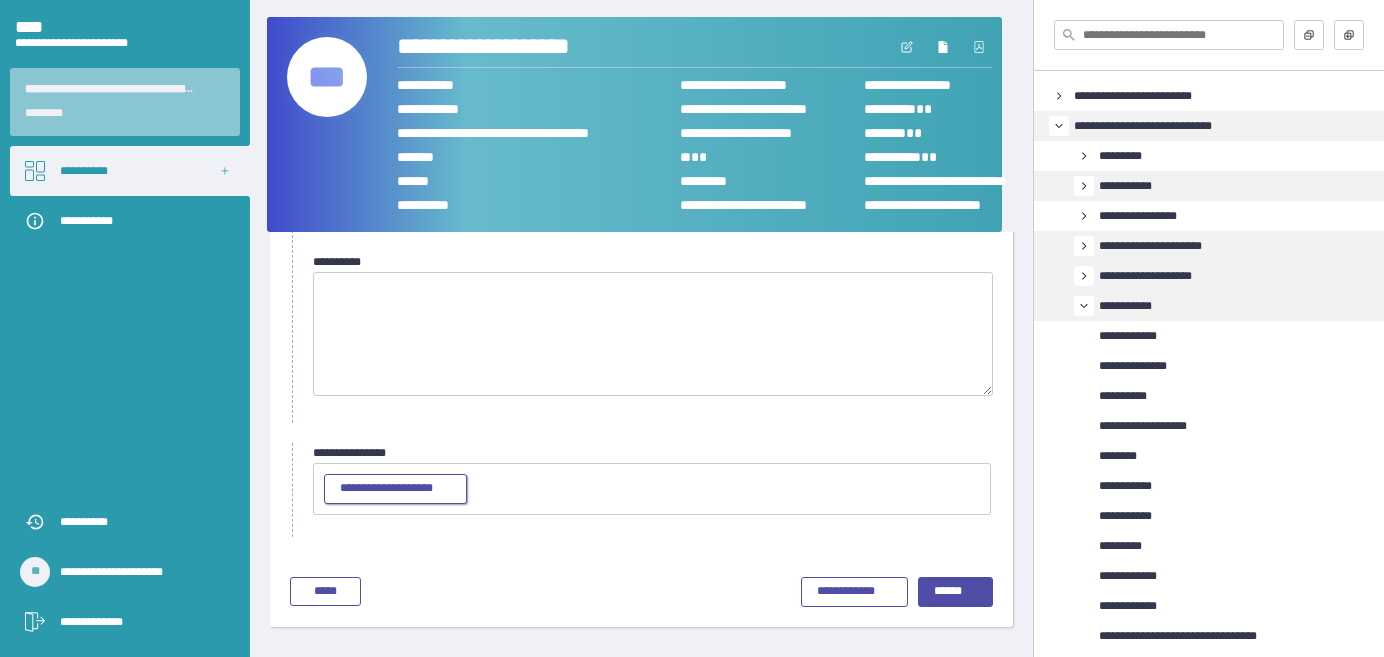 click on "**********" at bounding box center (386, 488) 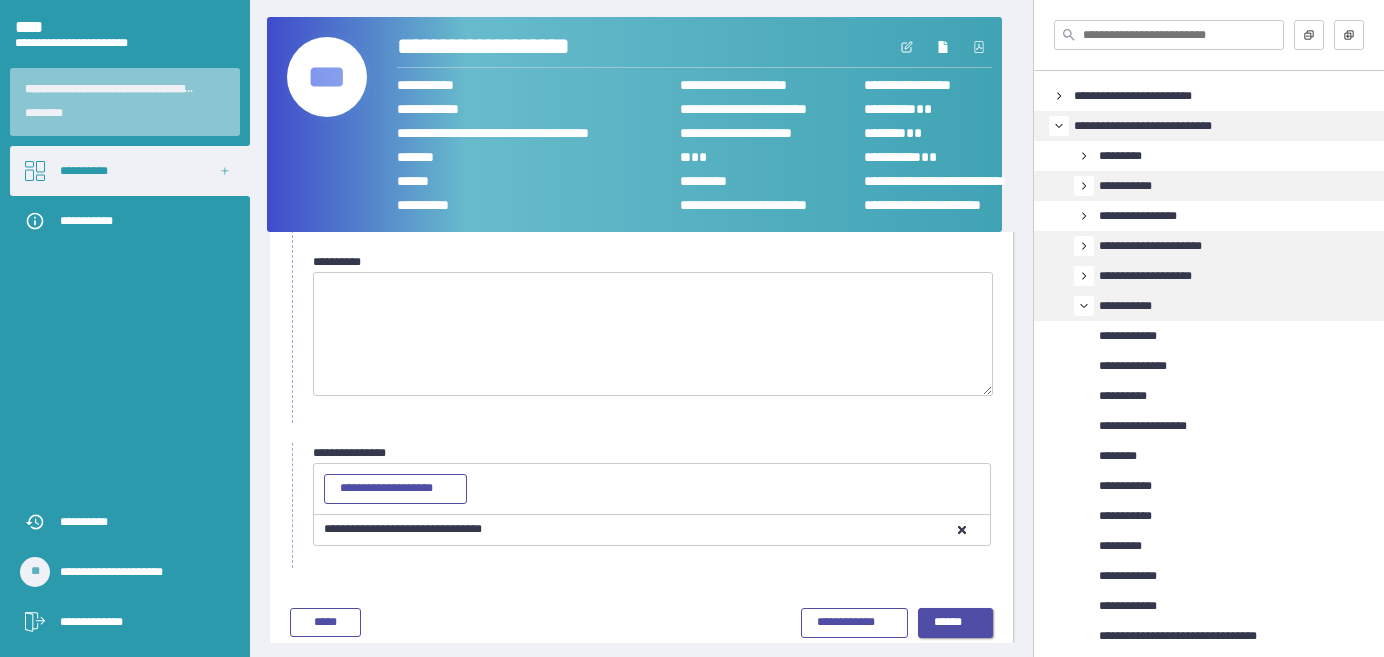 click on "******" at bounding box center (948, 622) 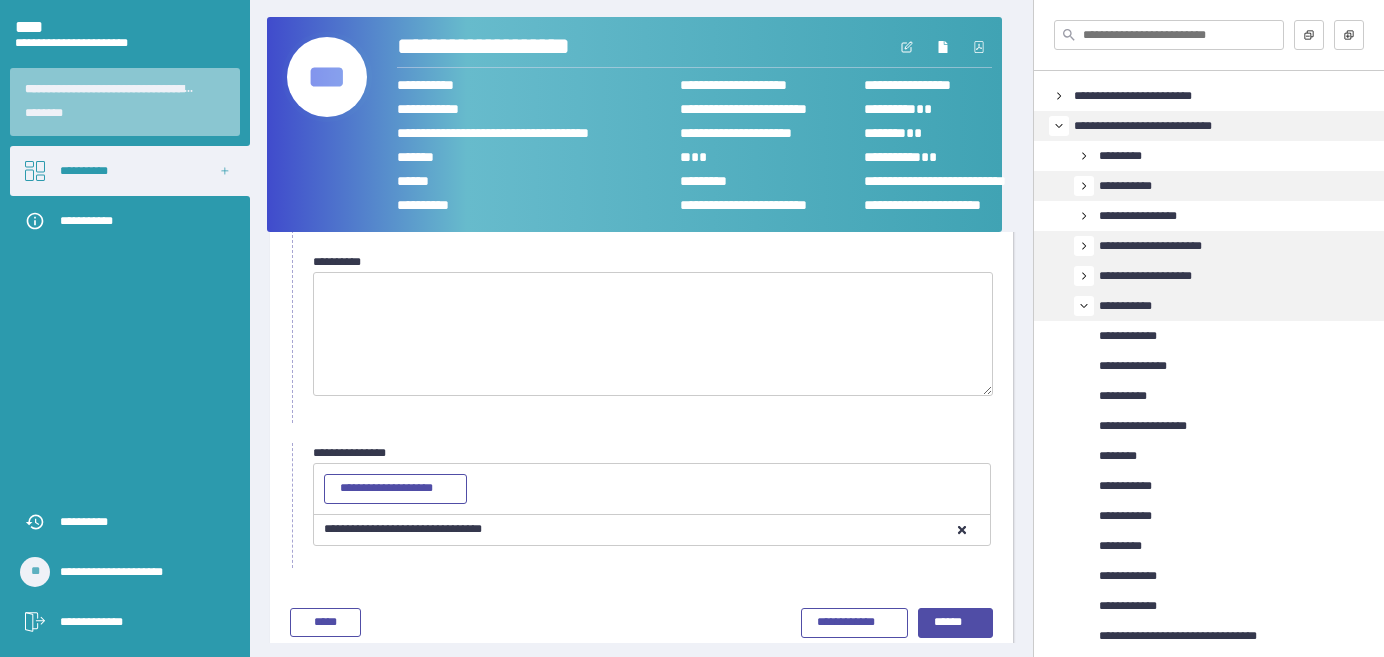 scroll, scrollTop: 92, scrollLeft: 0, axis: vertical 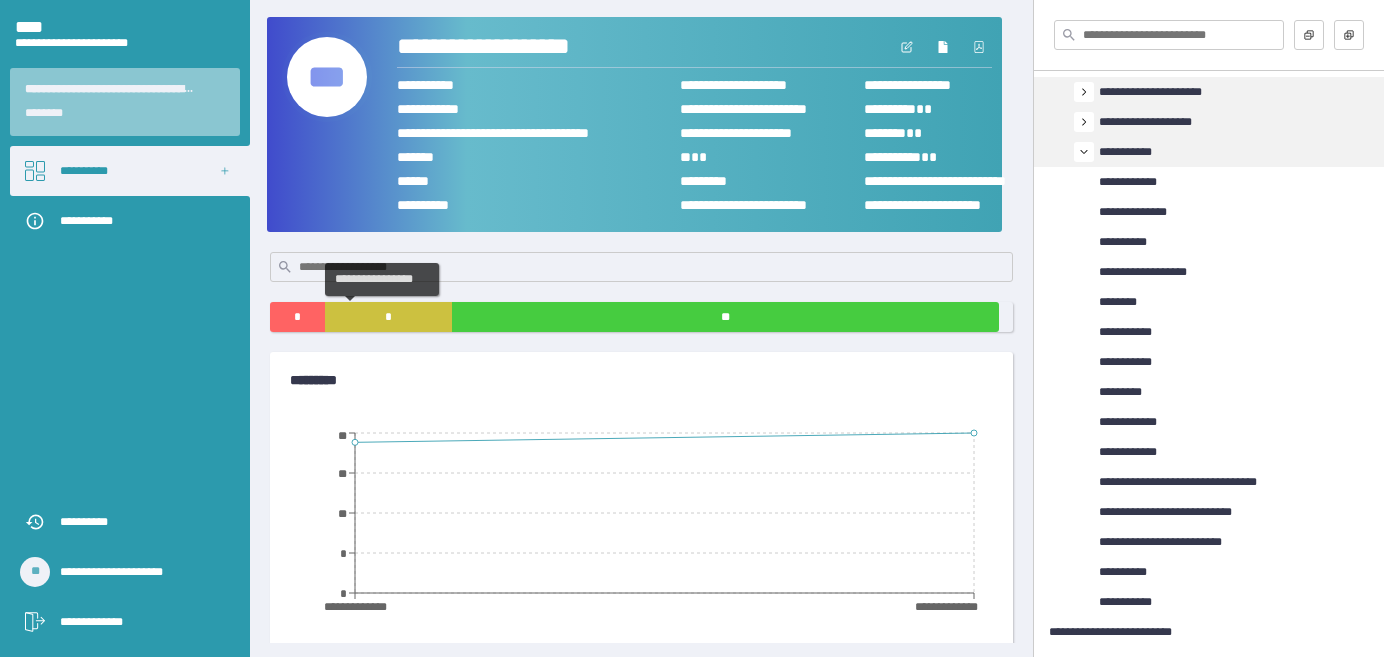 click on "*" at bounding box center [388, 317] 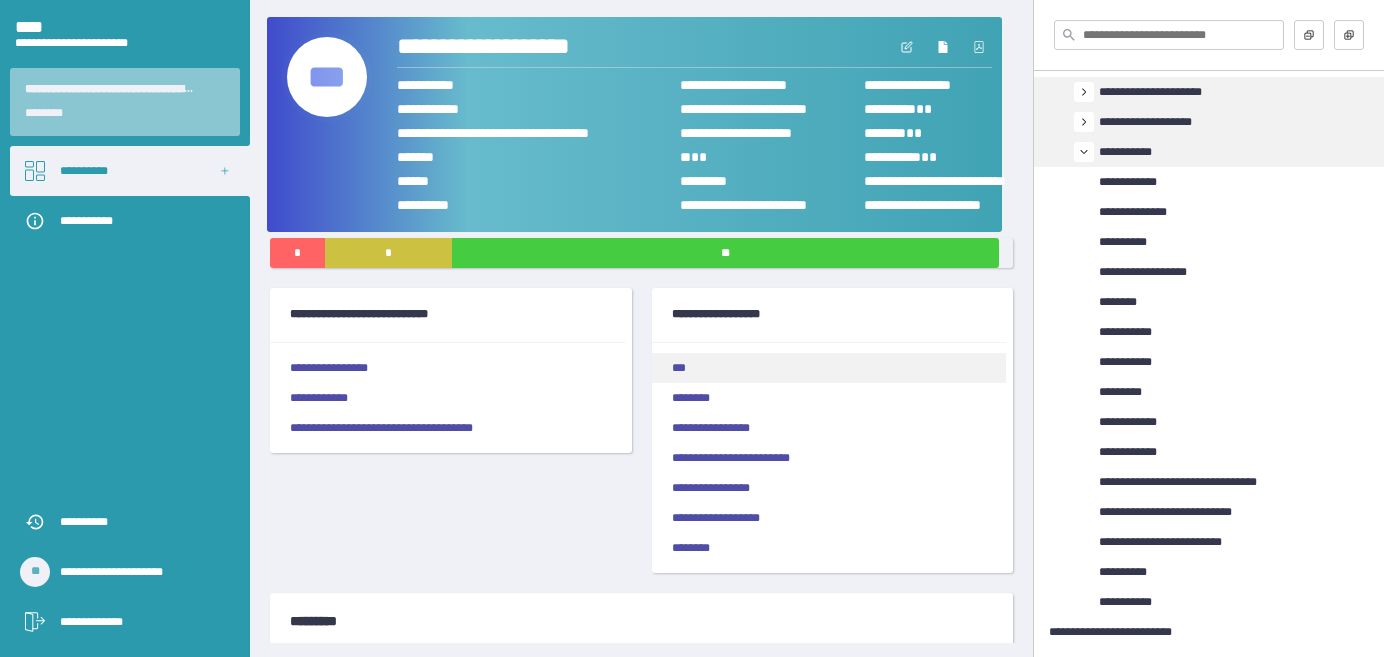 scroll, scrollTop: 90, scrollLeft: 0, axis: vertical 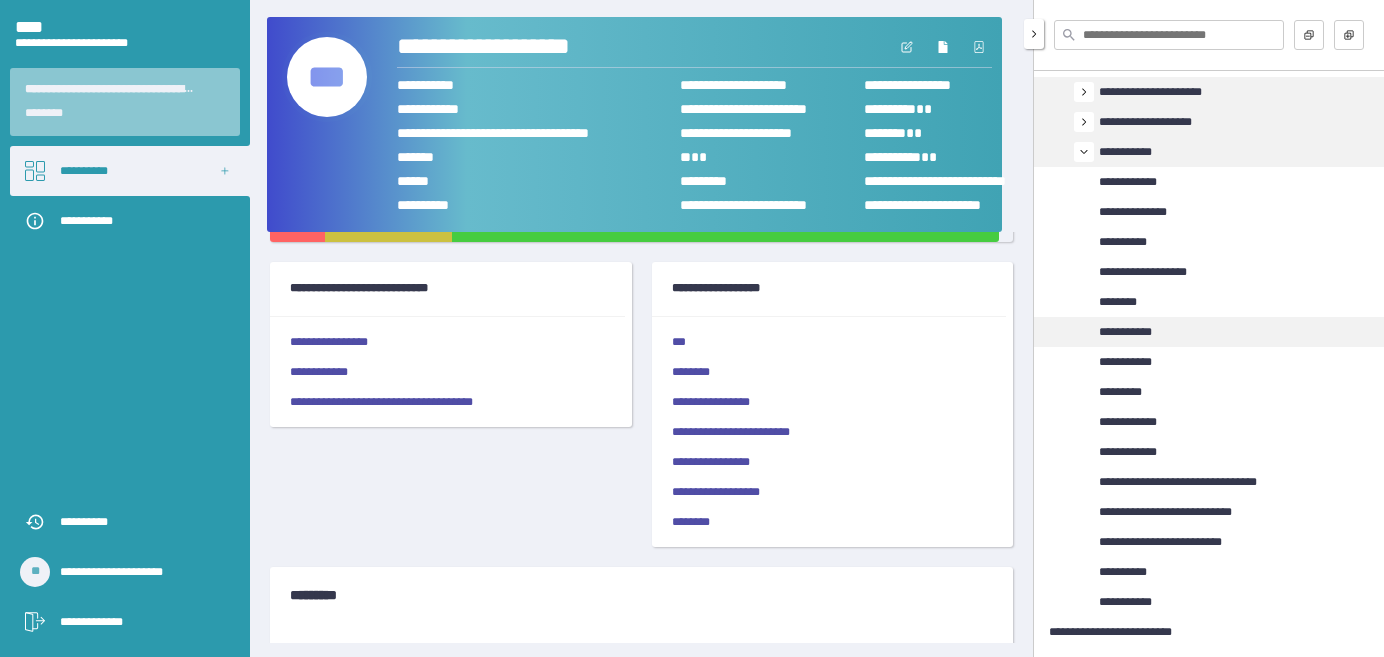 click on "**********" at bounding box center (1125, 332) 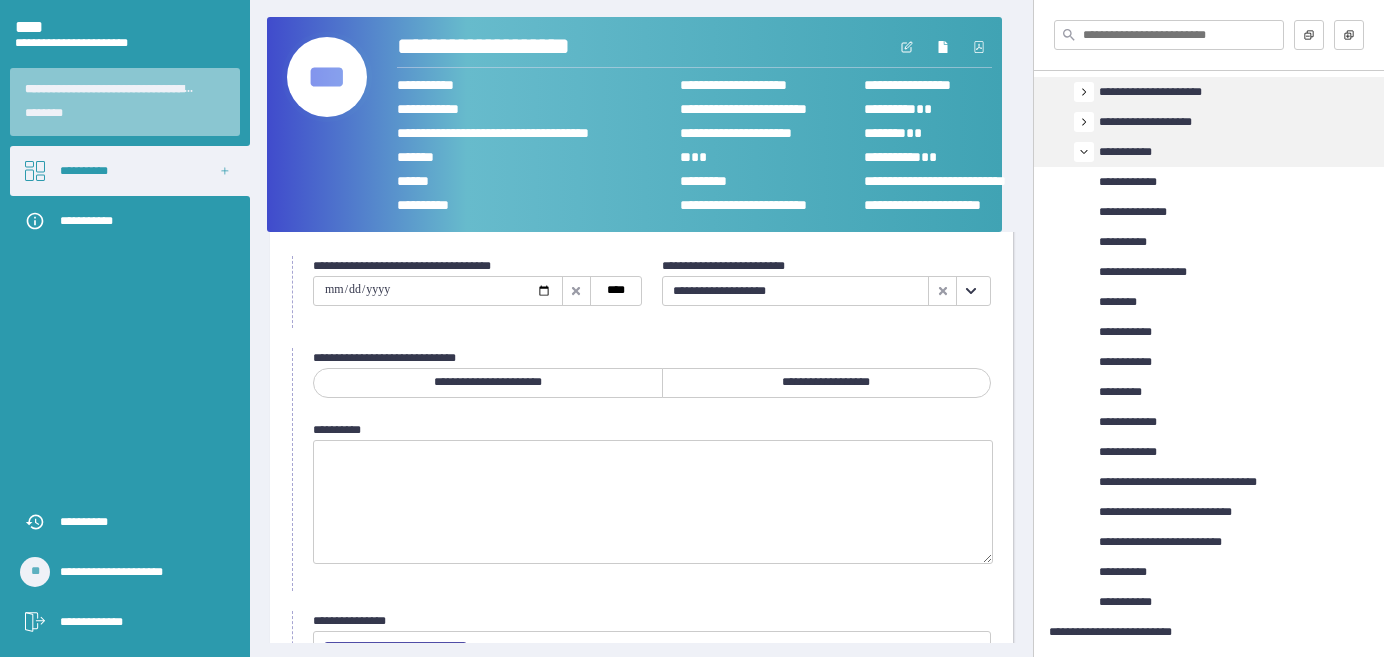 scroll, scrollTop: 90, scrollLeft: 0, axis: vertical 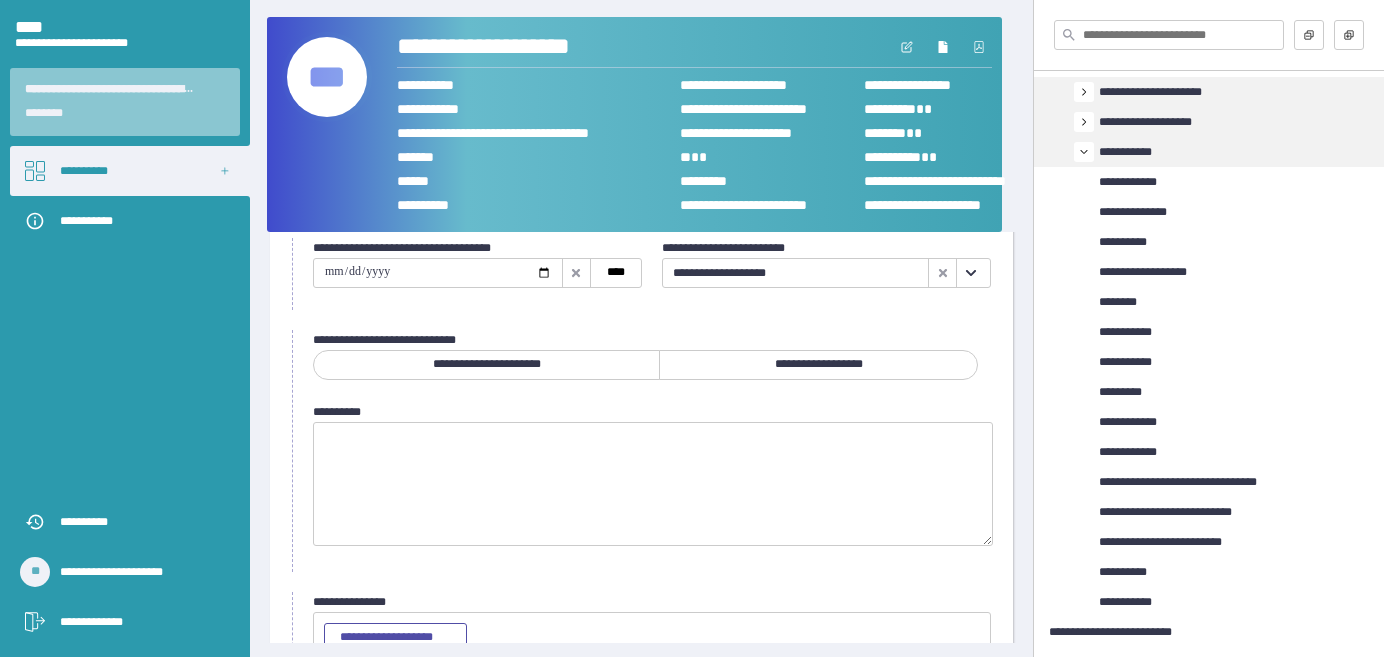 click 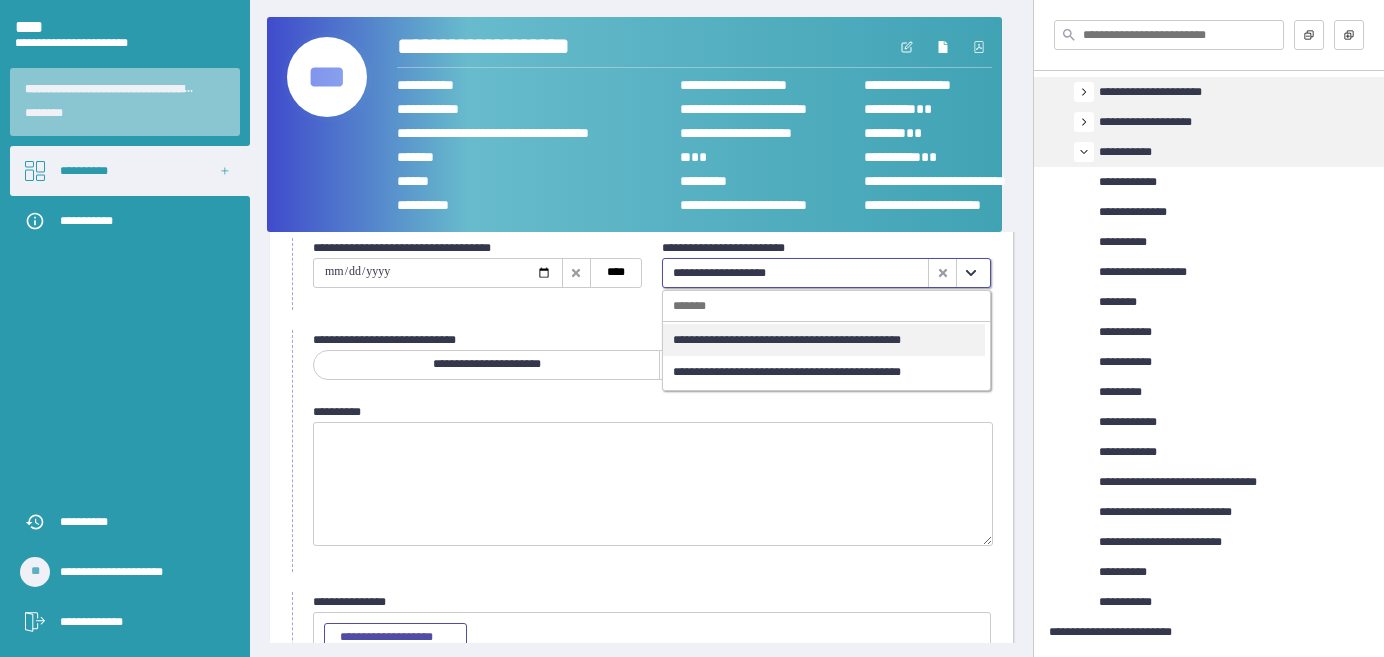 click on "**********" at bounding box center [787, 340] 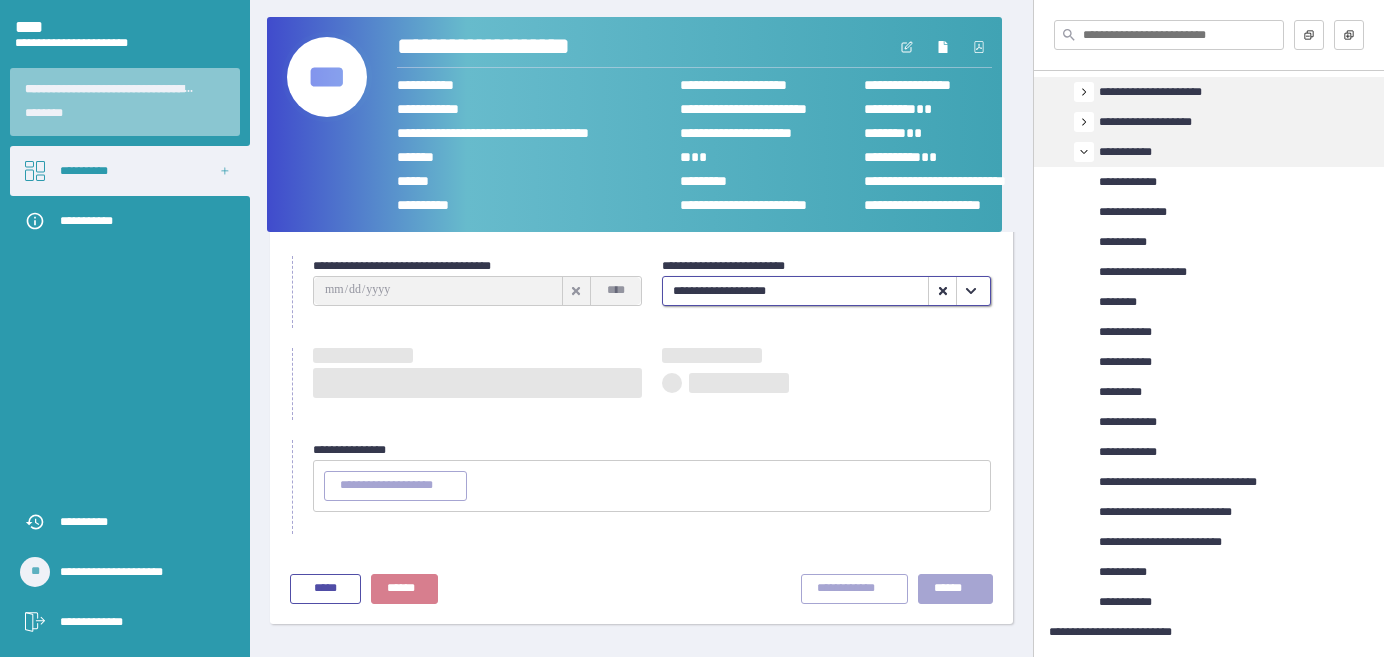 type on "**********" 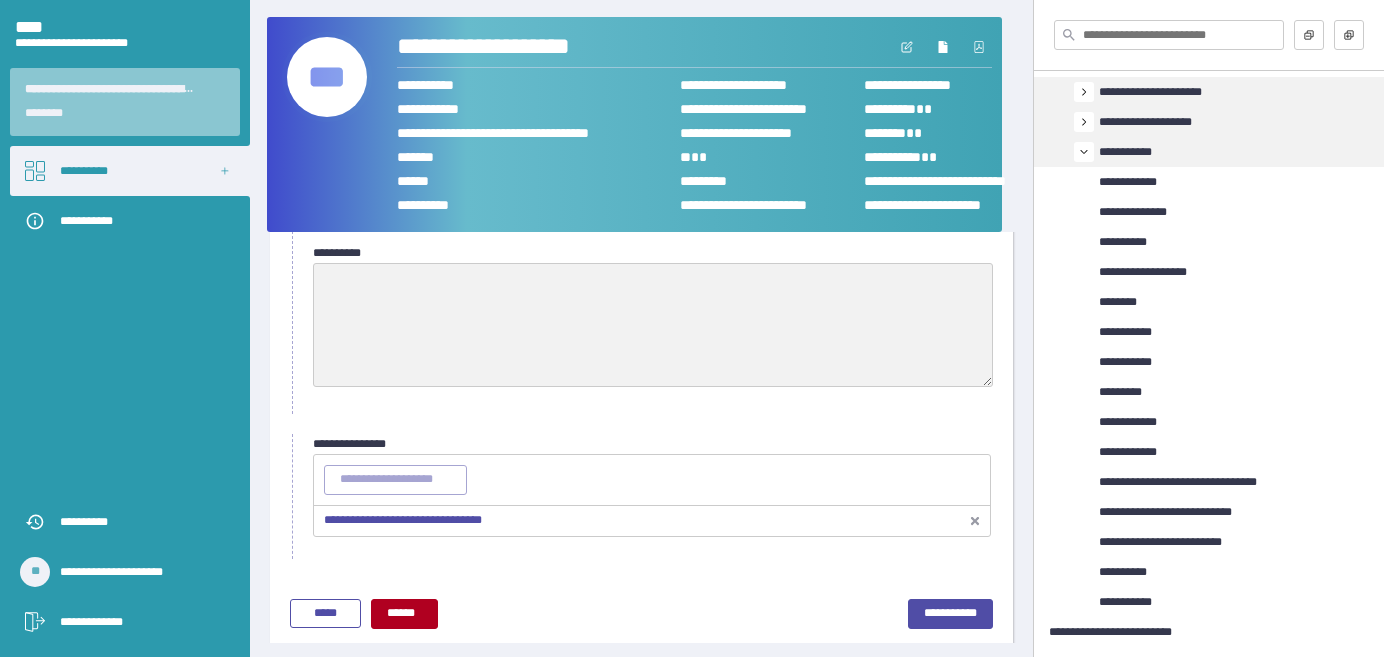 scroll, scrollTop: 271, scrollLeft: 0, axis: vertical 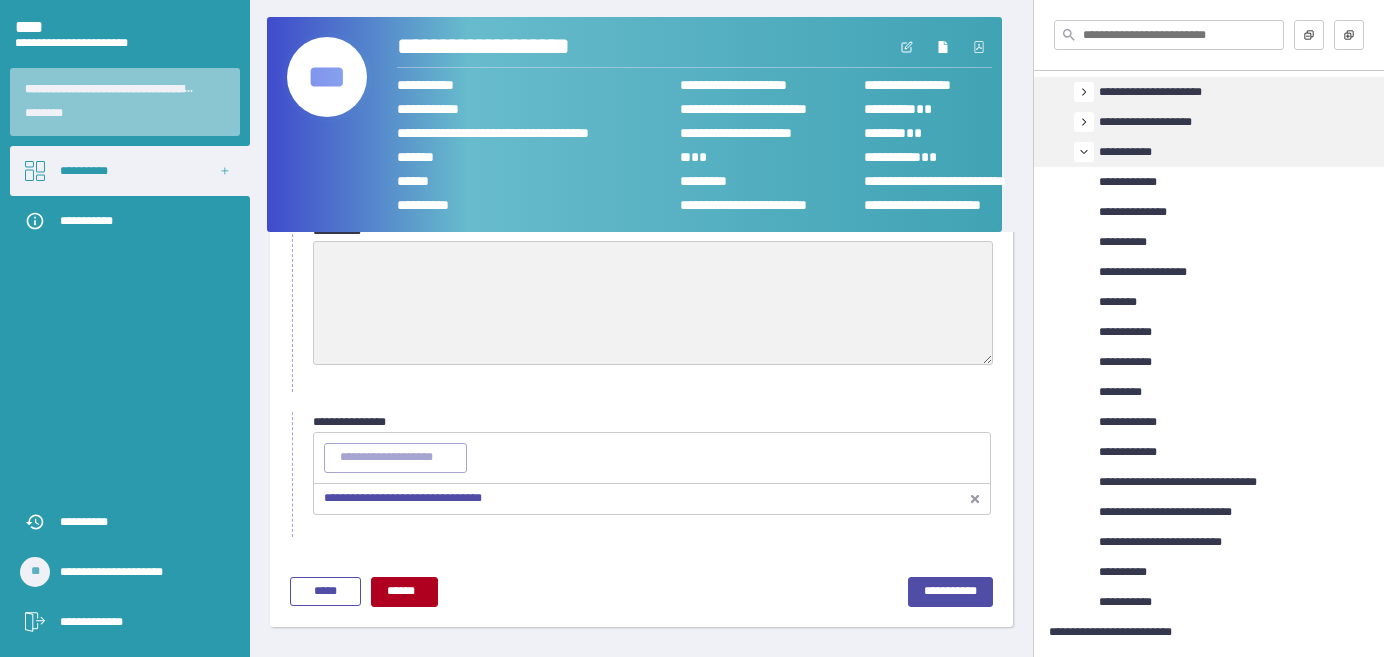 click on "**********" at bounding box center [403, 498] 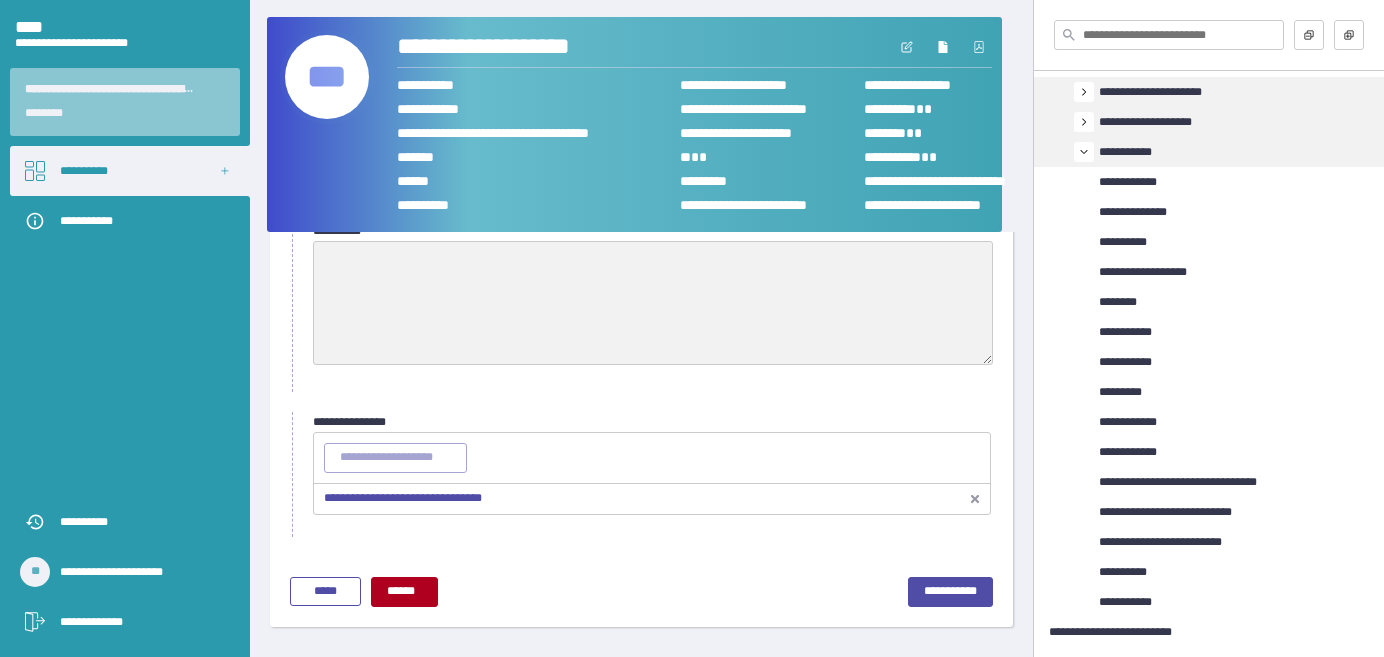 click on "***" at bounding box center (327, 77) 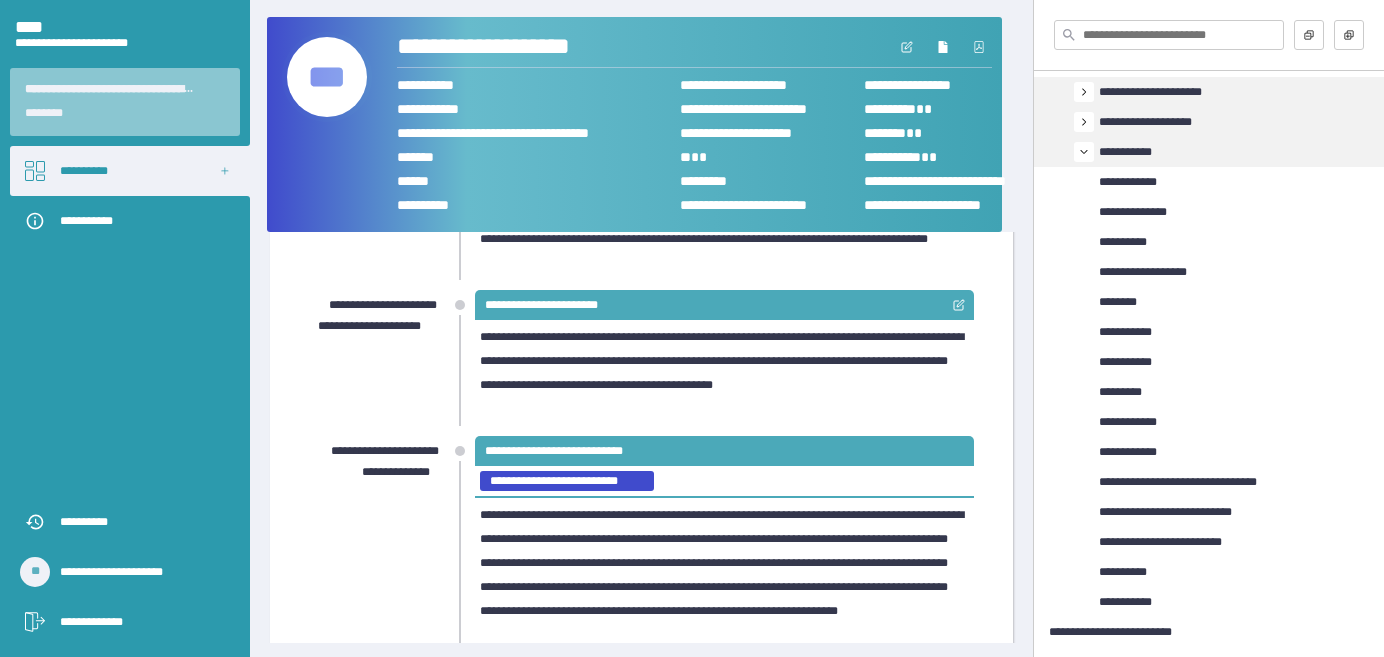 scroll, scrollTop: 1545, scrollLeft: 0, axis: vertical 